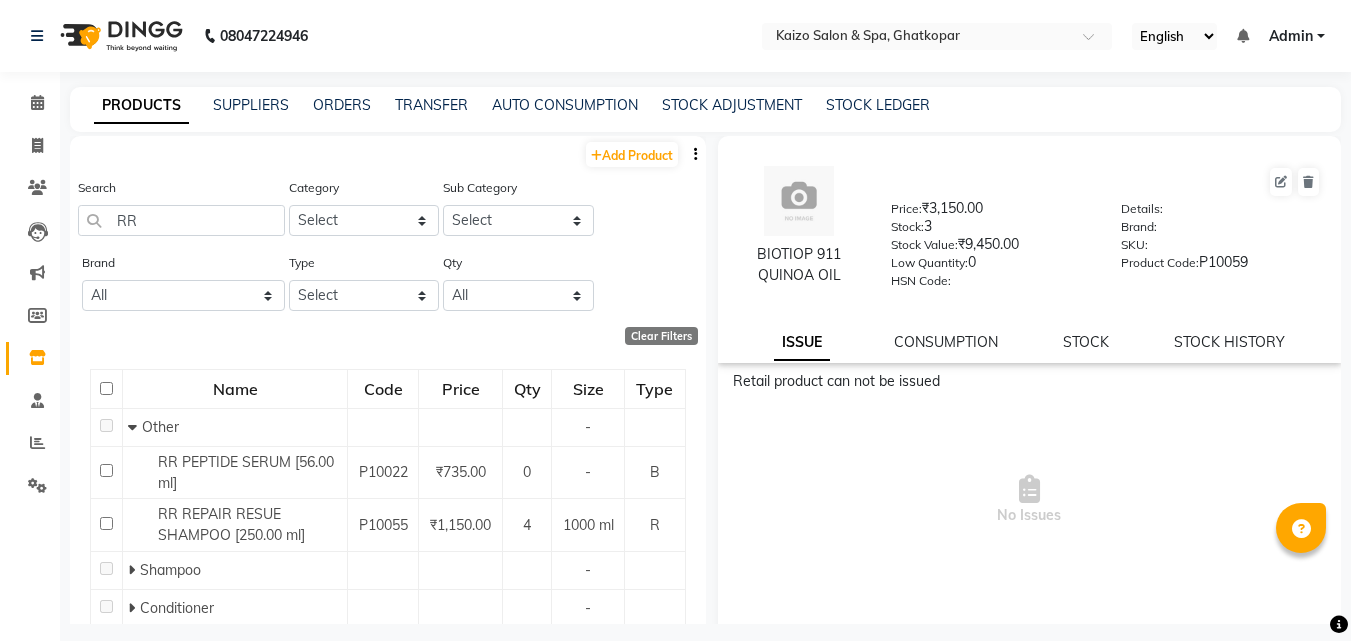scroll, scrollTop: 0, scrollLeft: 0, axis: both 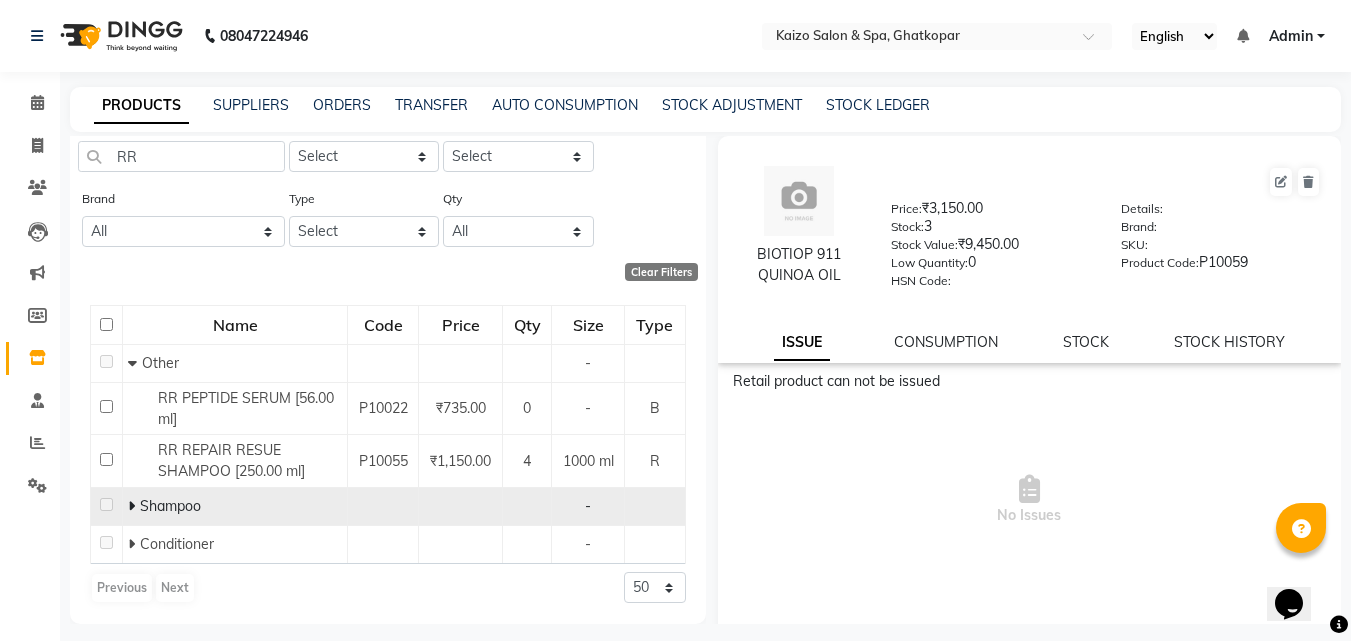 click 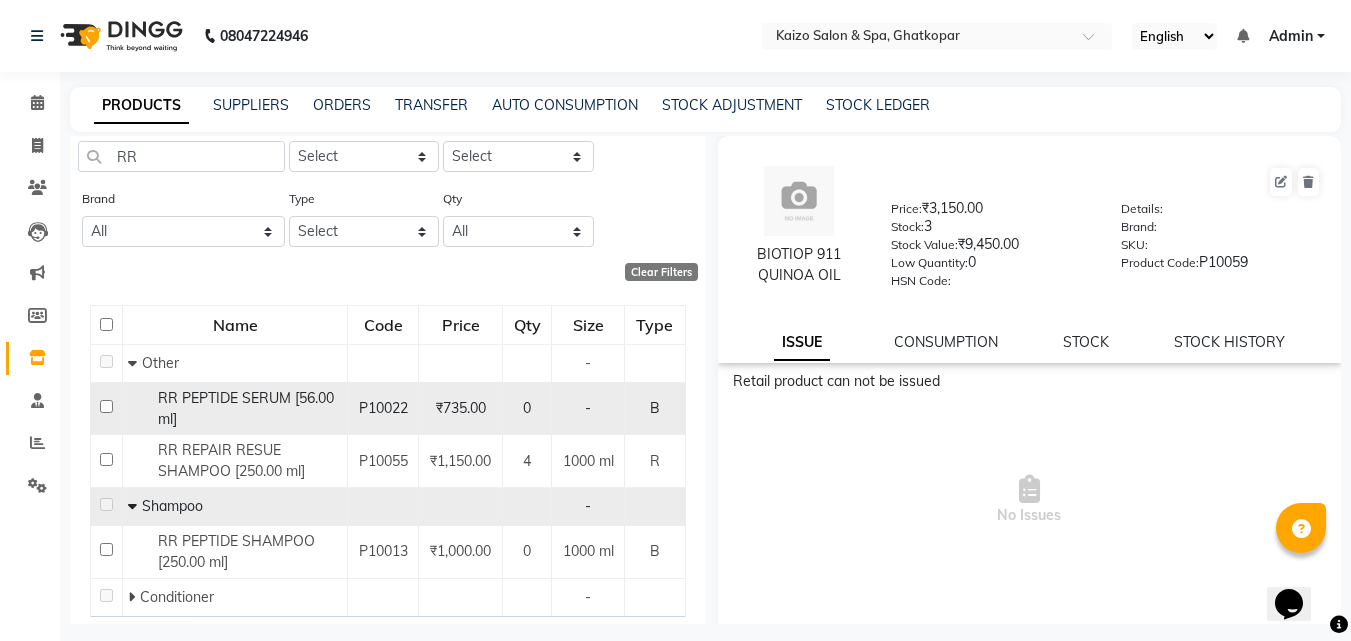 scroll, scrollTop: 117, scrollLeft: 0, axis: vertical 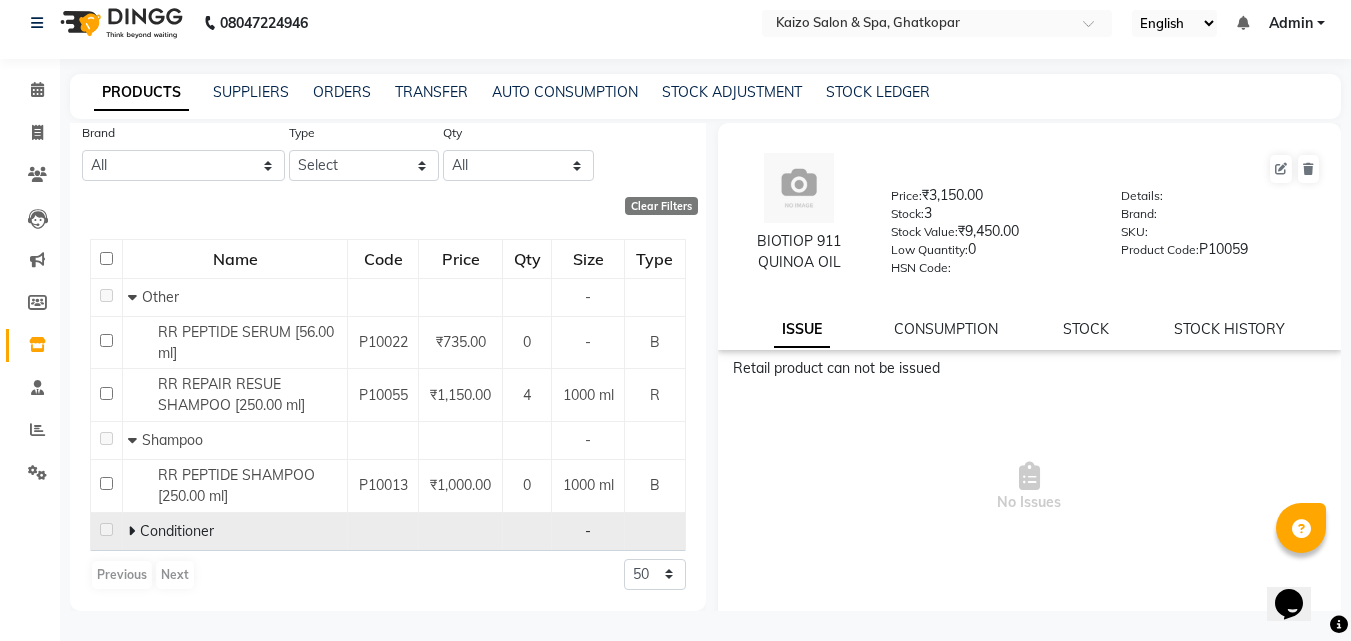 drag, startPoint x: 125, startPoint y: 530, endPoint x: 140, endPoint y: 528, distance: 15.132746 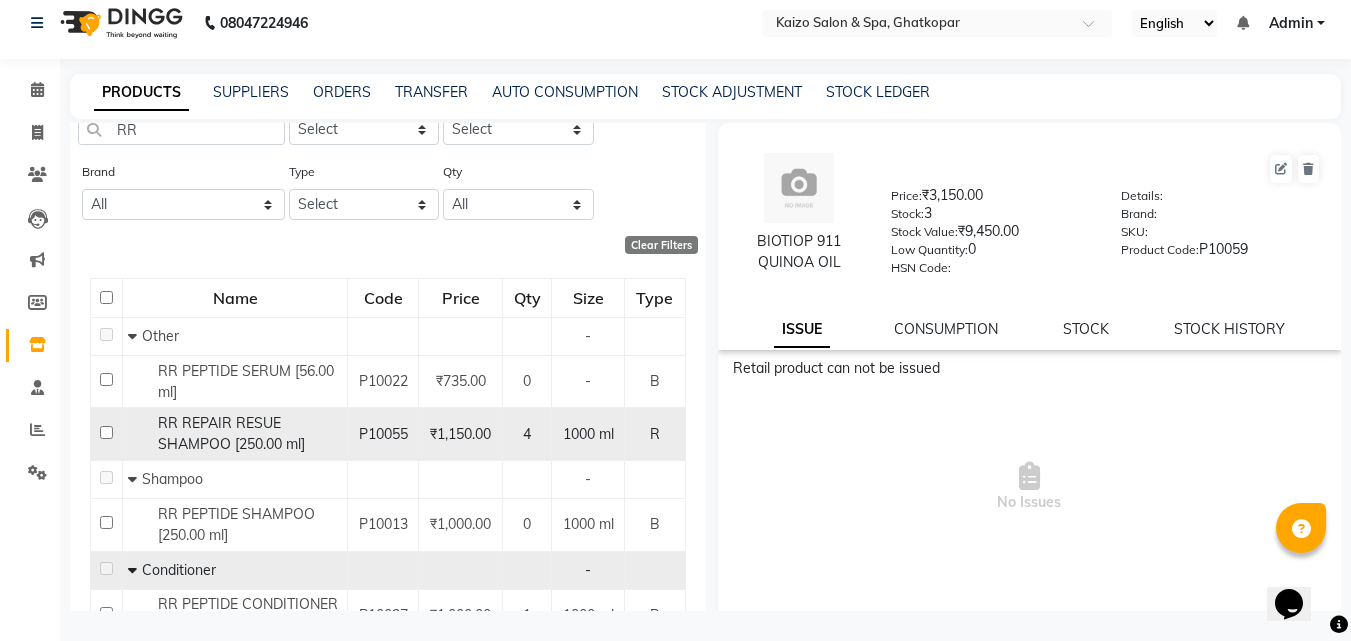 scroll, scrollTop: 0, scrollLeft: 0, axis: both 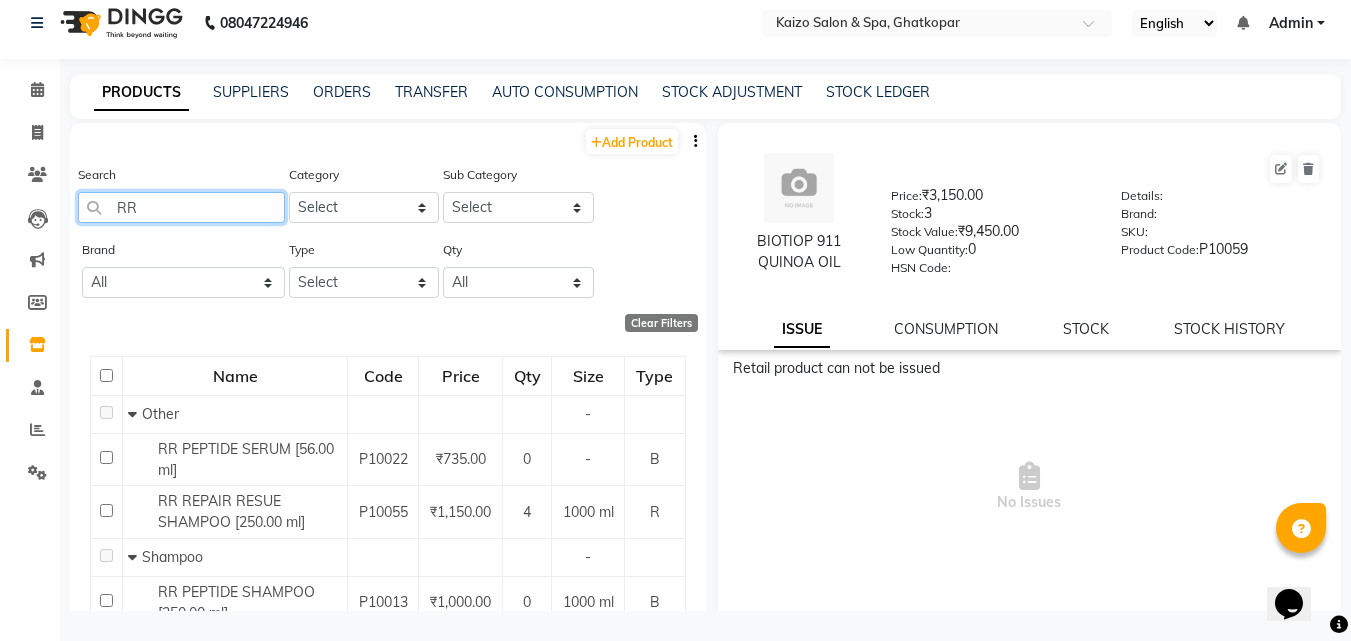 click on "RR" 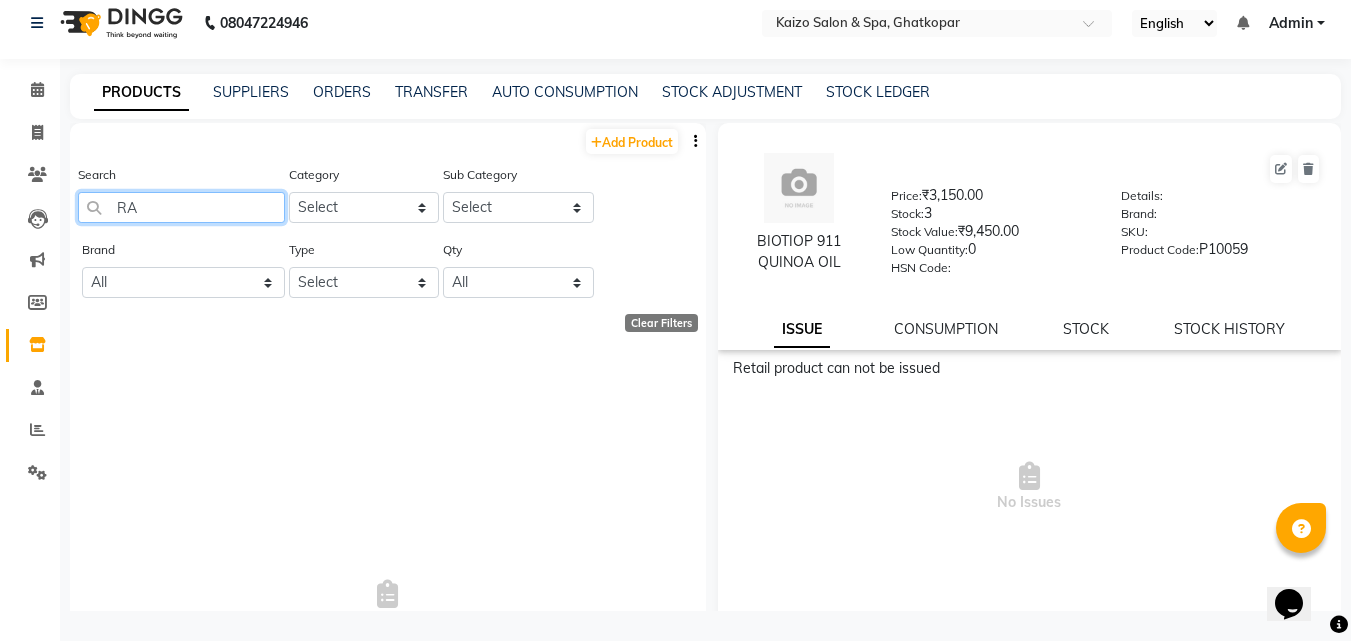 type on "R" 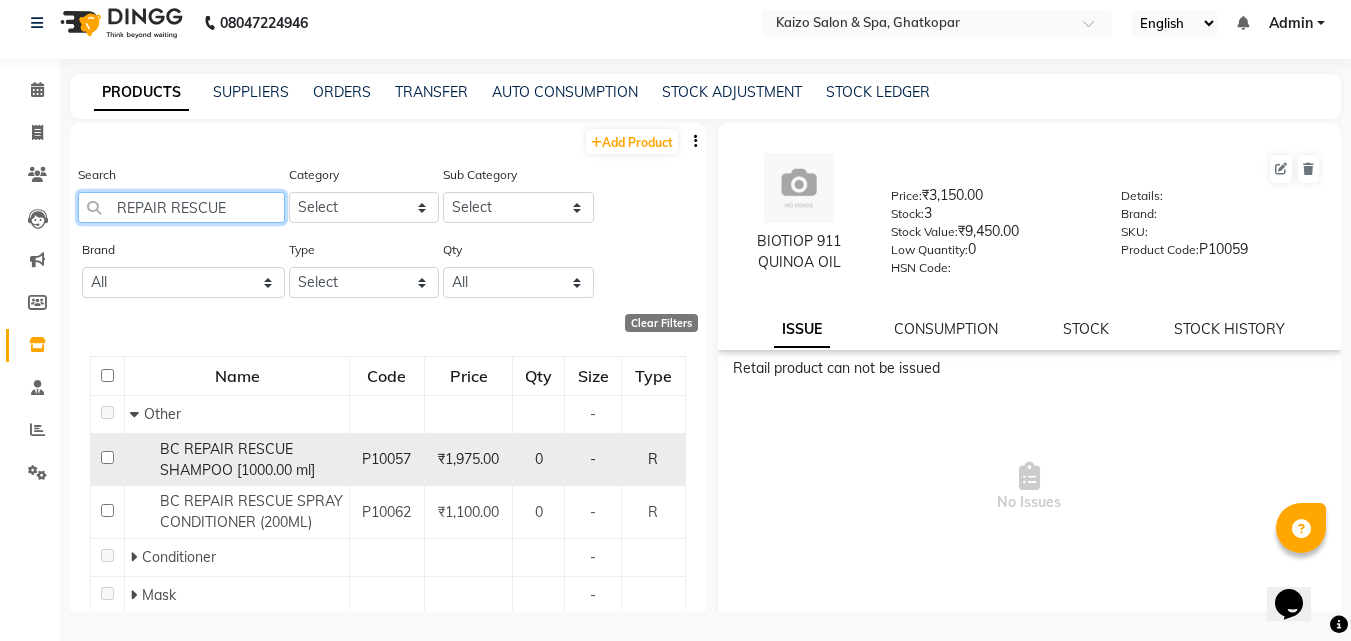 scroll, scrollTop: 64, scrollLeft: 0, axis: vertical 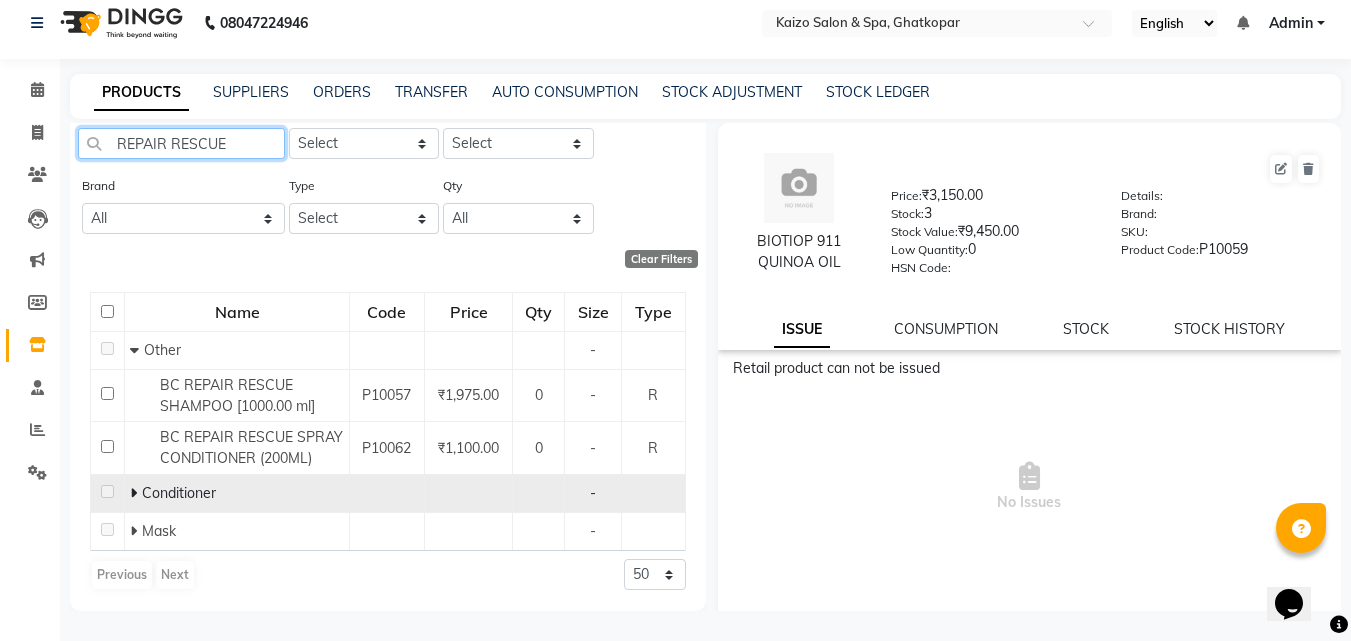 type on "REPAIR RESCUE" 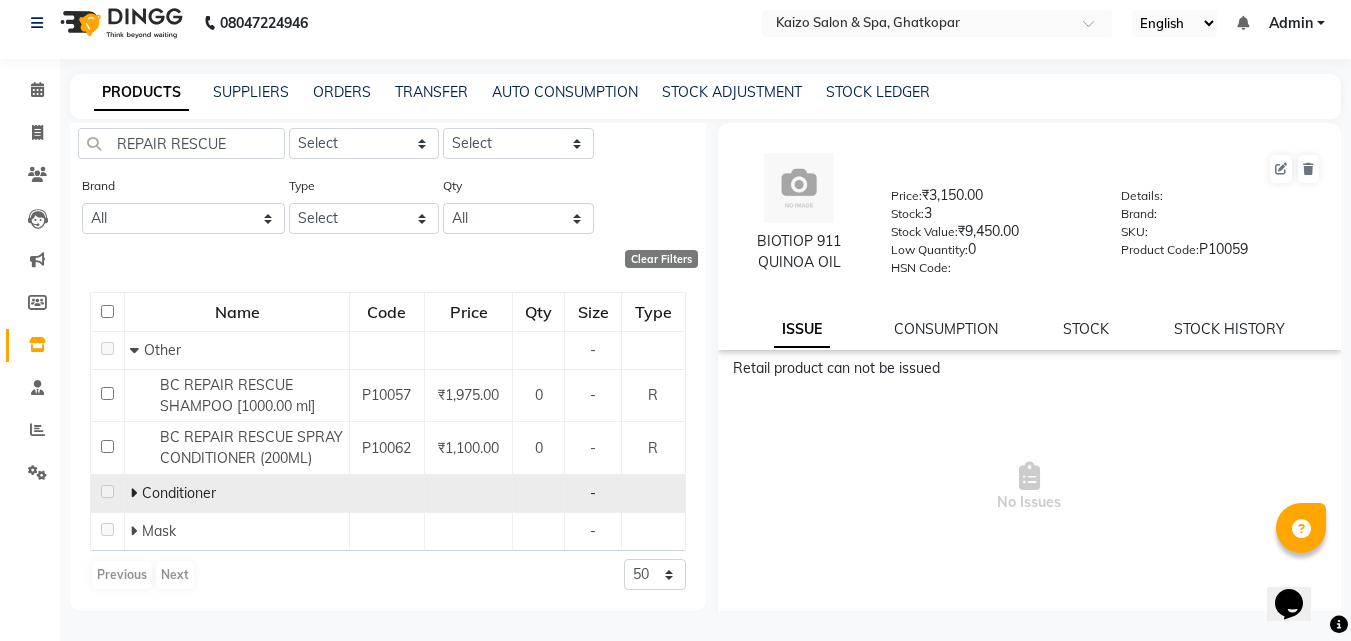 click 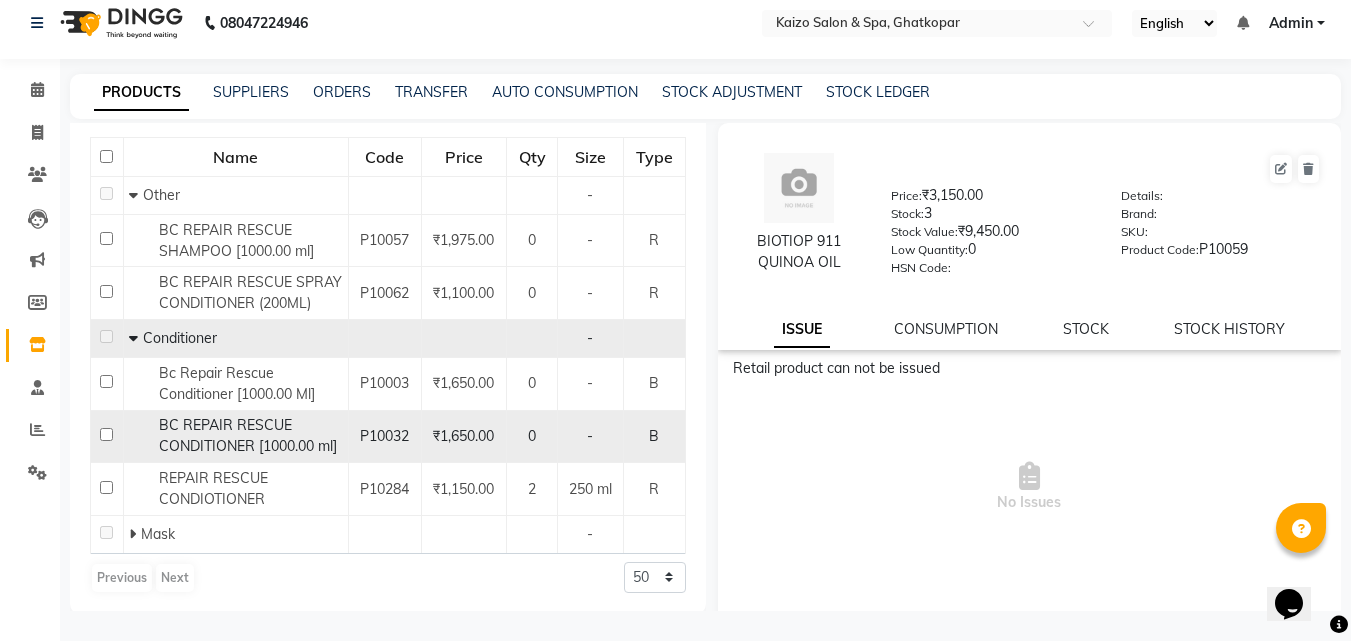 scroll, scrollTop: 222, scrollLeft: 0, axis: vertical 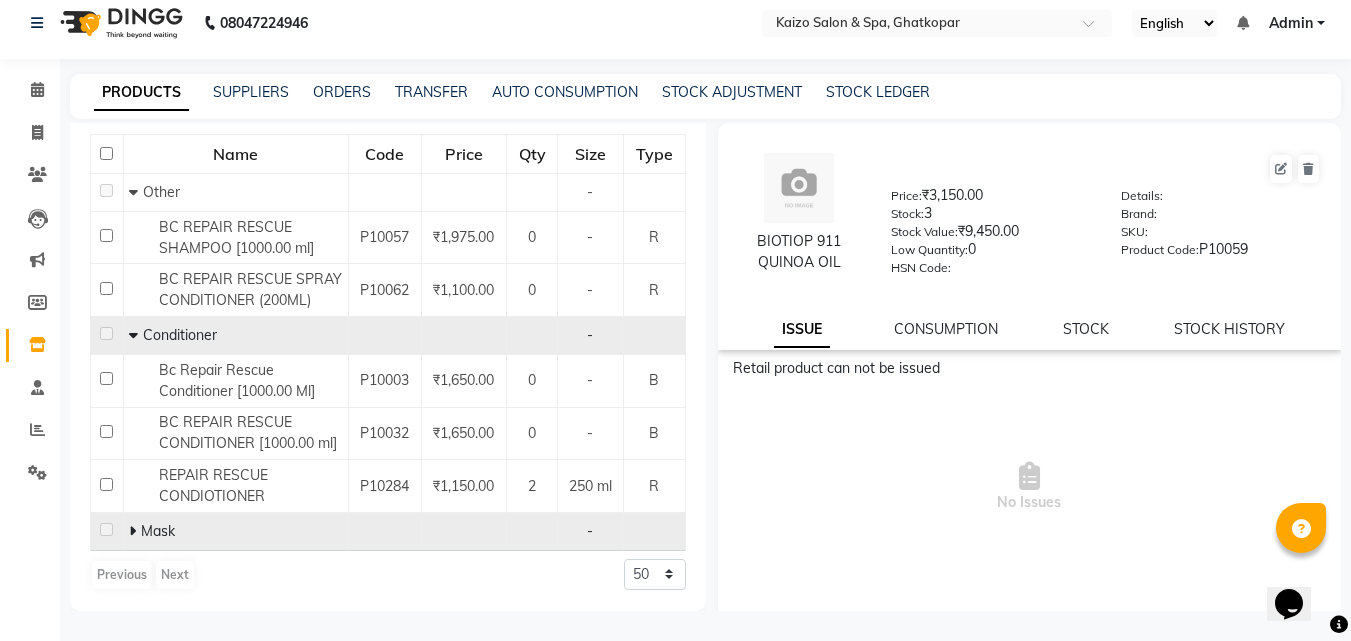 click 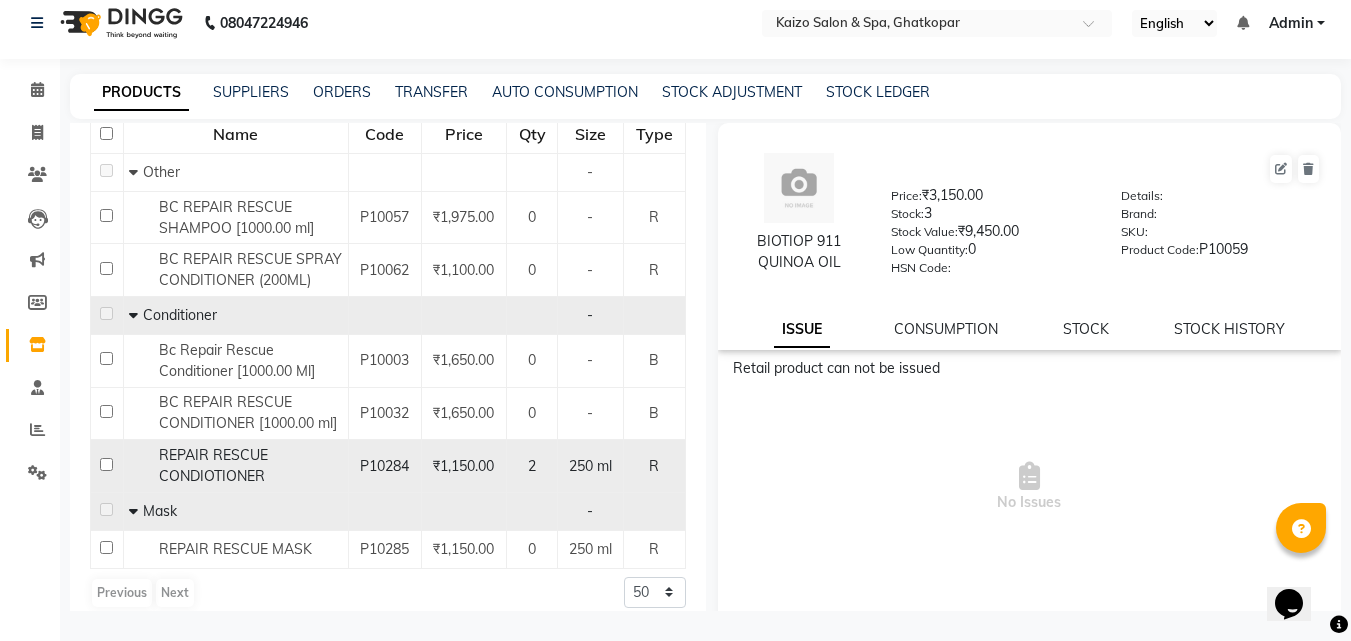 scroll, scrollTop: 260, scrollLeft: 0, axis: vertical 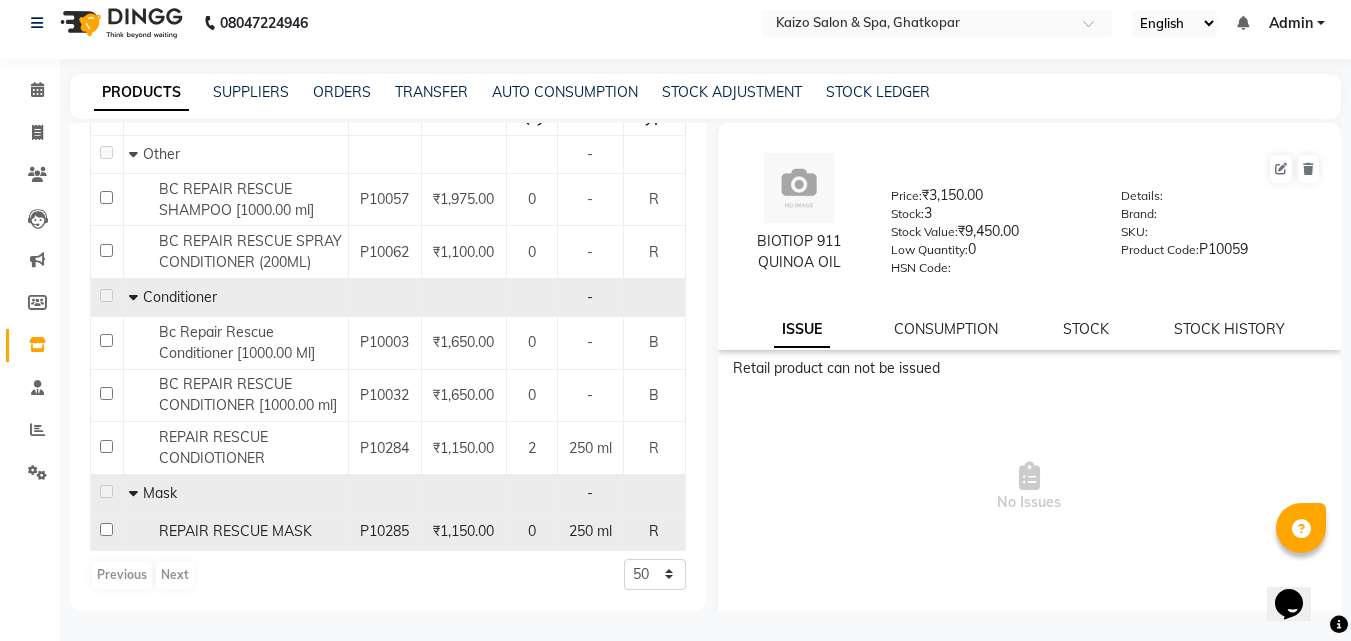 click 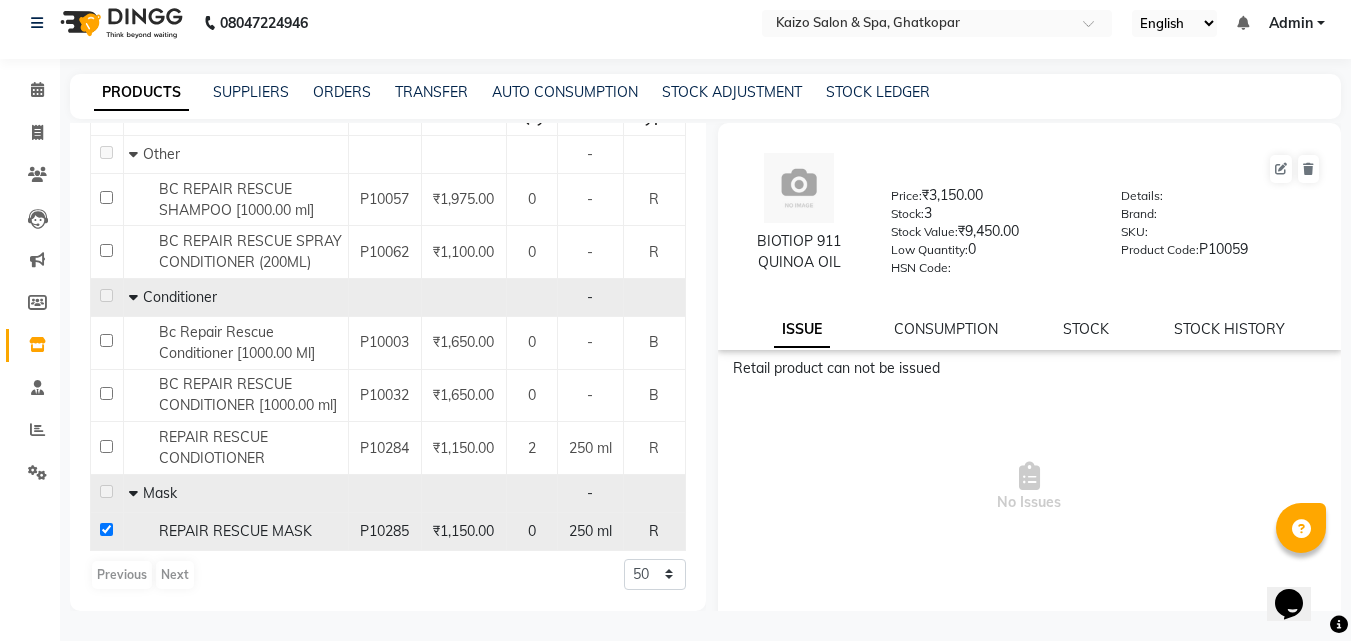 checkbox on "true" 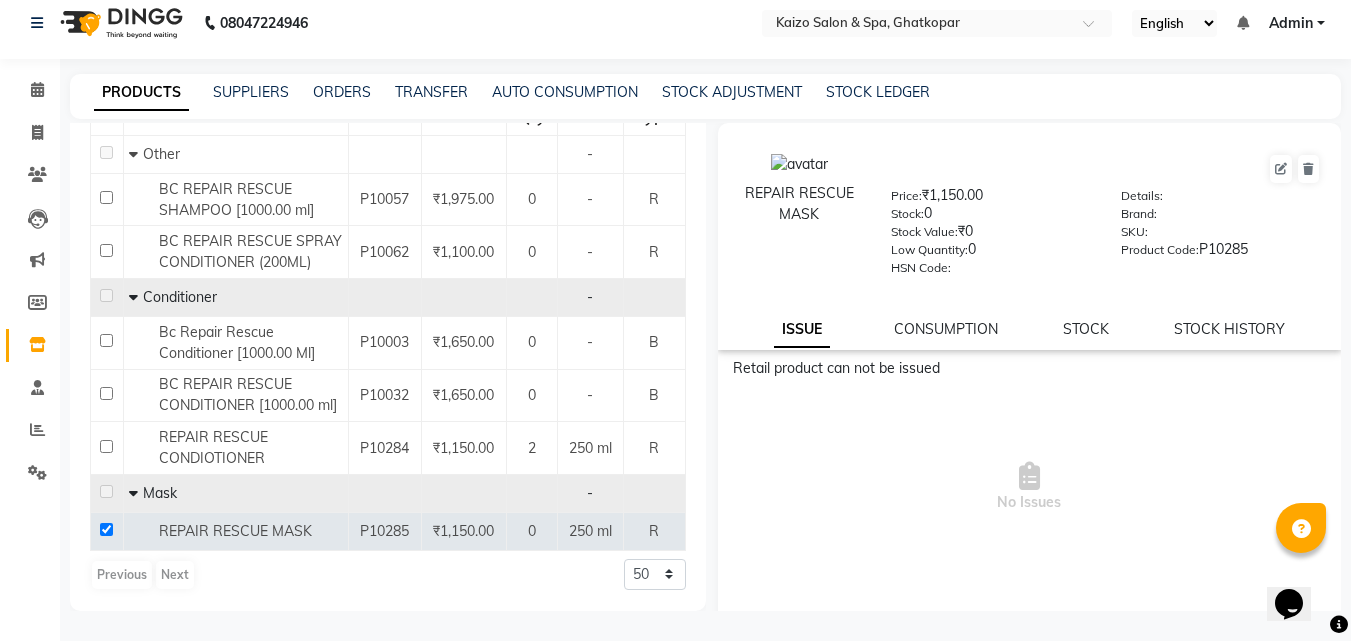drag, startPoint x: 1059, startPoint y: 327, endPoint x: 1033, endPoint y: 347, distance: 32.80244 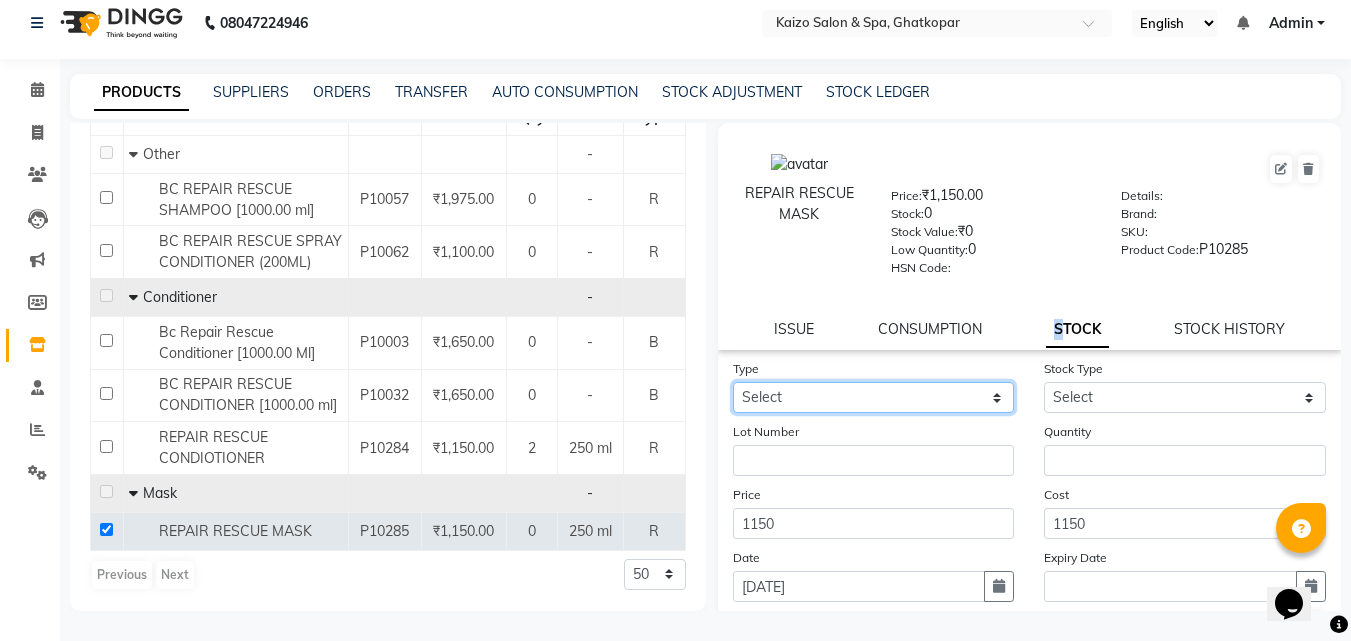 click on "Select In Out" 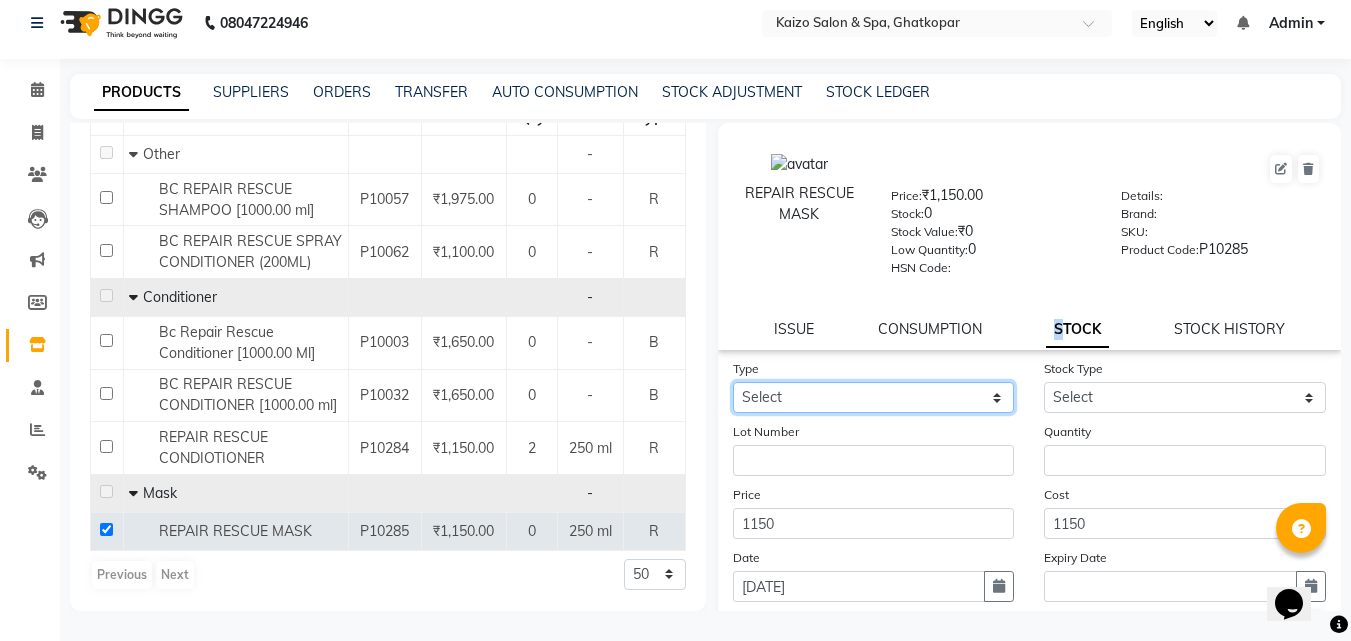 select on "in" 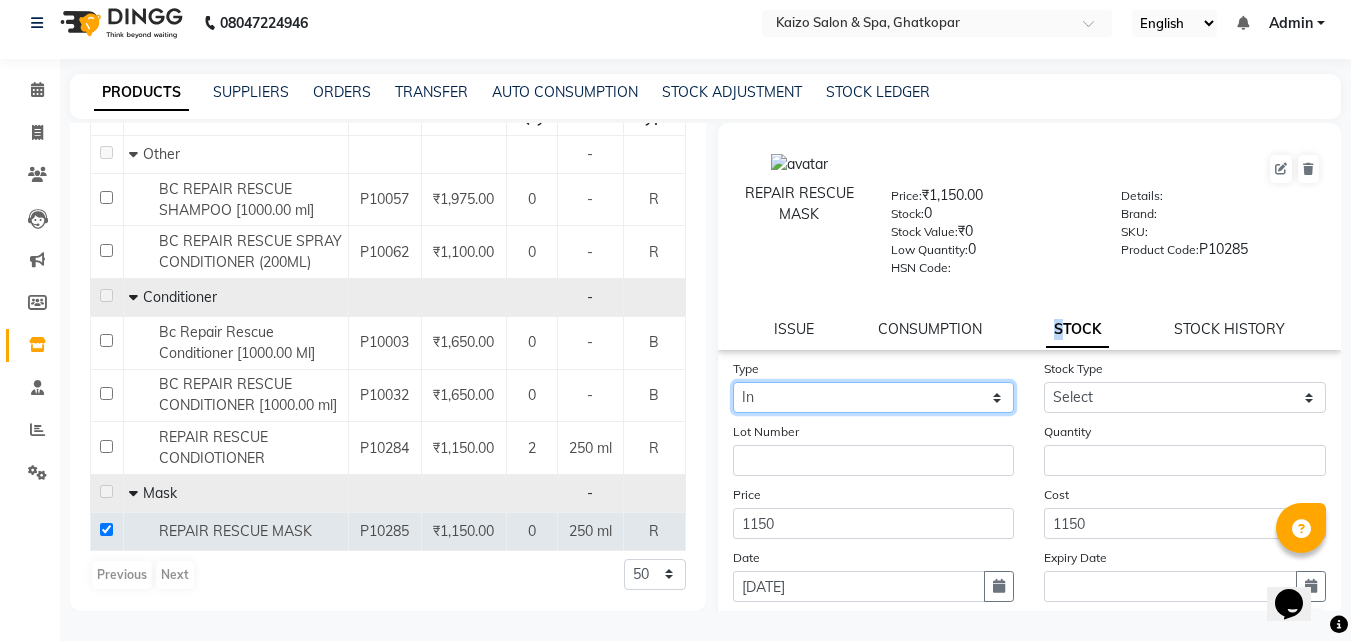 click on "Select In Out" 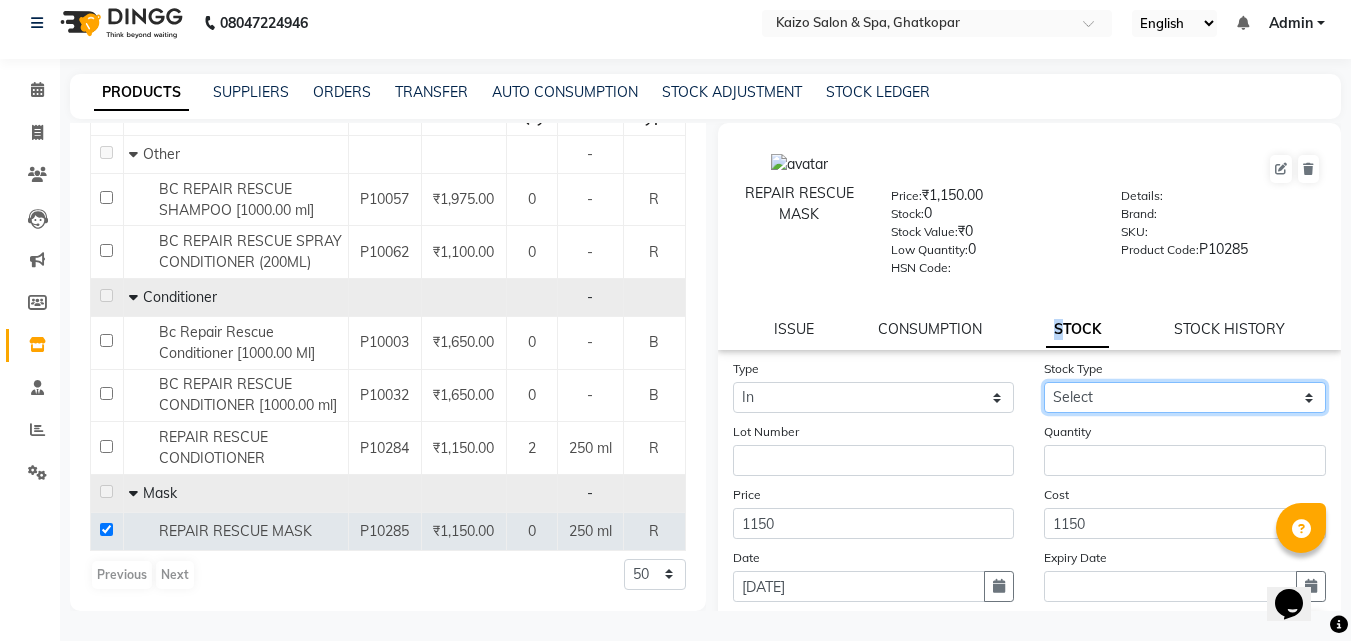 click on "Select New Stock Adjustment Return Other" 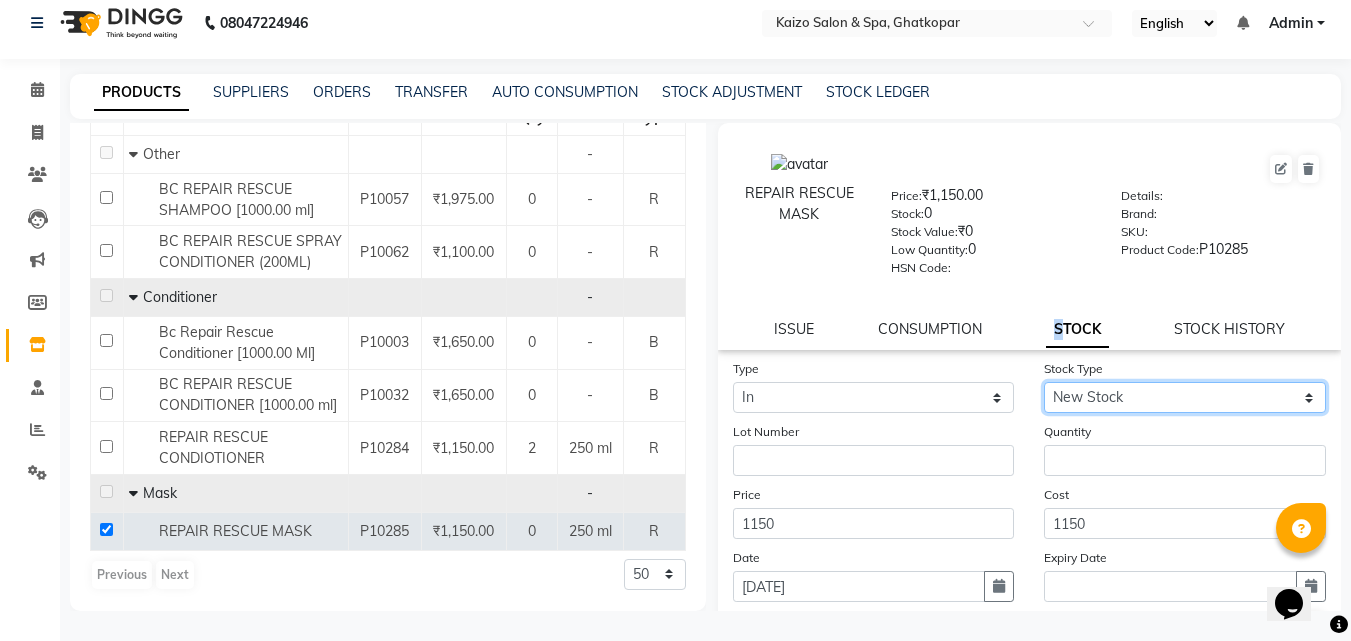 click on "Select New Stock Adjustment Return Other" 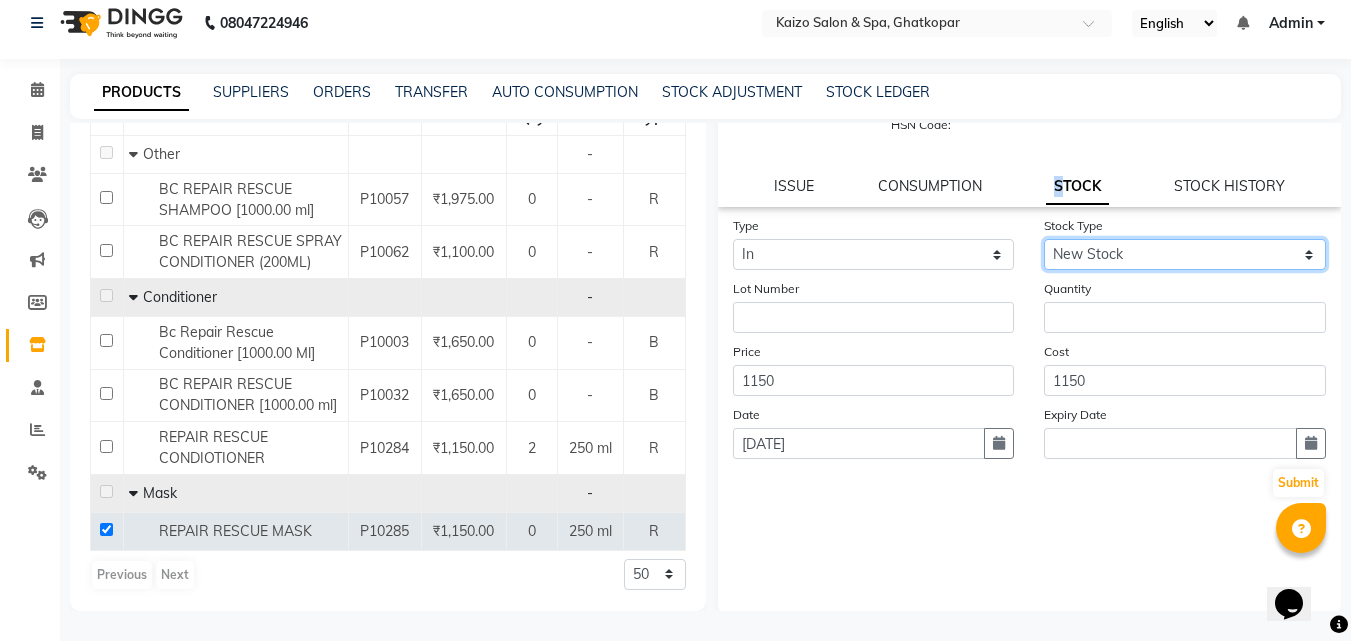 scroll, scrollTop: 147, scrollLeft: 0, axis: vertical 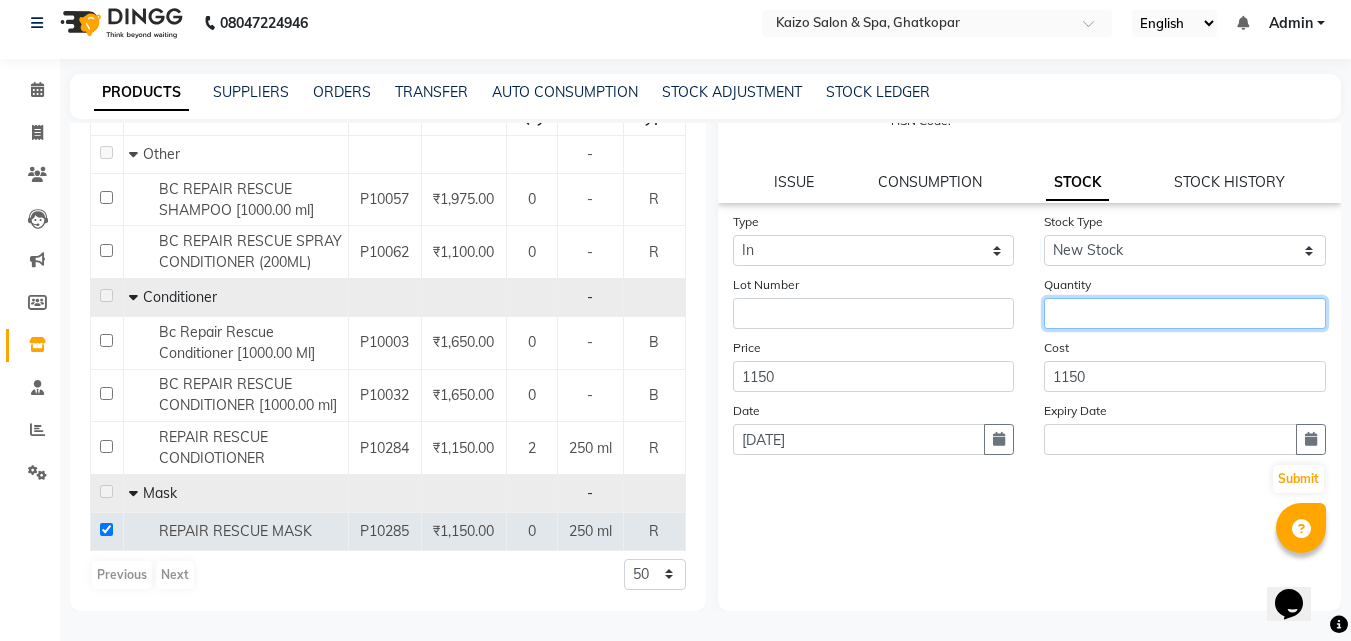 click 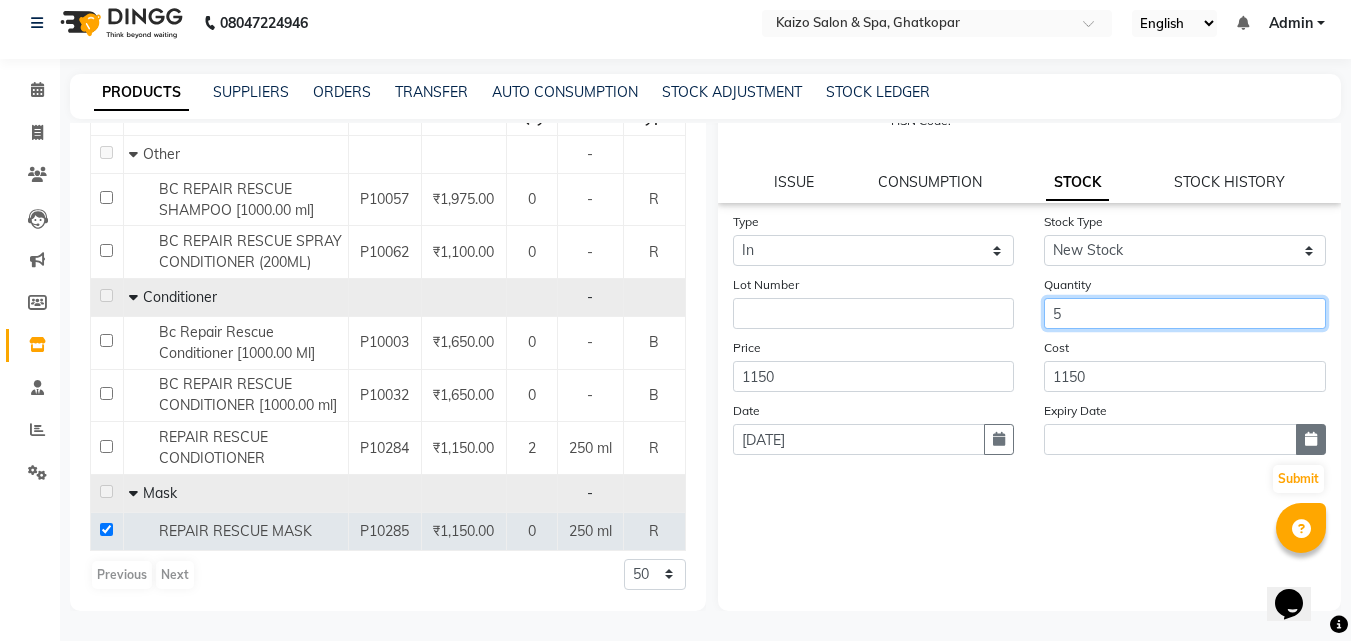 type on "5" 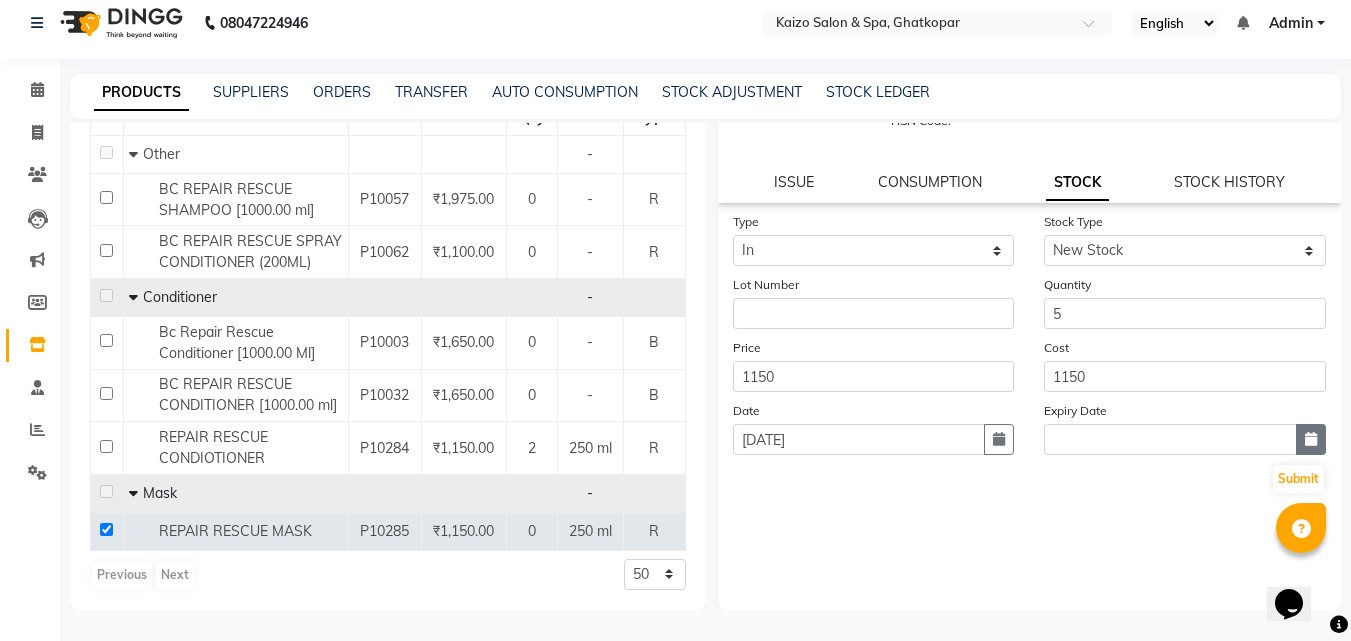 click 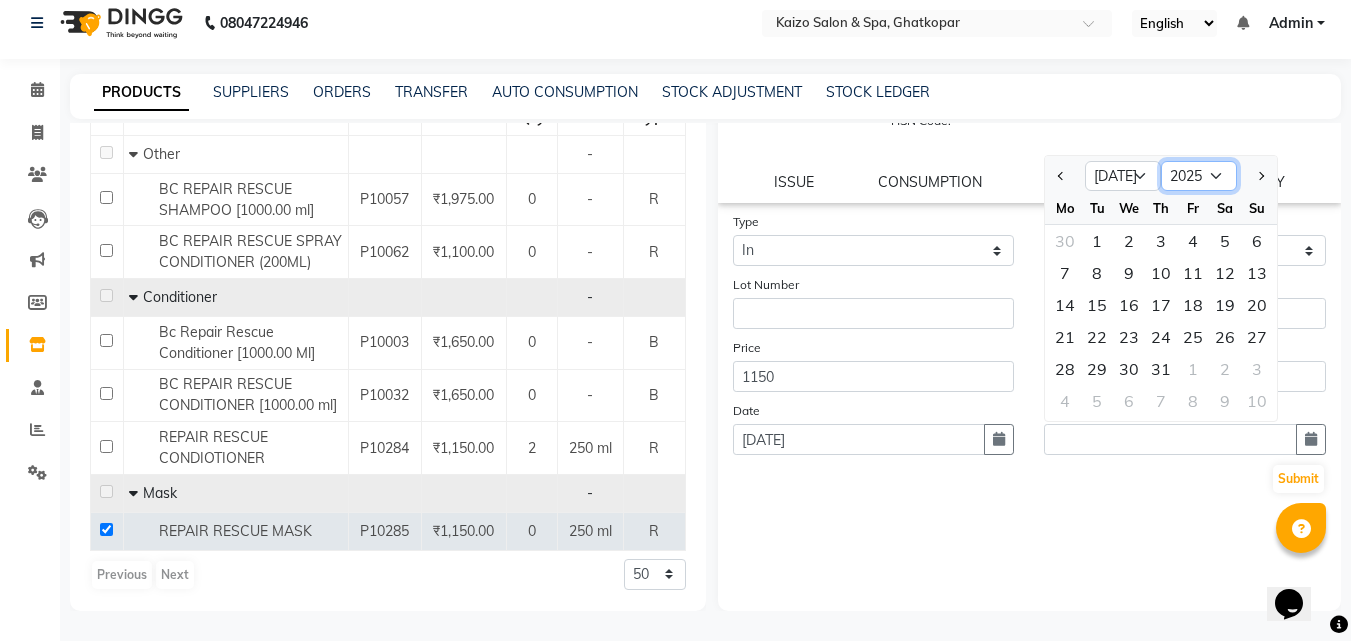 click on "2015 2016 2017 2018 2019 2020 2021 2022 2023 2024 2025 2026 2027 2028 2029 2030 2031 2032 2033 2034 2035" 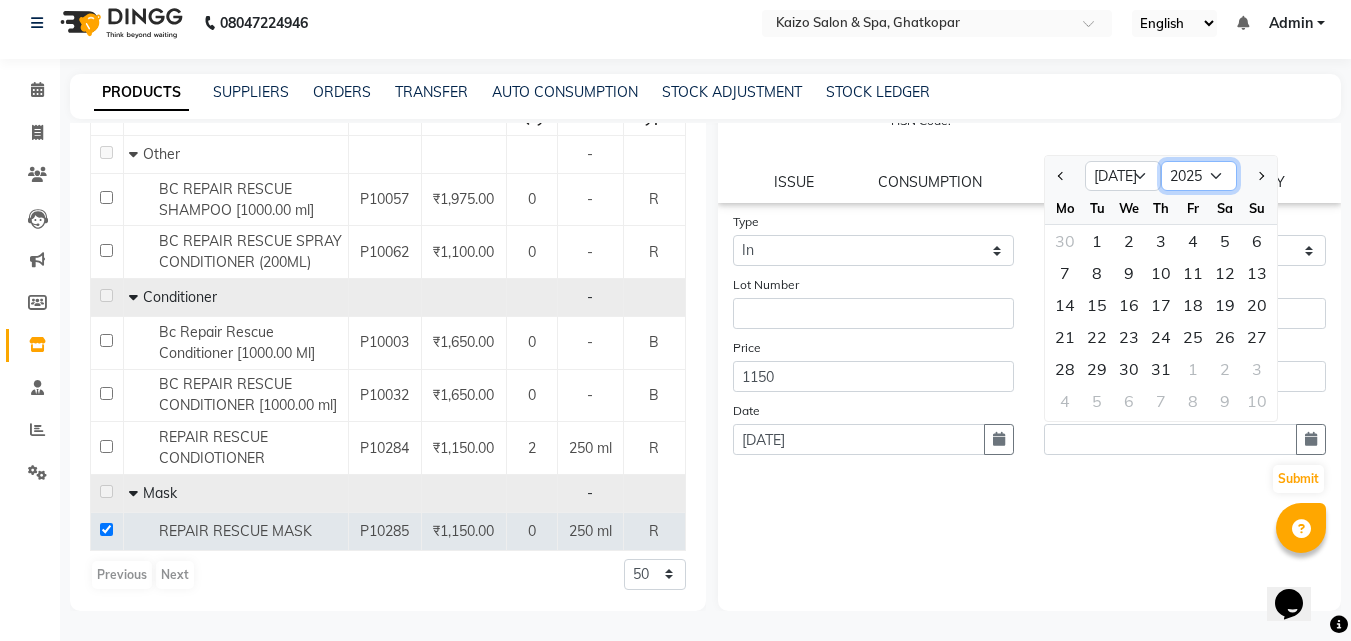 select on "2026" 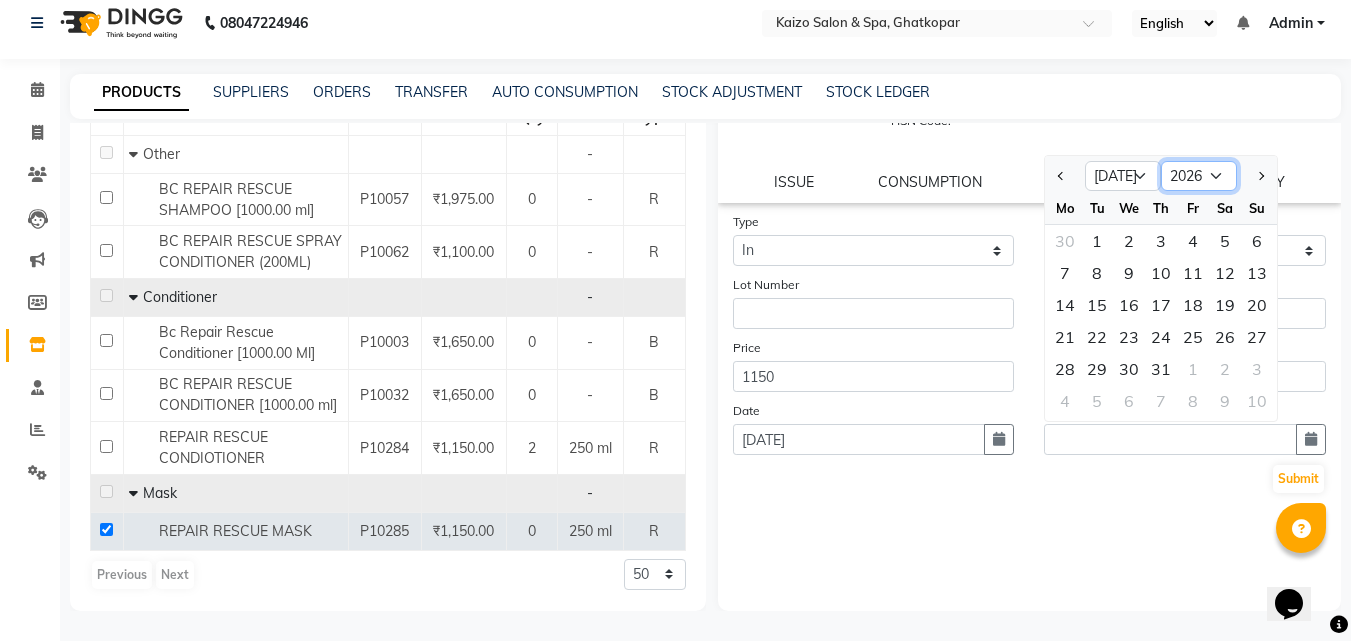 click on "2015 2016 2017 2018 2019 2020 2021 2022 2023 2024 2025 2026 2027 2028 2029 2030 2031 2032 2033 2034 2035" 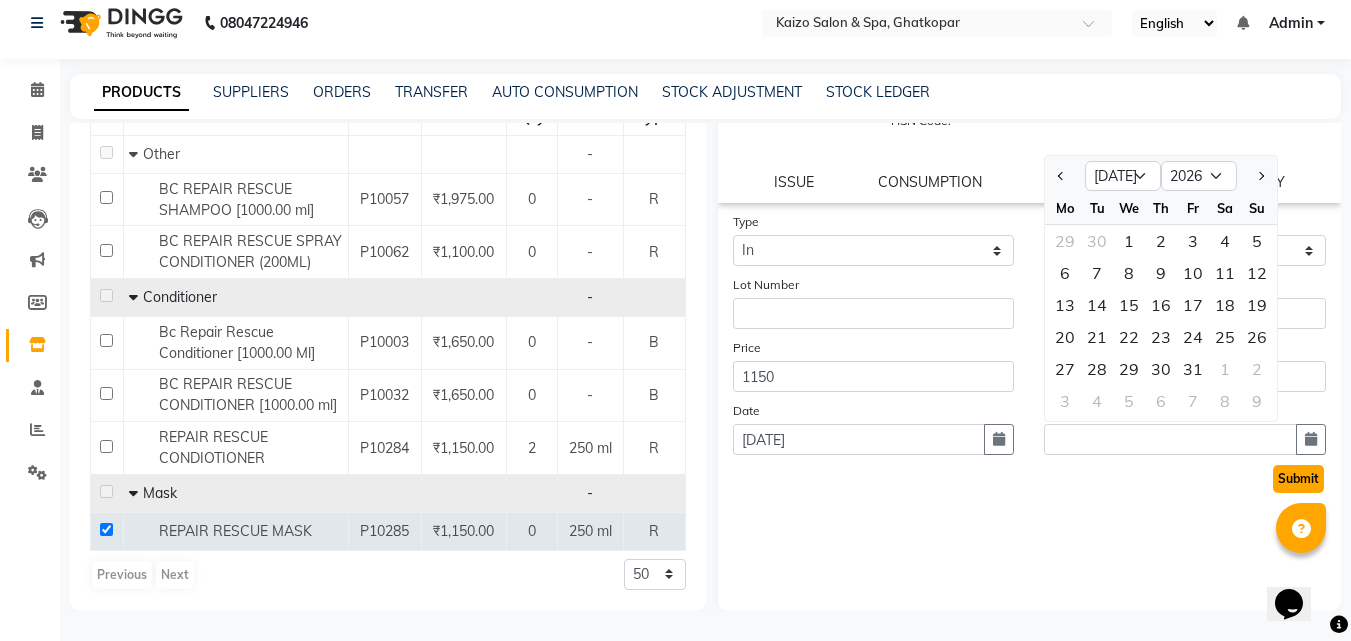 click on "Submit" 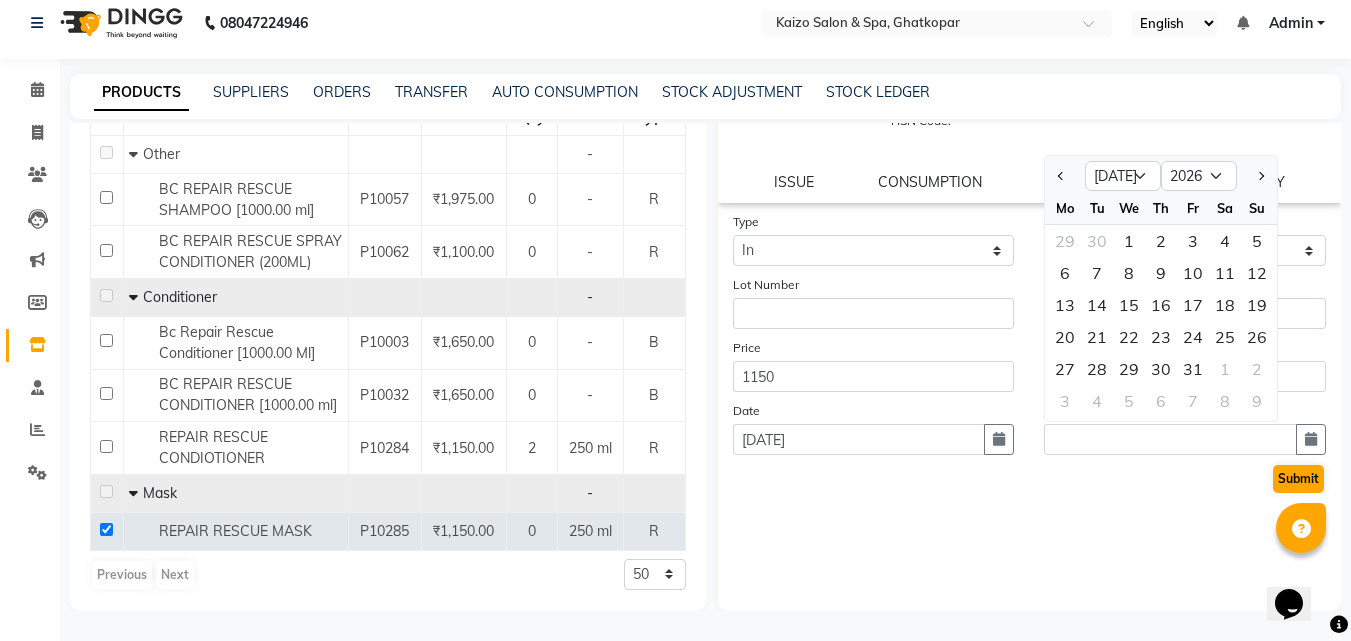 scroll, scrollTop: 0, scrollLeft: 0, axis: both 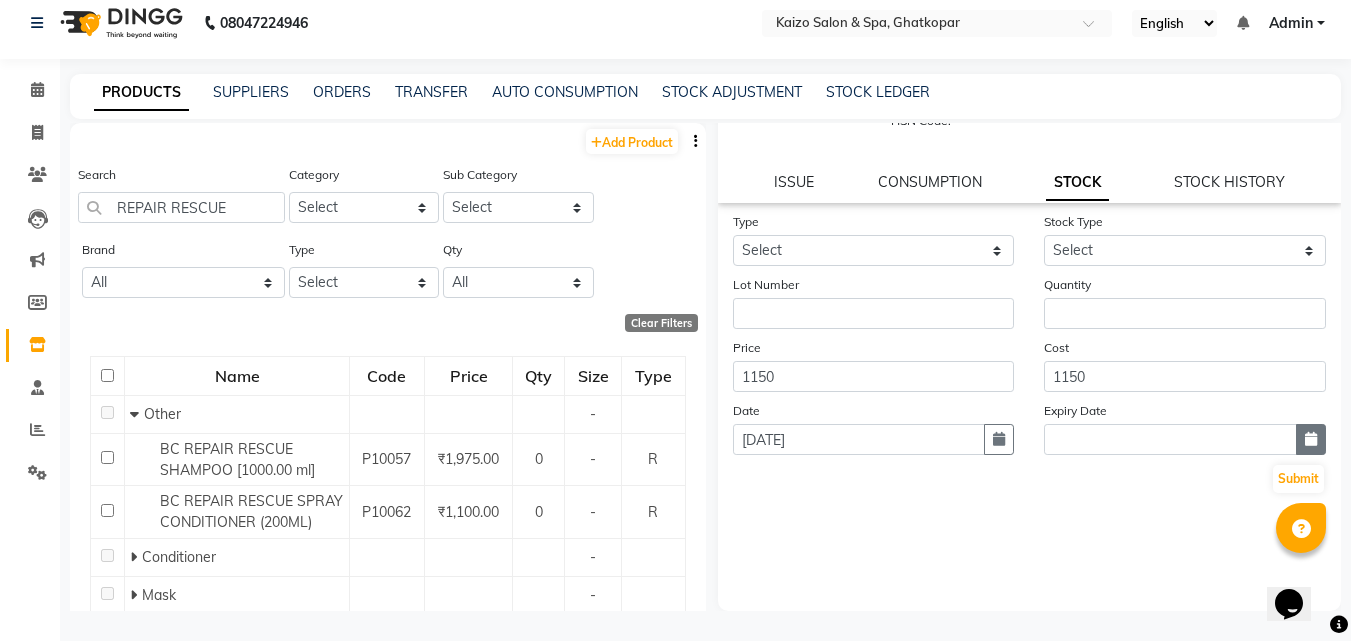 click 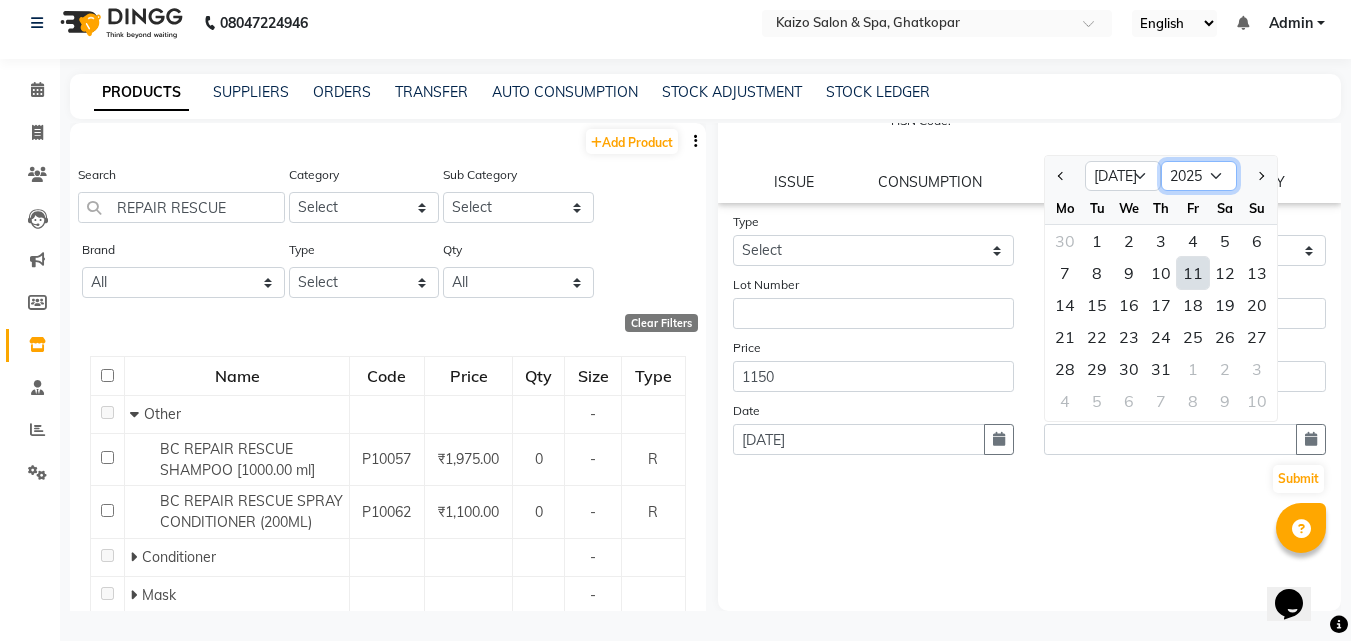 click on "2015 2016 2017 2018 2019 2020 2021 2022 2023 2024 2025 2026 2027 2028 2029 2030 2031 2032 2033 2034 2035" 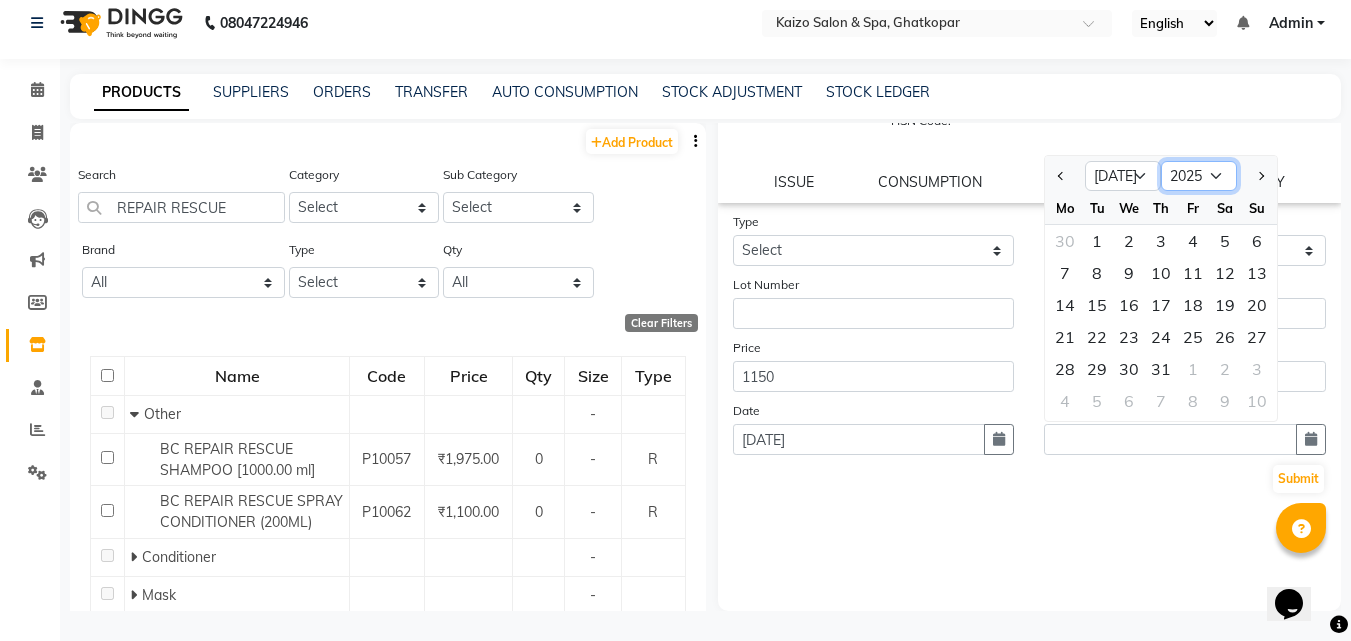 select on "2026" 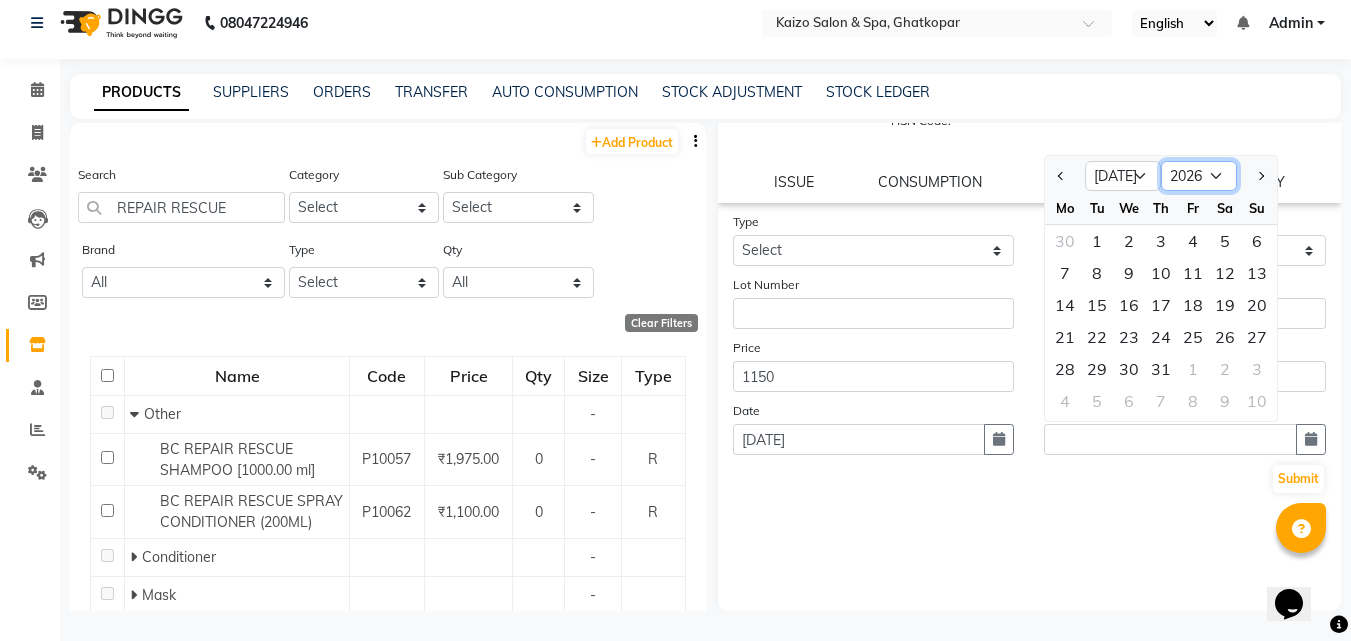 click on "2015 2016 2017 2018 2019 2020 2021 2022 2023 2024 2025 2026 2027 2028 2029 2030 2031 2032 2033 2034 2035" 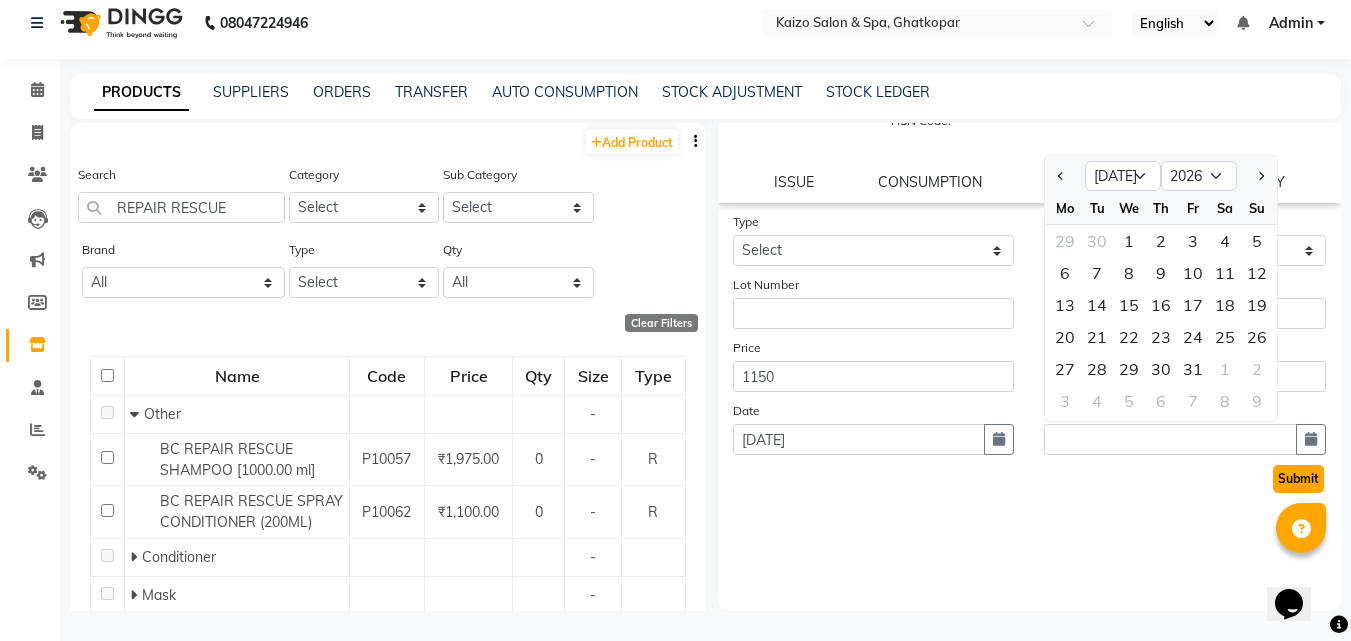 click on "Submit" 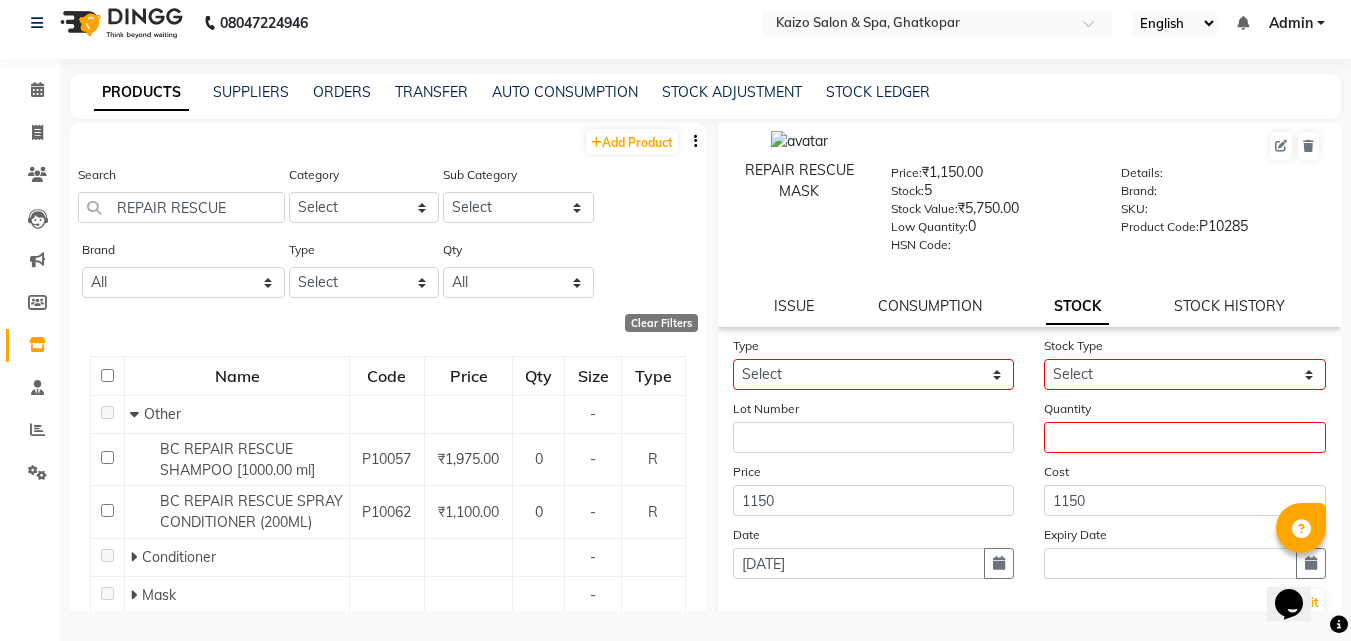 scroll, scrollTop: 0, scrollLeft: 0, axis: both 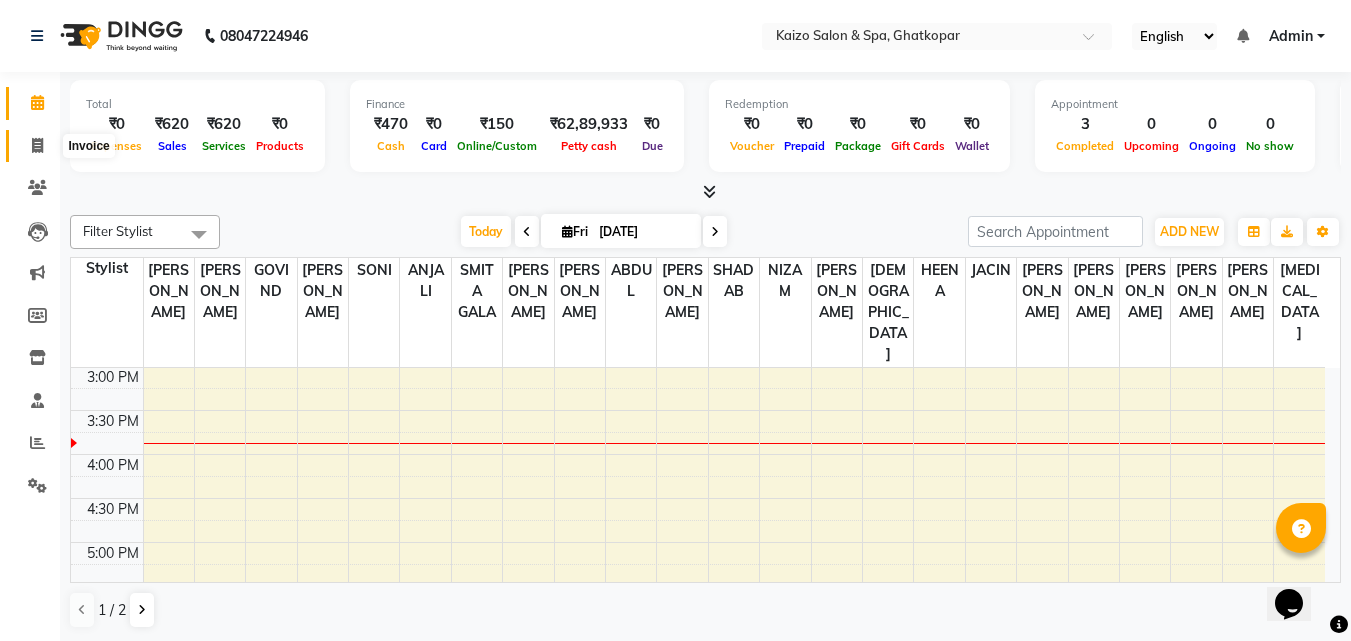 click 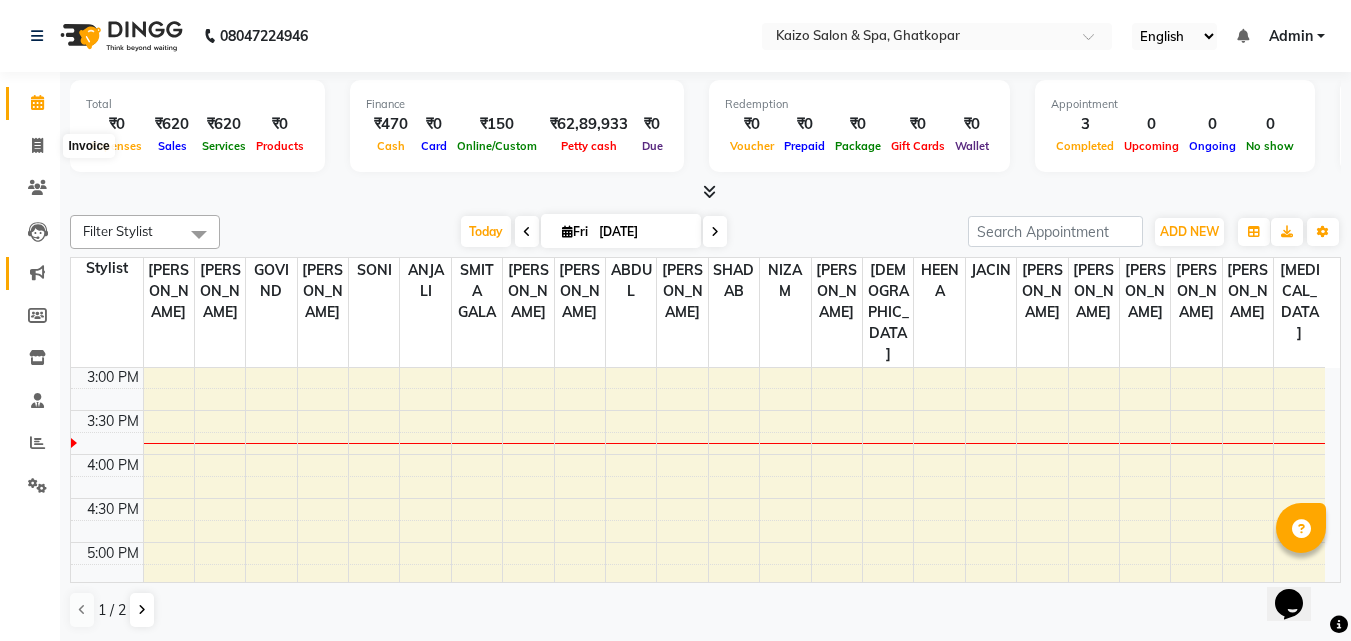 select on "service" 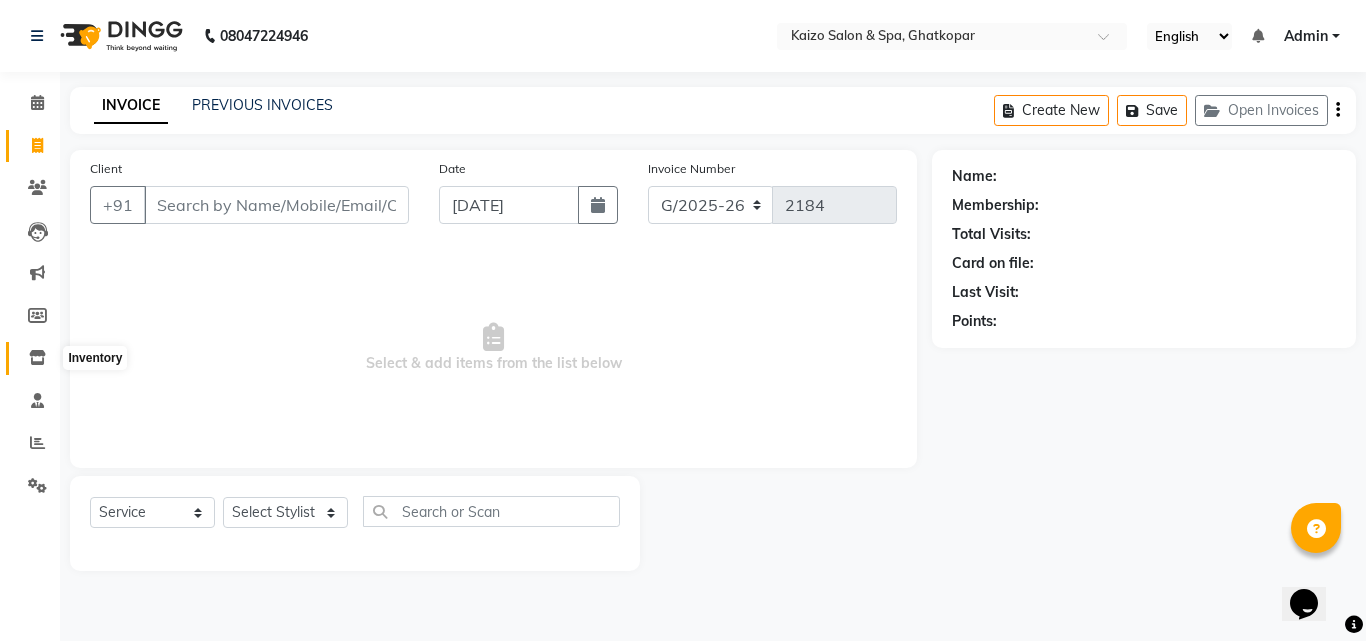 click 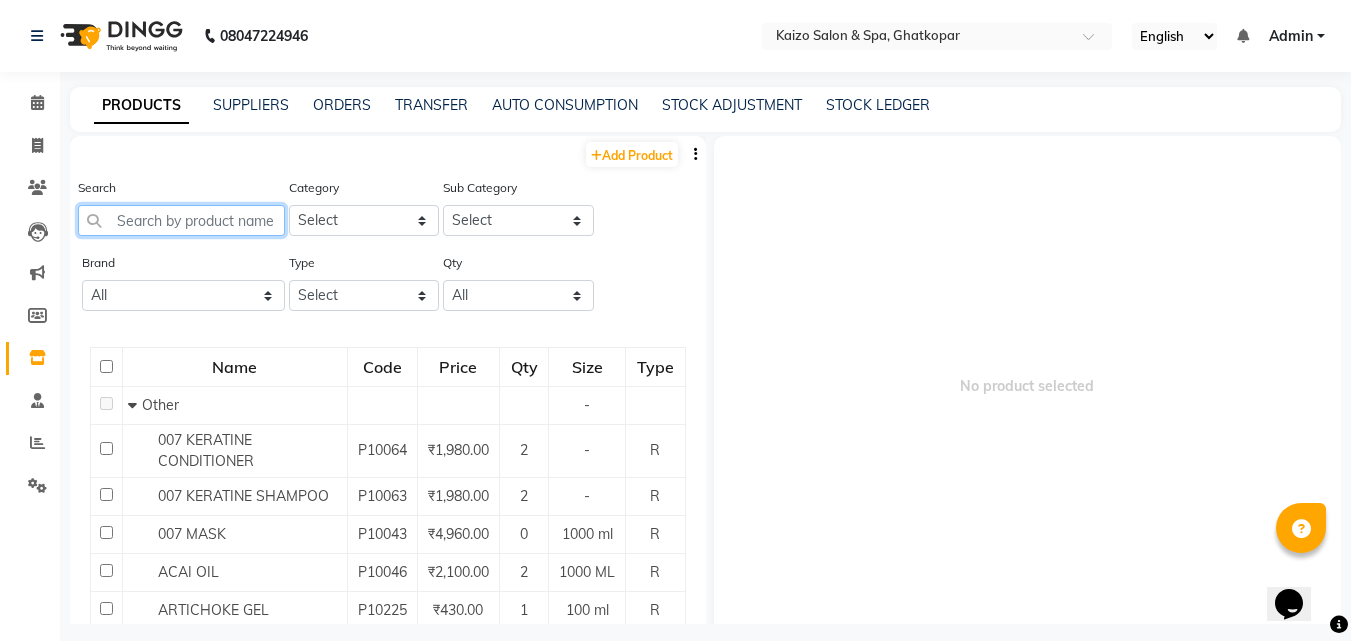 click 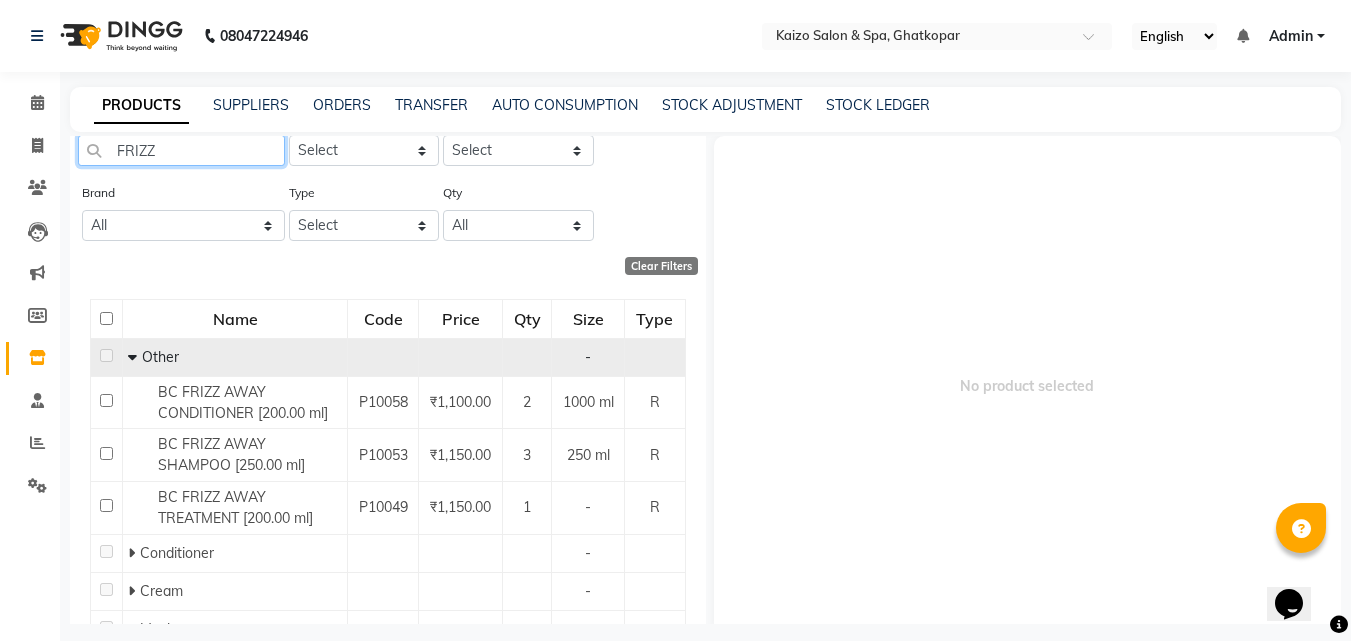 scroll, scrollTop: 155, scrollLeft: 0, axis: vertical 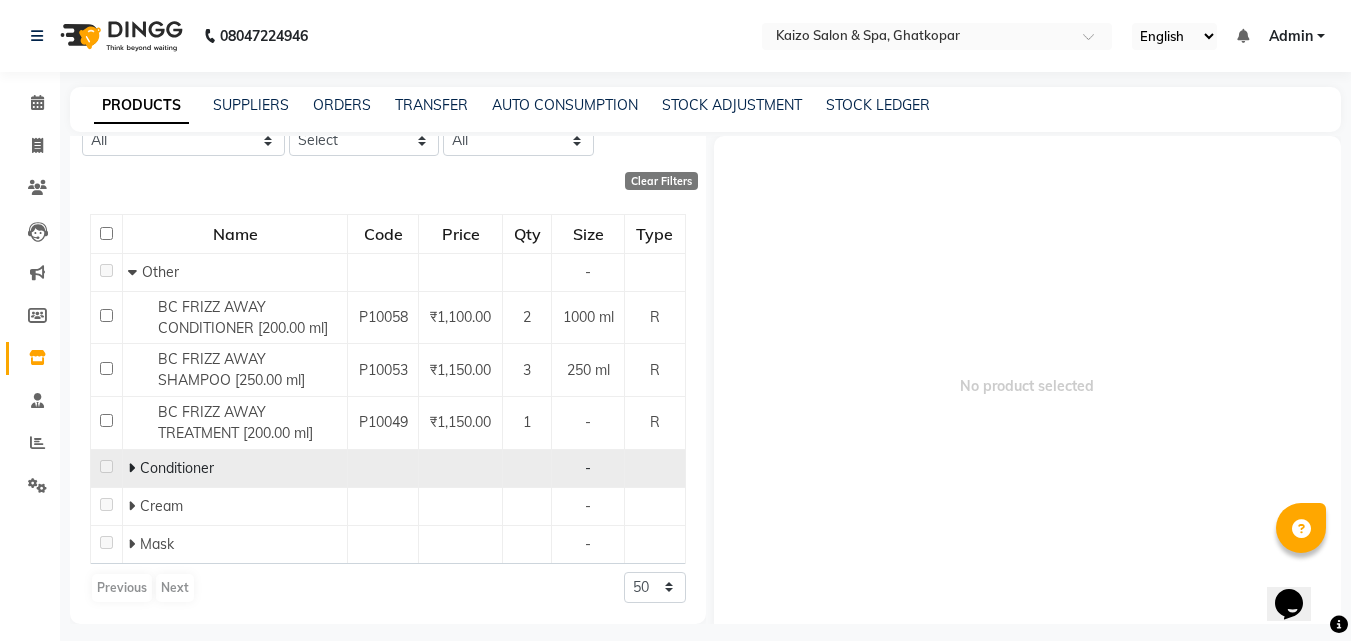 click 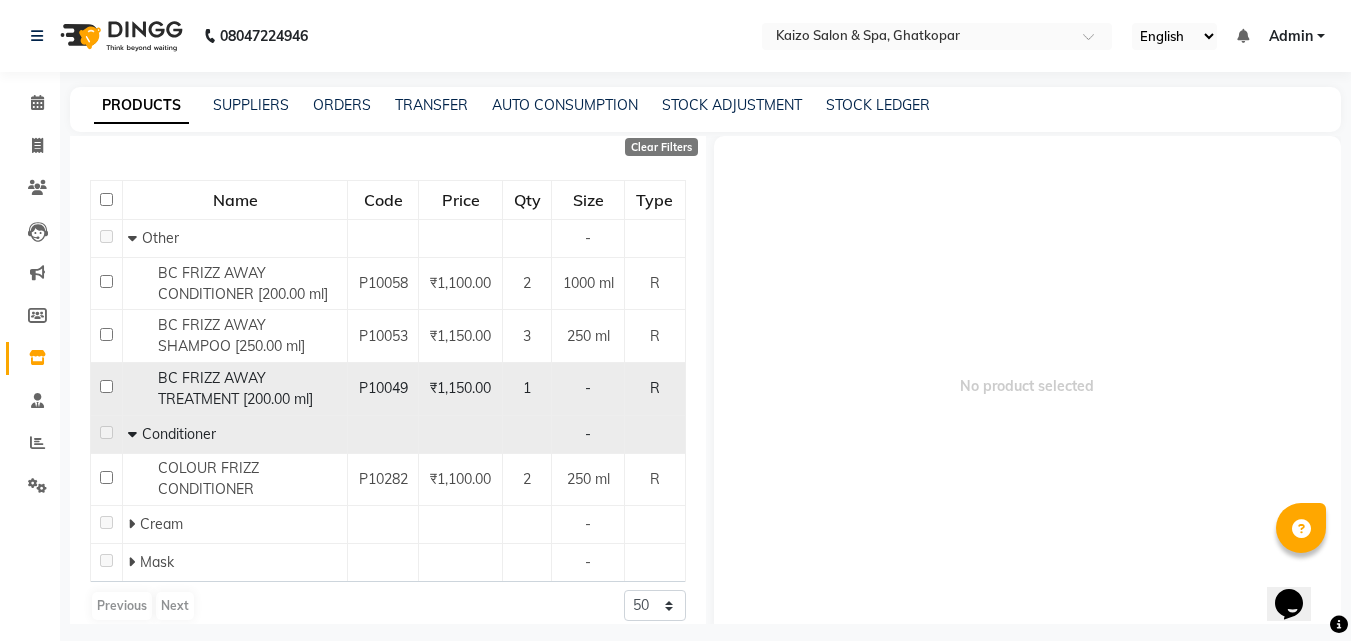 scroll, scrollTop: 207, scrollLeft: 0, axis: vertical 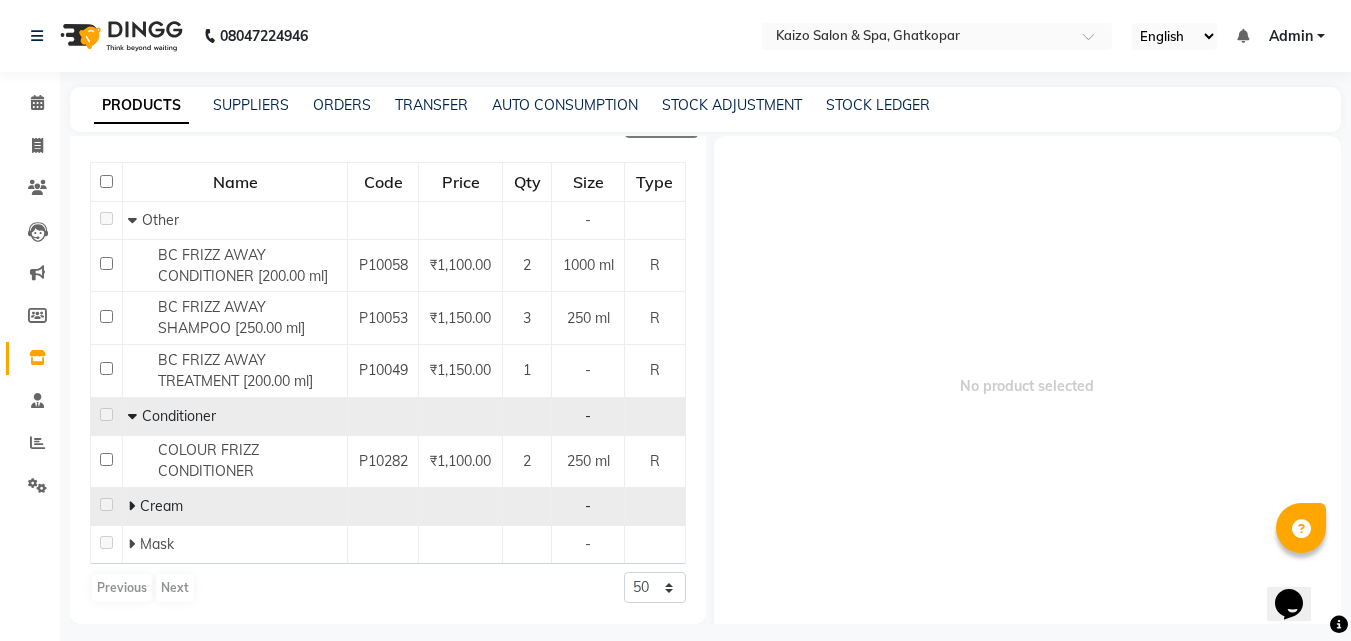 click 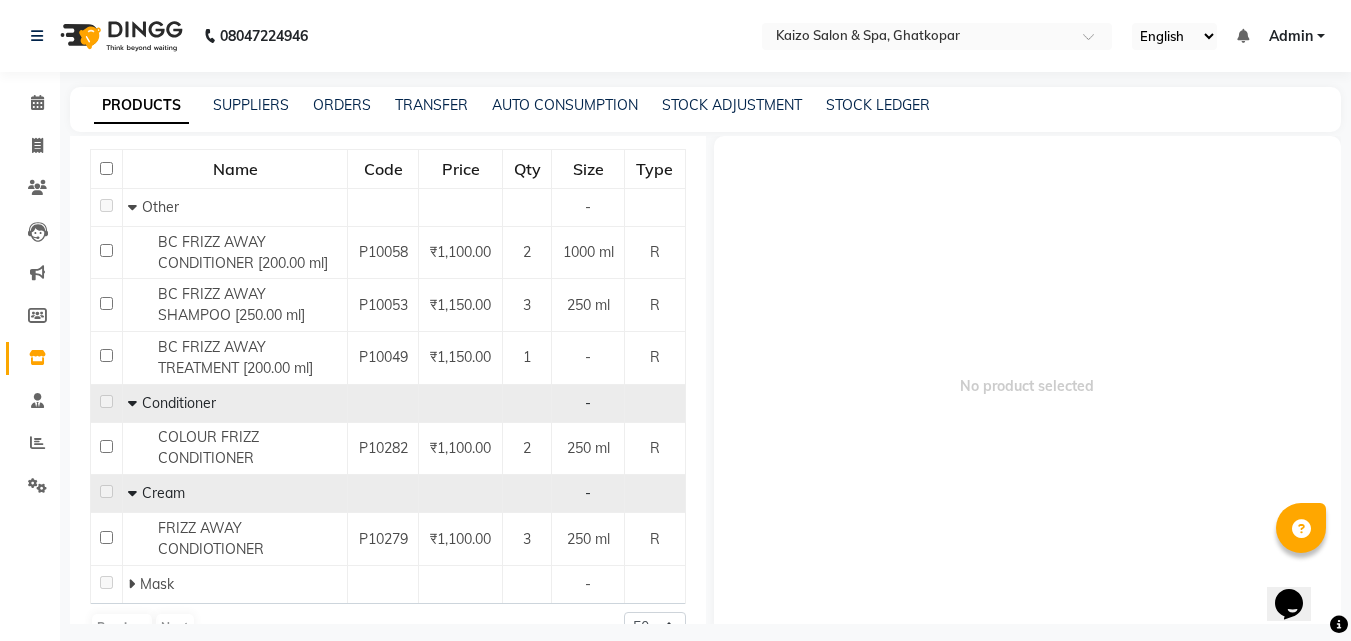 scroll, scrollTop: 260, scrollLeft: 0, axis: vertical 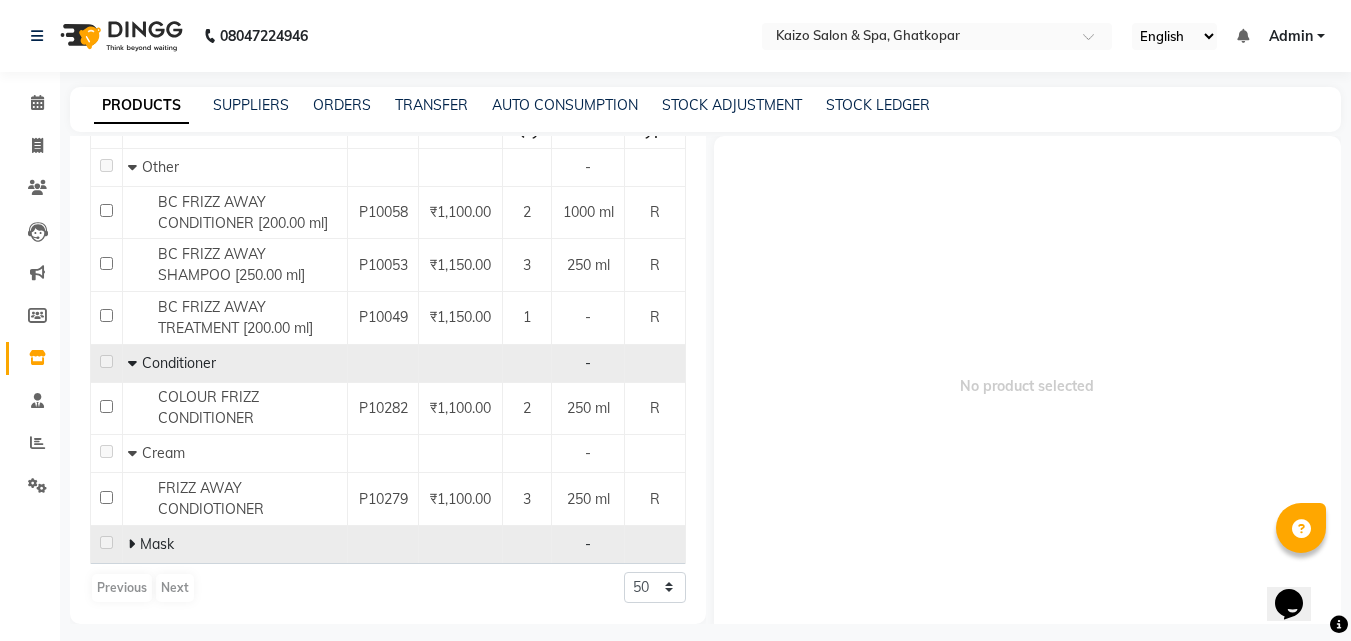 click 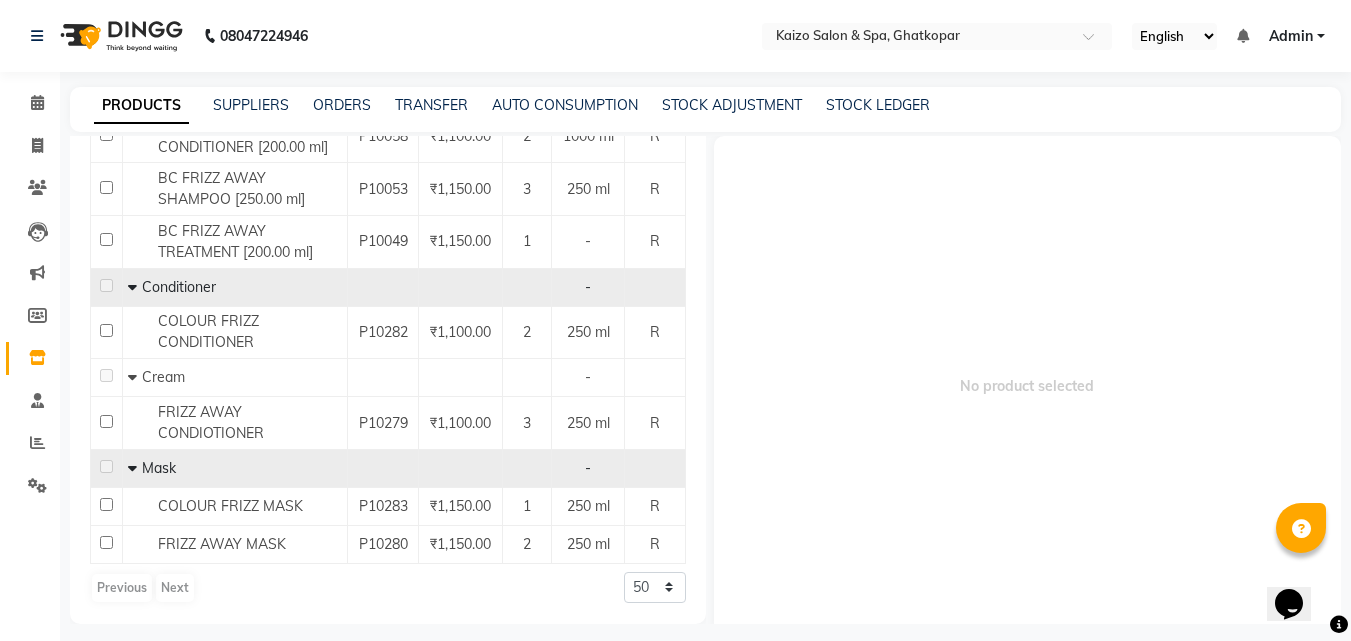 scroll, scrollTop: 0, scrollLeft: 0, axis: both 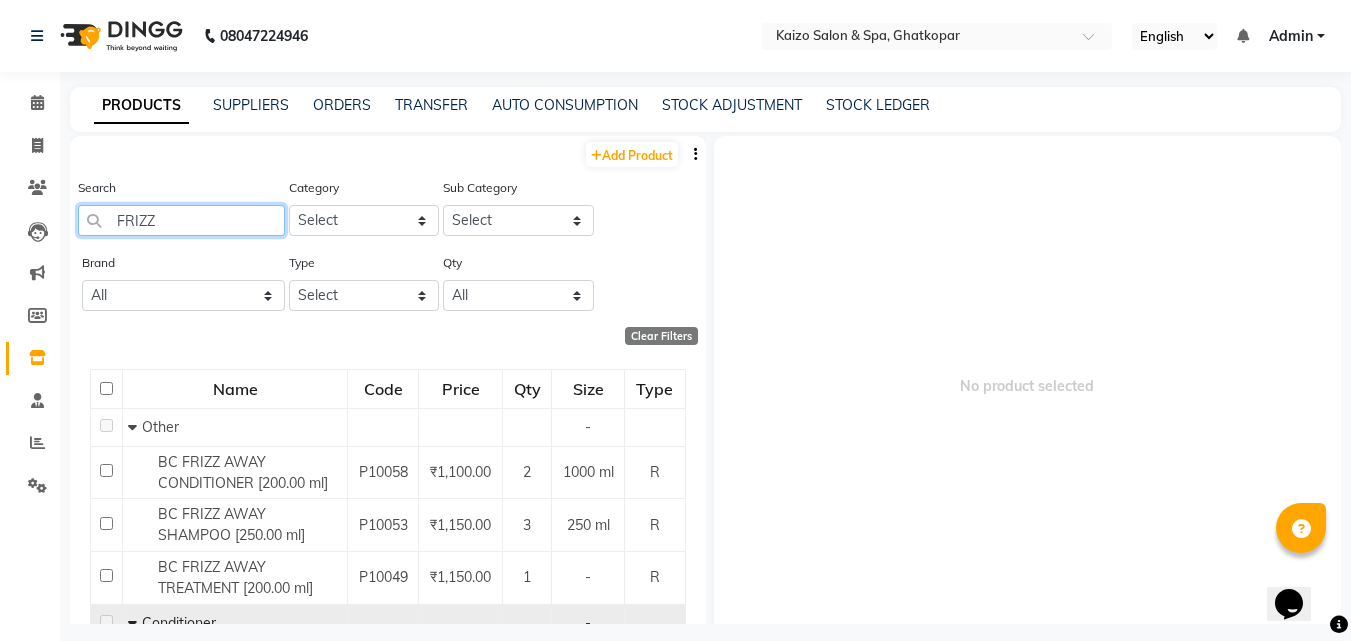 click on "FRIZZ" 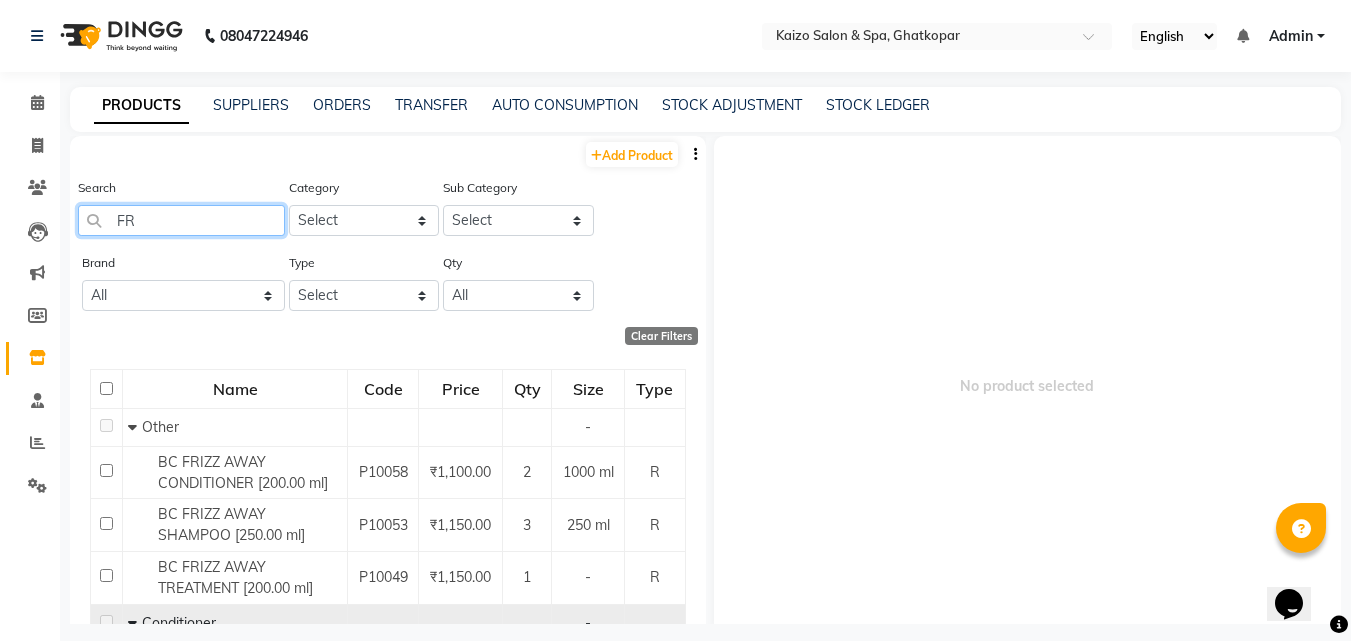 type on "F" 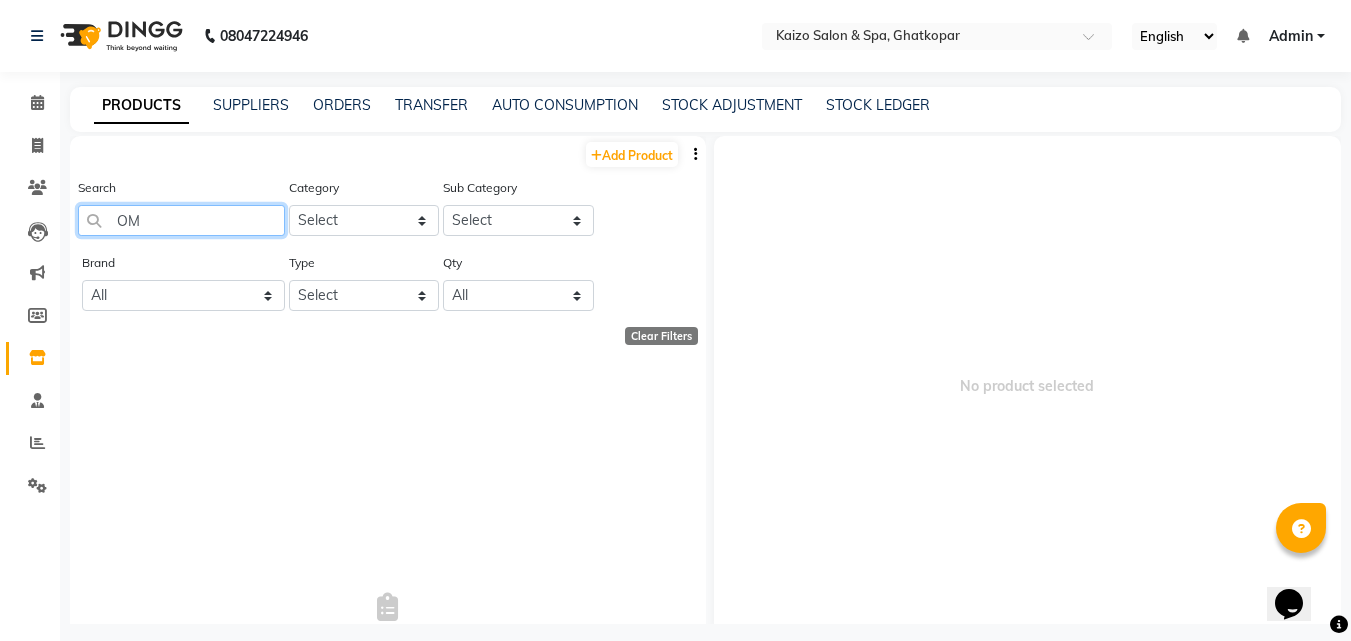 type on "O" 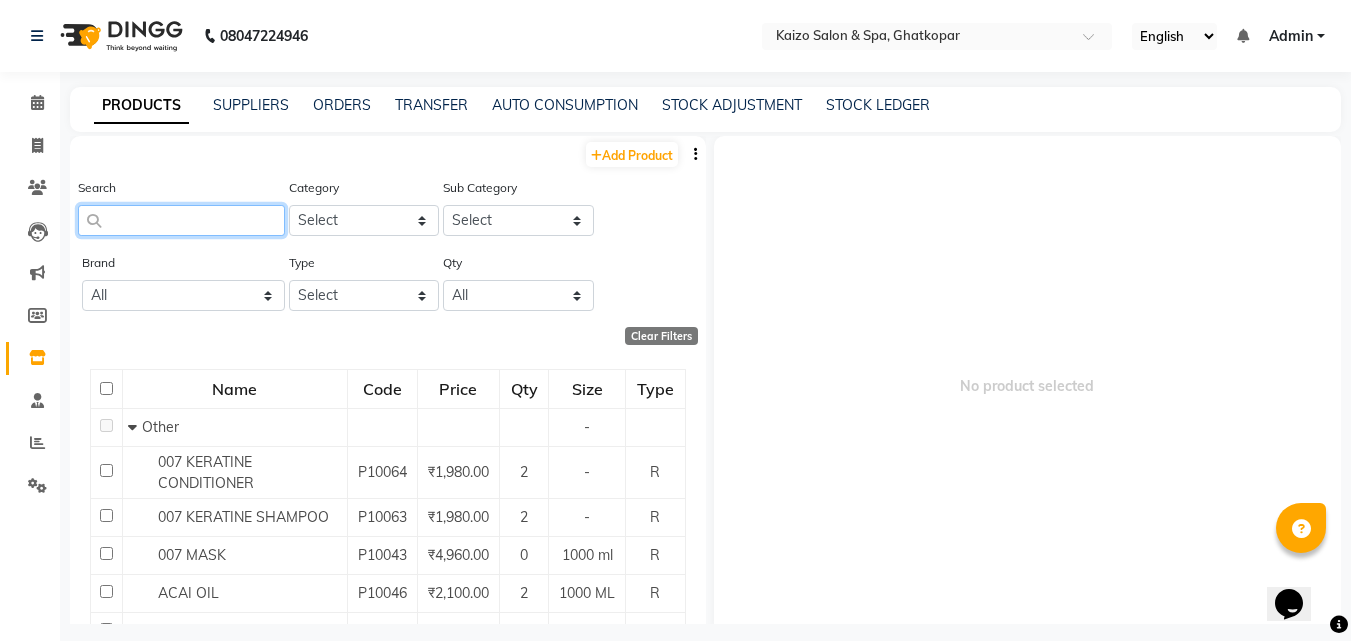 type on "O" 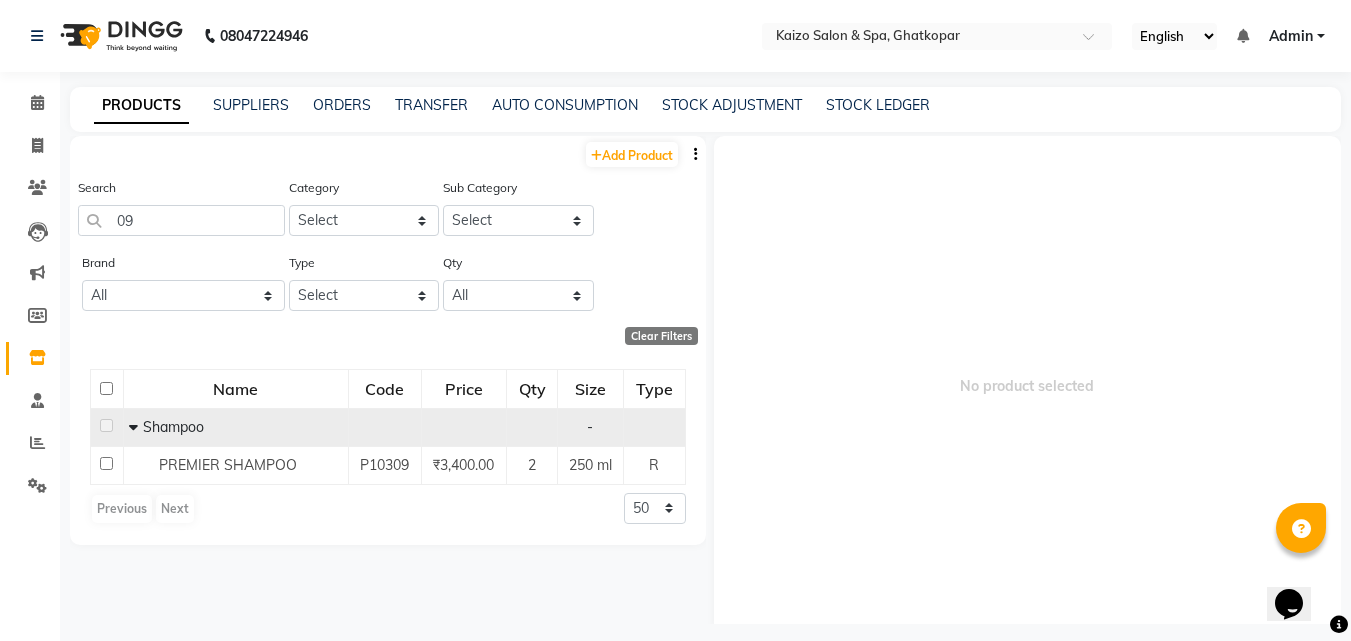 click 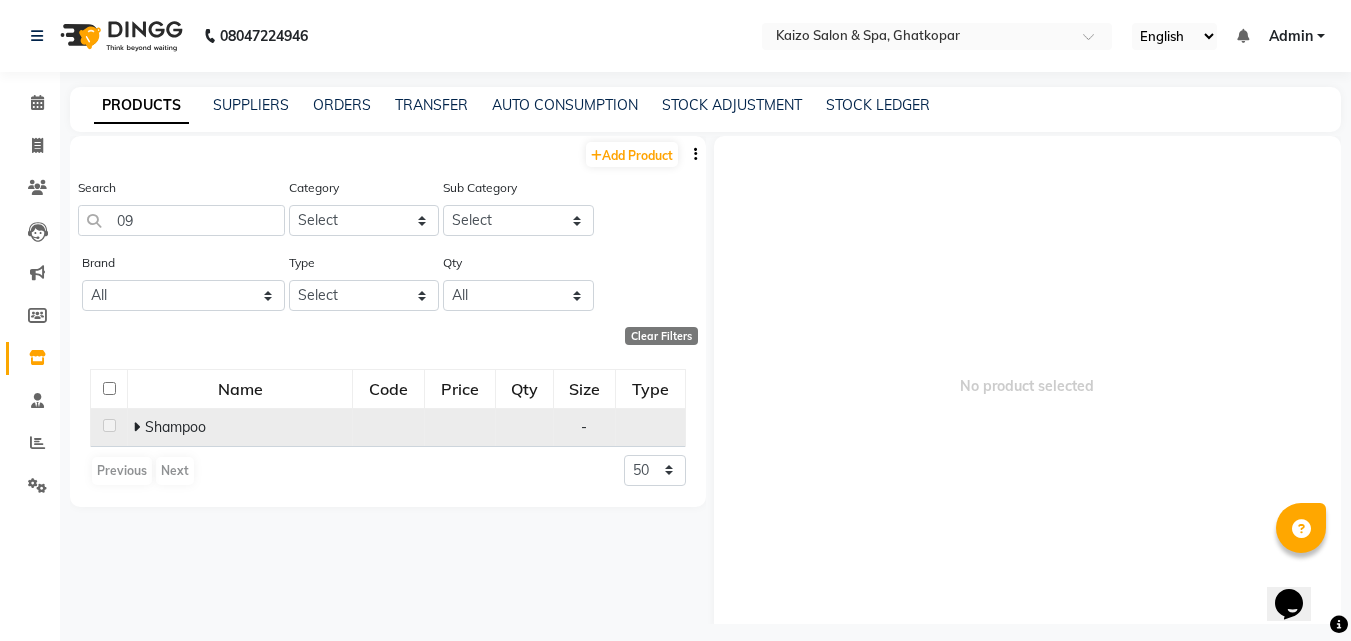 click 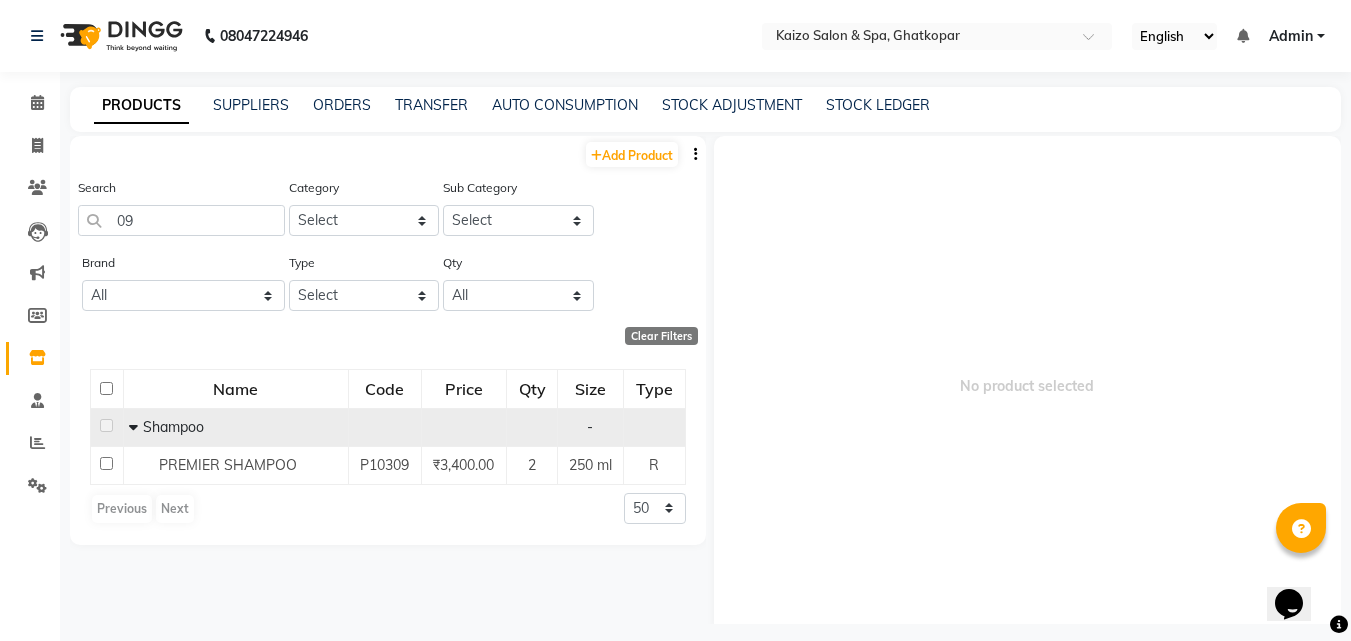 click on "Search 09" 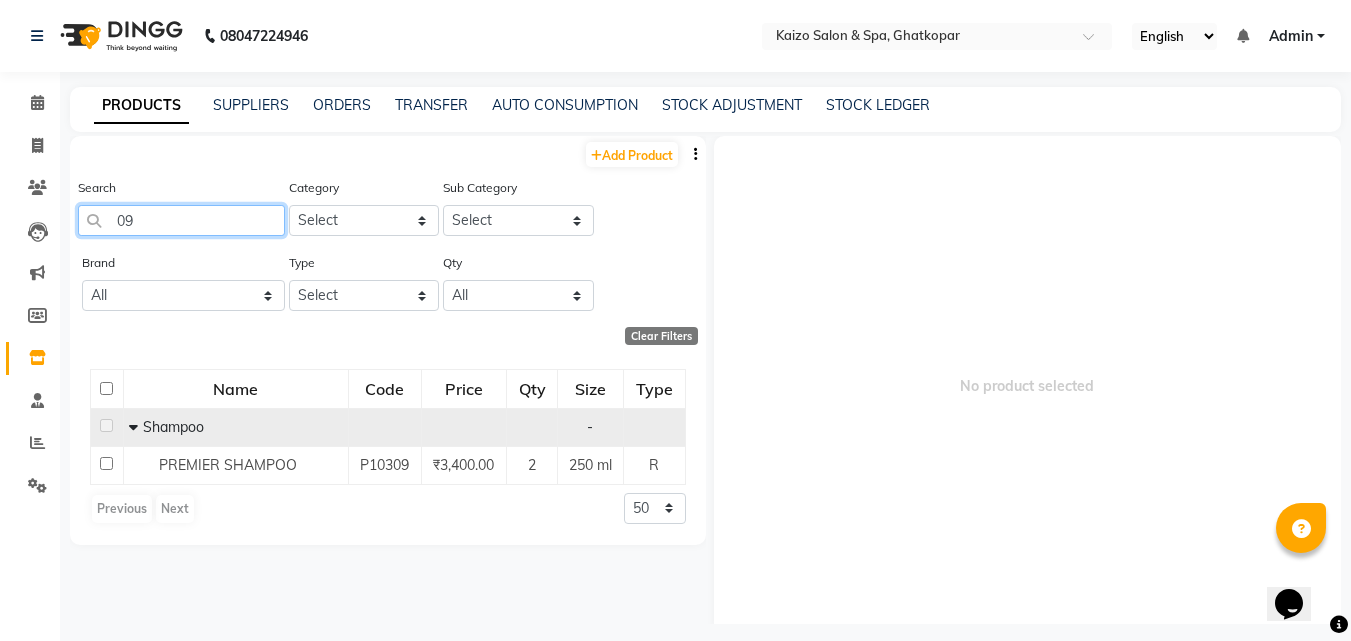 drag, startPoint x: 240, startPoint y: 232, endPoint x: 265, endPoint y: 240, distance: 26.24881 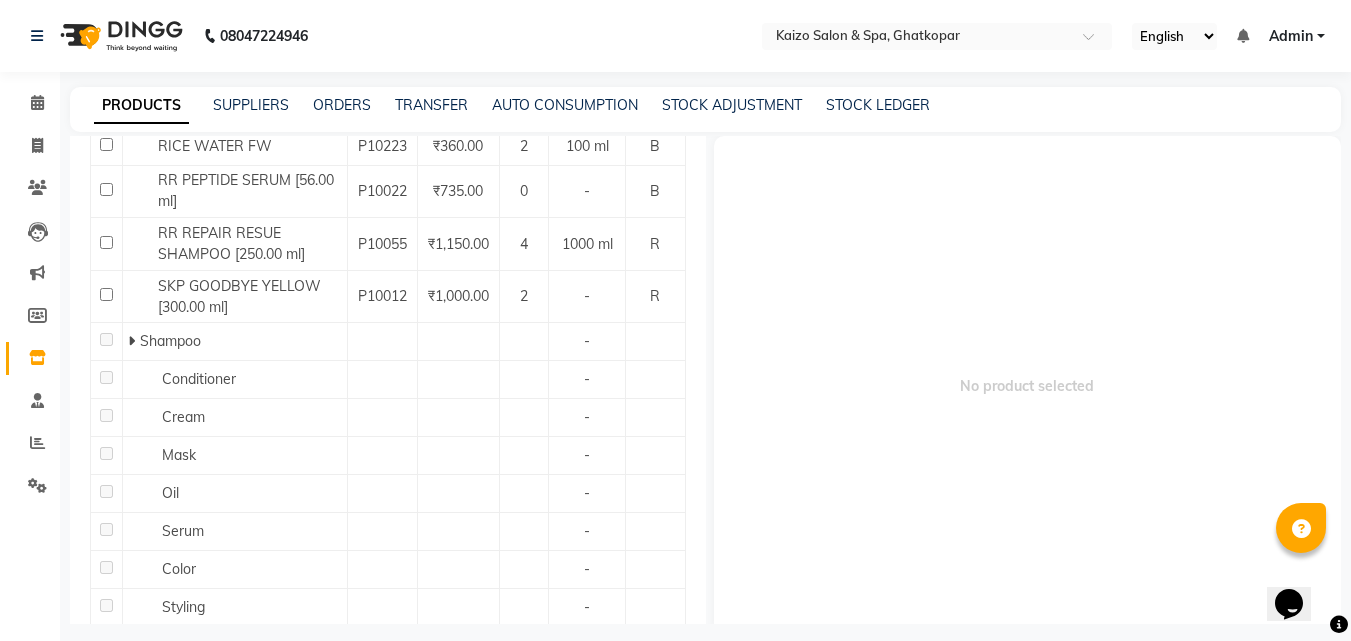 scroll, scrollTop: 1600, scrollLeft: 0, axis: vertical 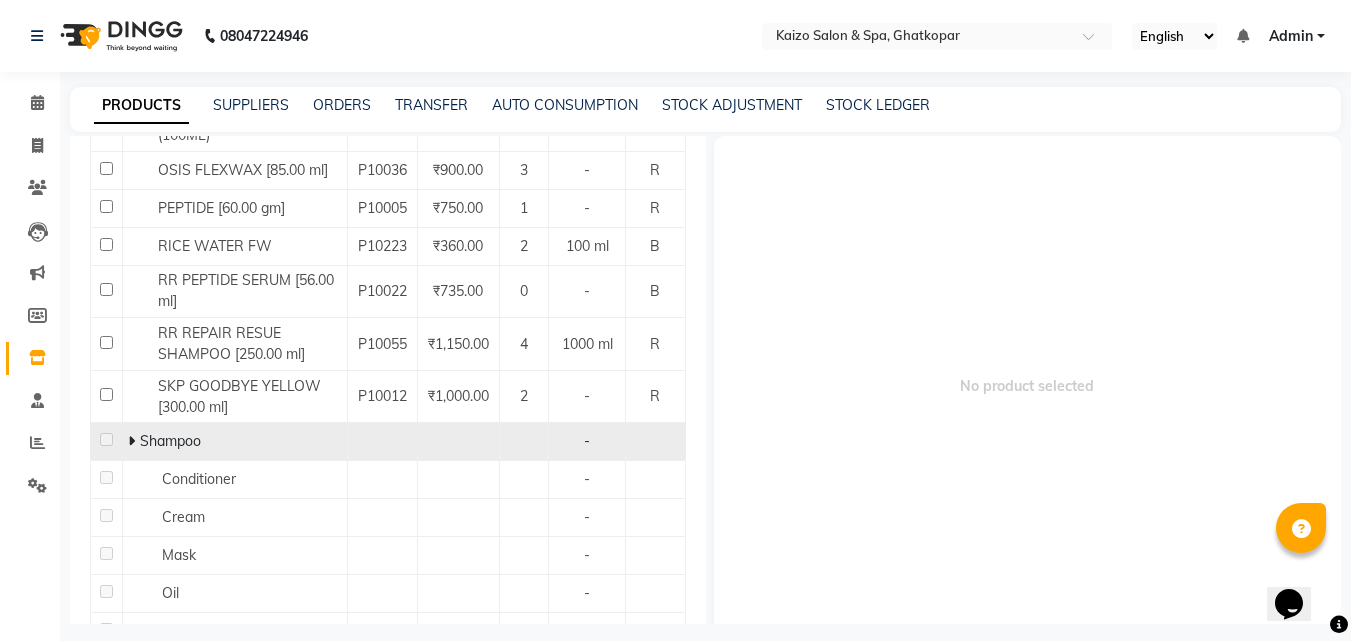 type 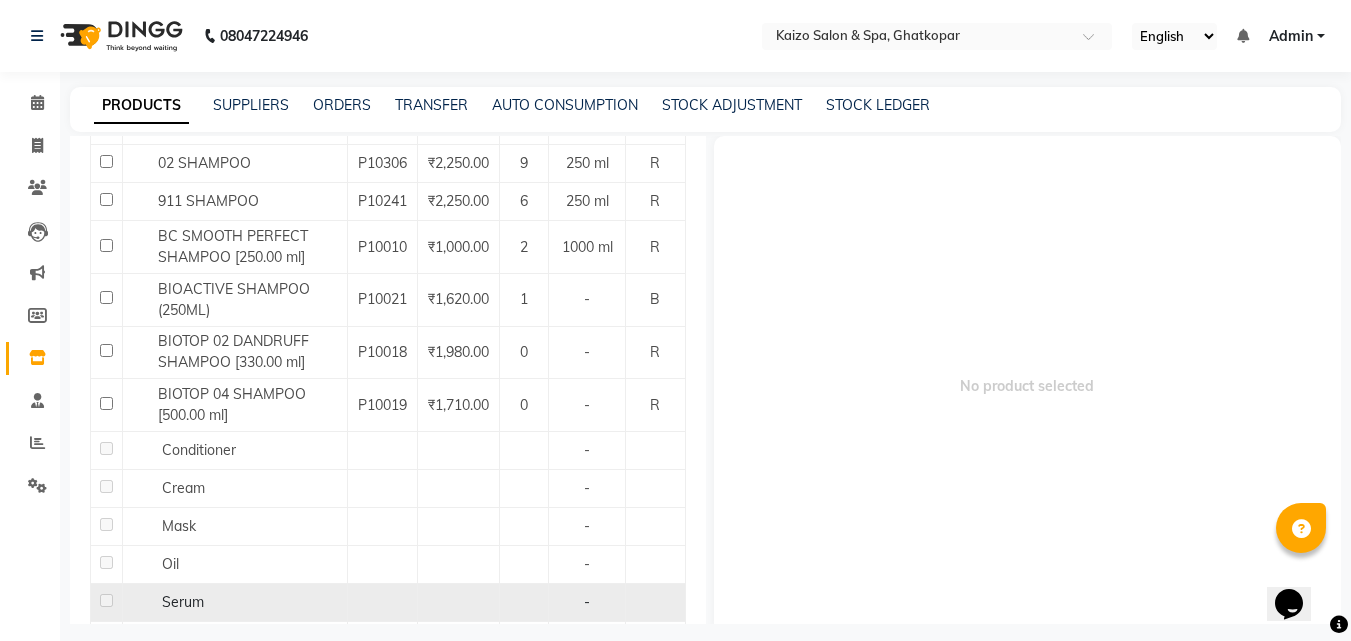 scroll, scrollTop: 1900, scrollLeft: 0, axis: vertical 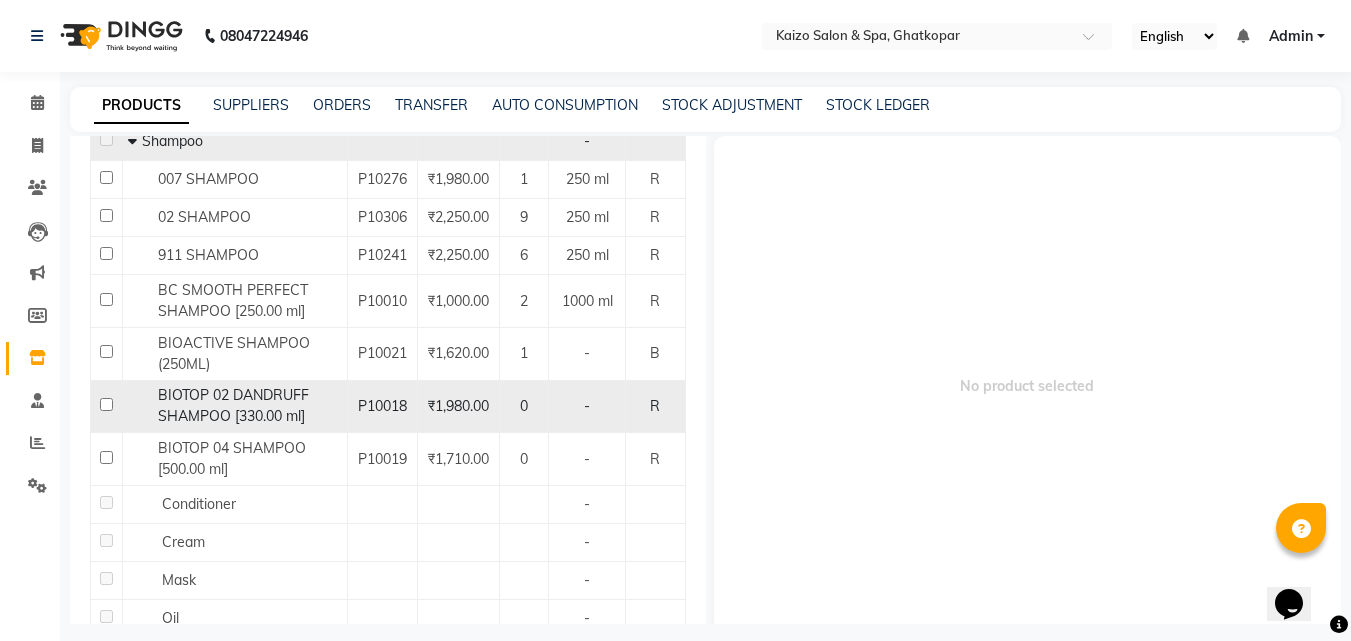 click 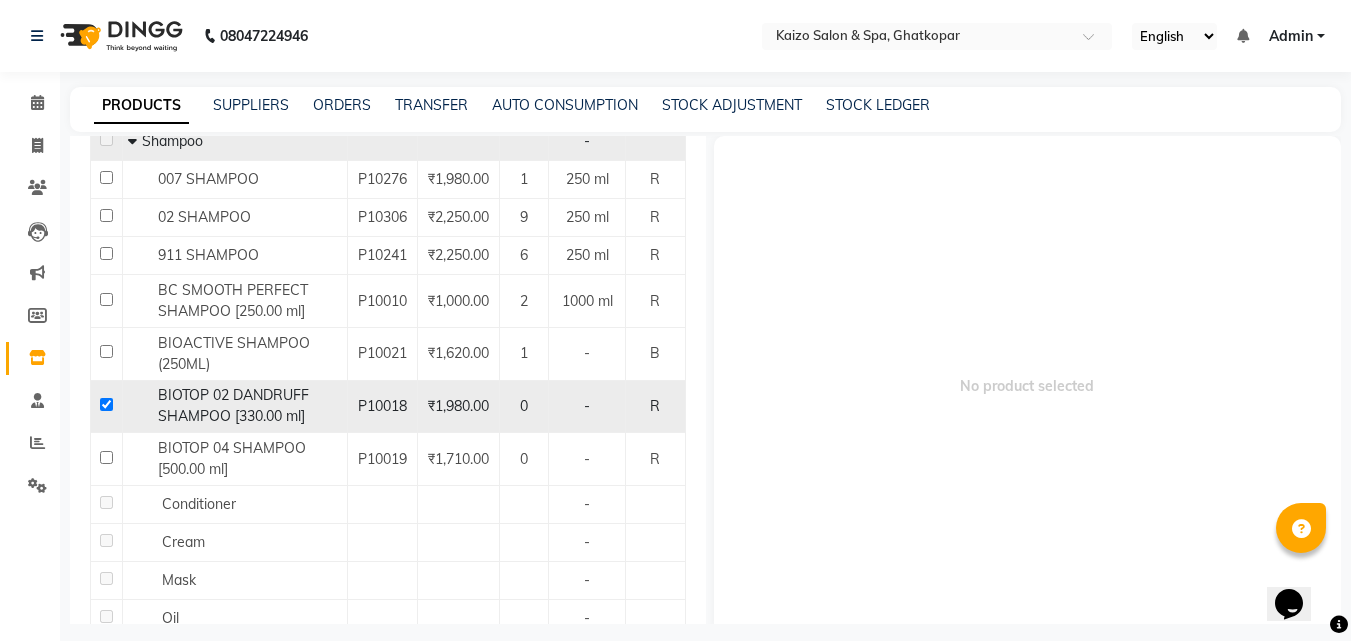 checkbox on "true" 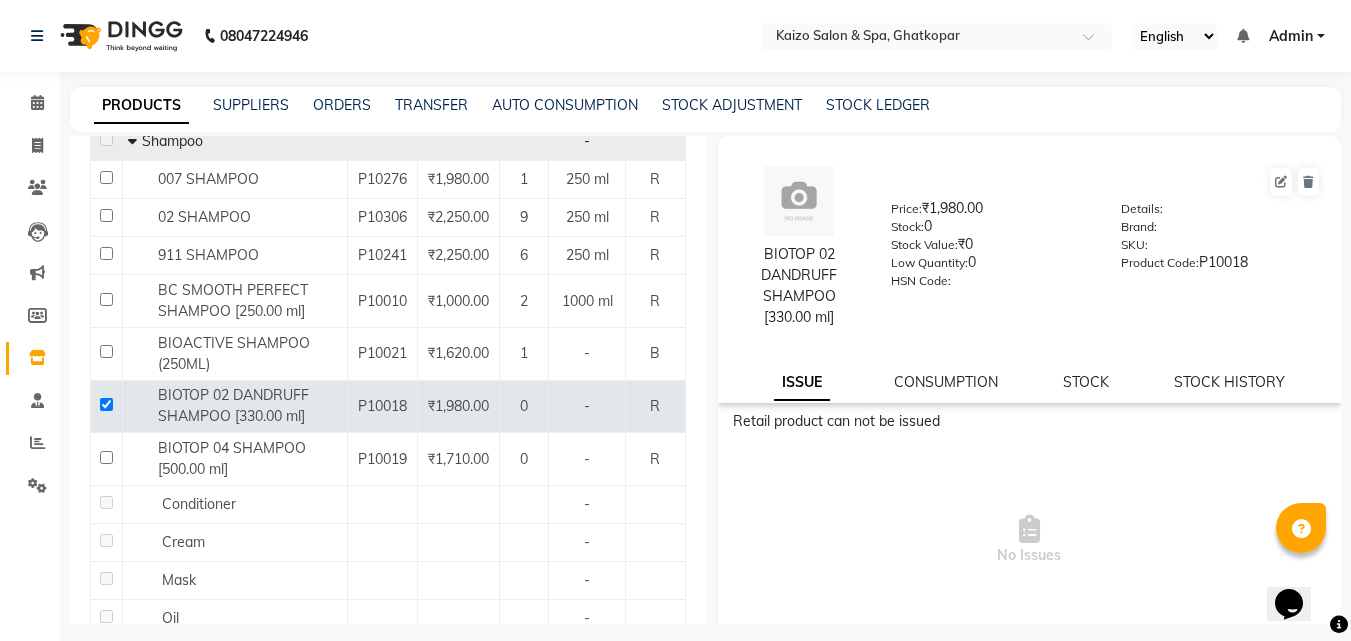 click on "STOCK" 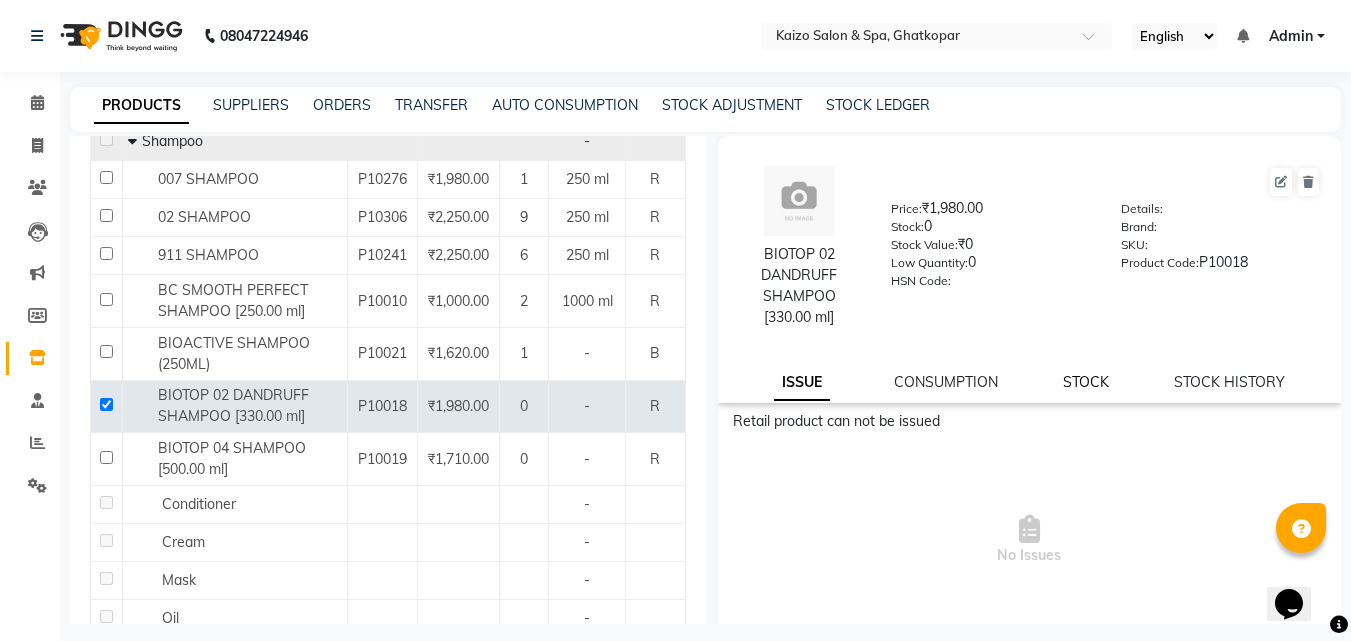 click on "STOCK" 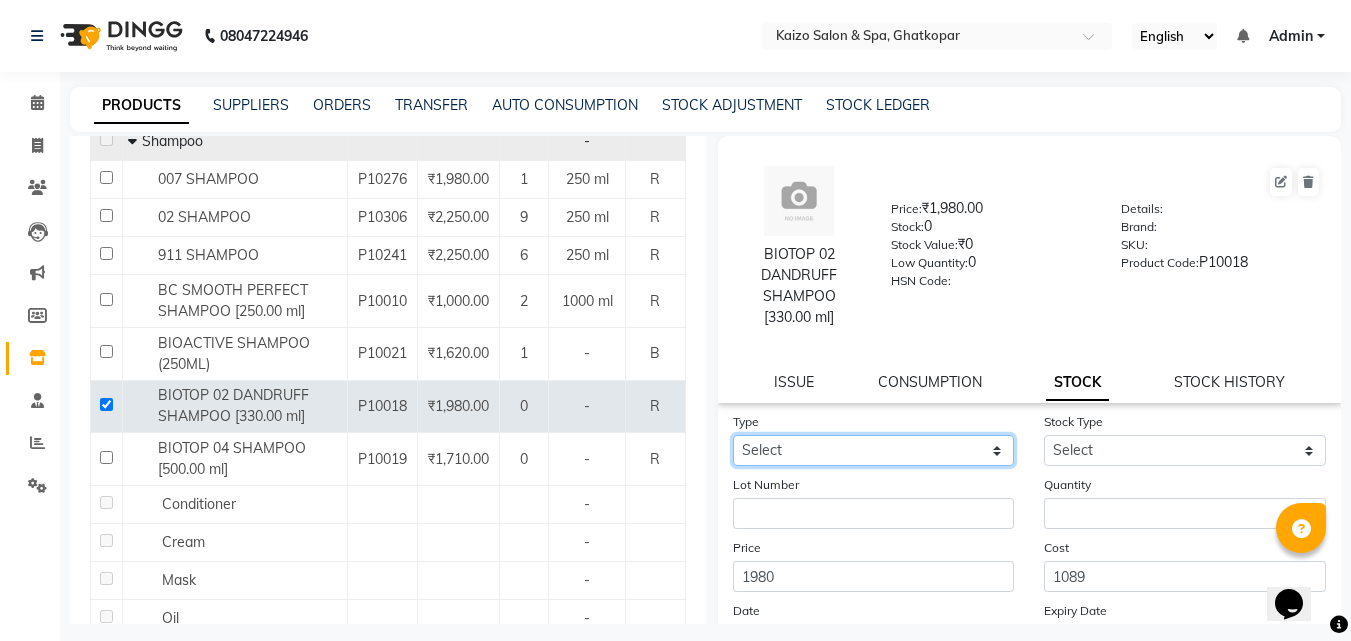 click on "Select In Out" 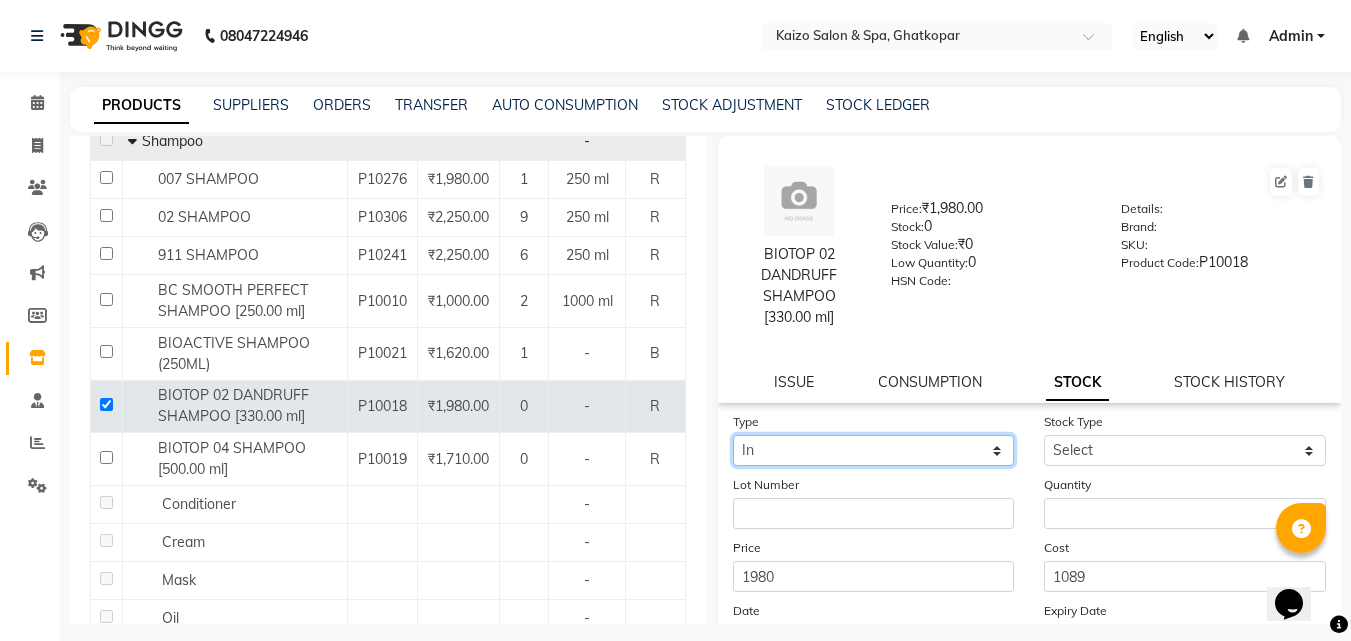 click on "Select In Out" 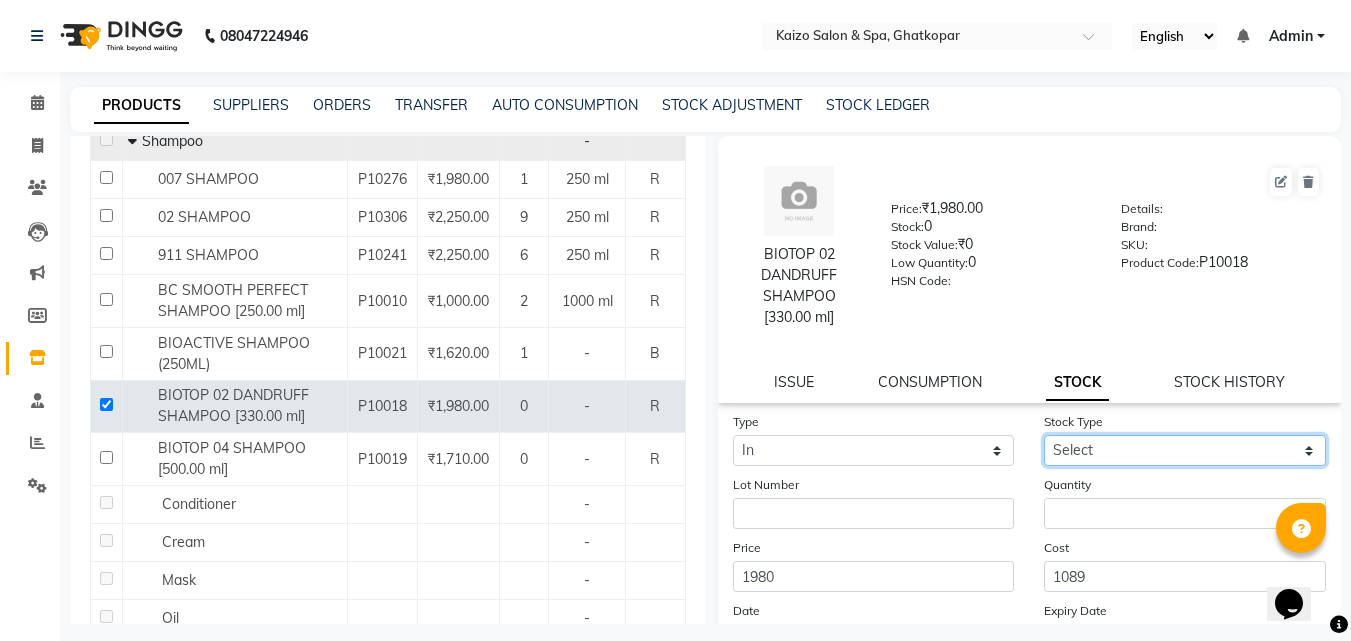 click on "Select New Stock Adjustment Return Other" 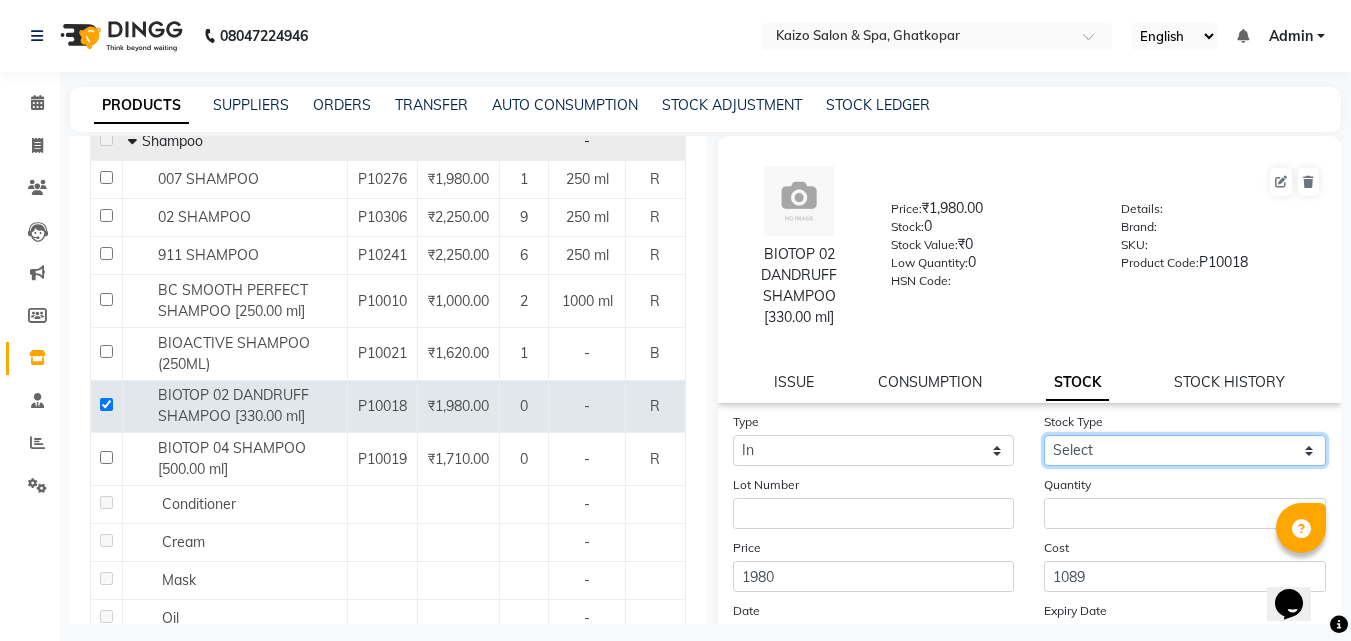 select on "new stock" 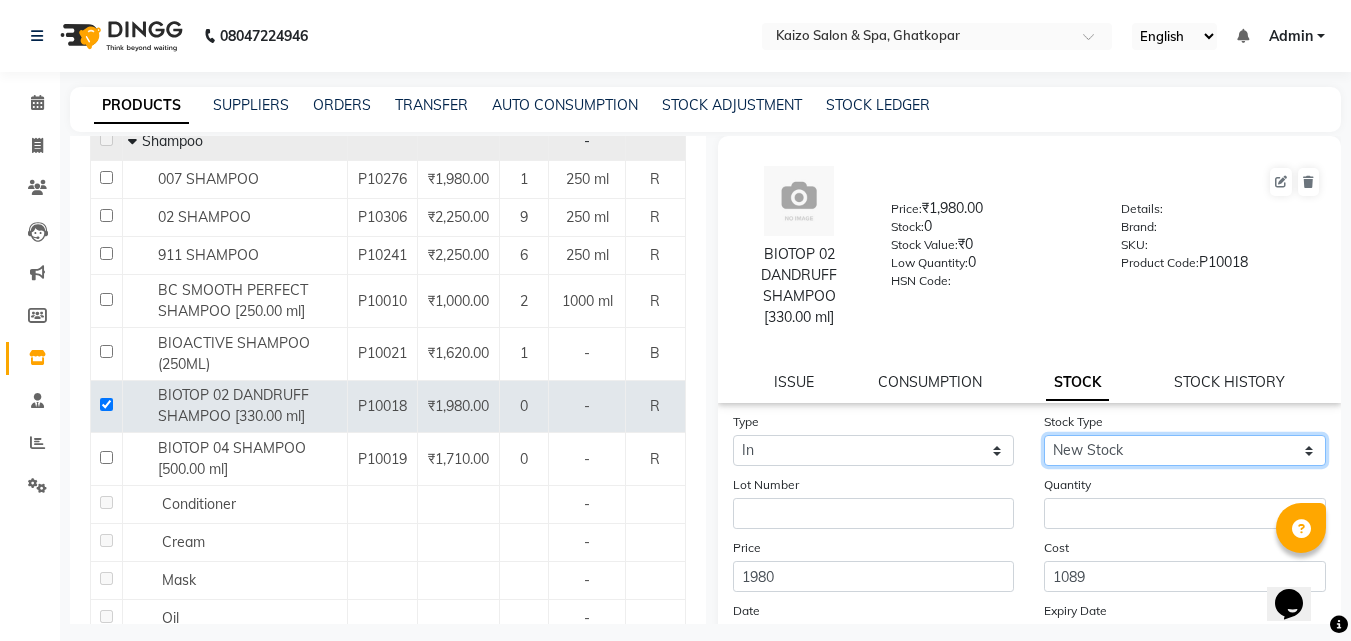 click on "Select New Stock Adjustment Return Other" 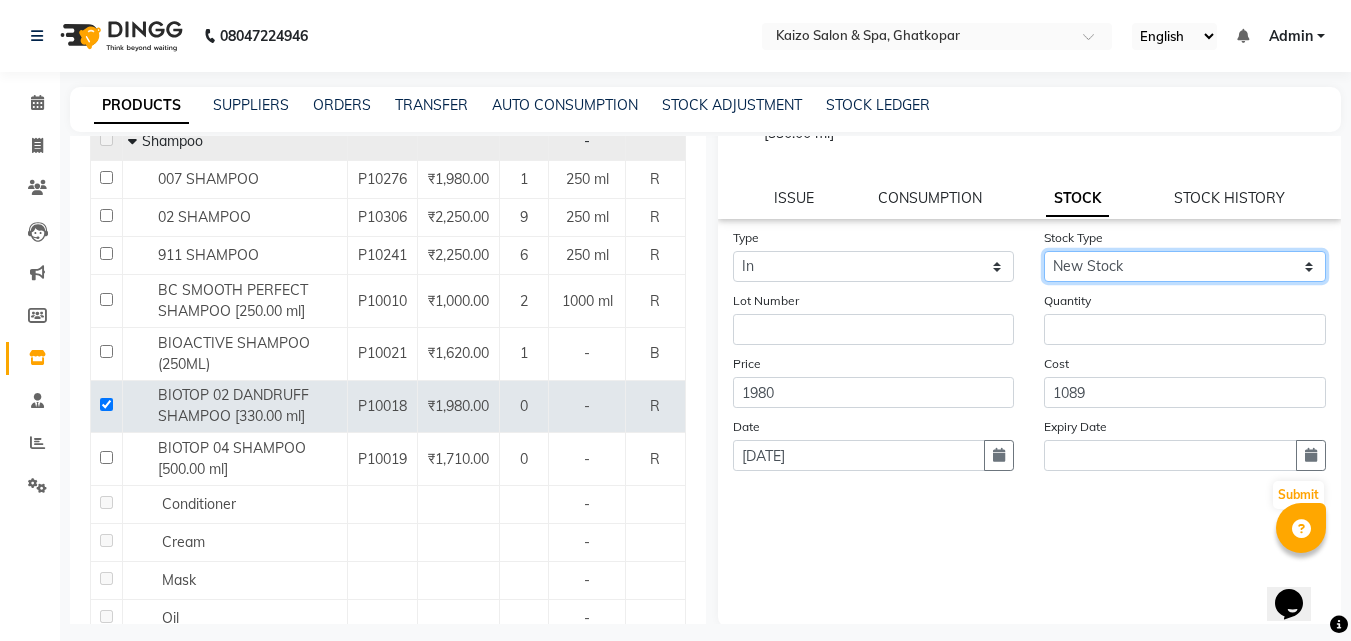 scroll, scrollTop: 187, scrollLeft: 0, axis: vertical 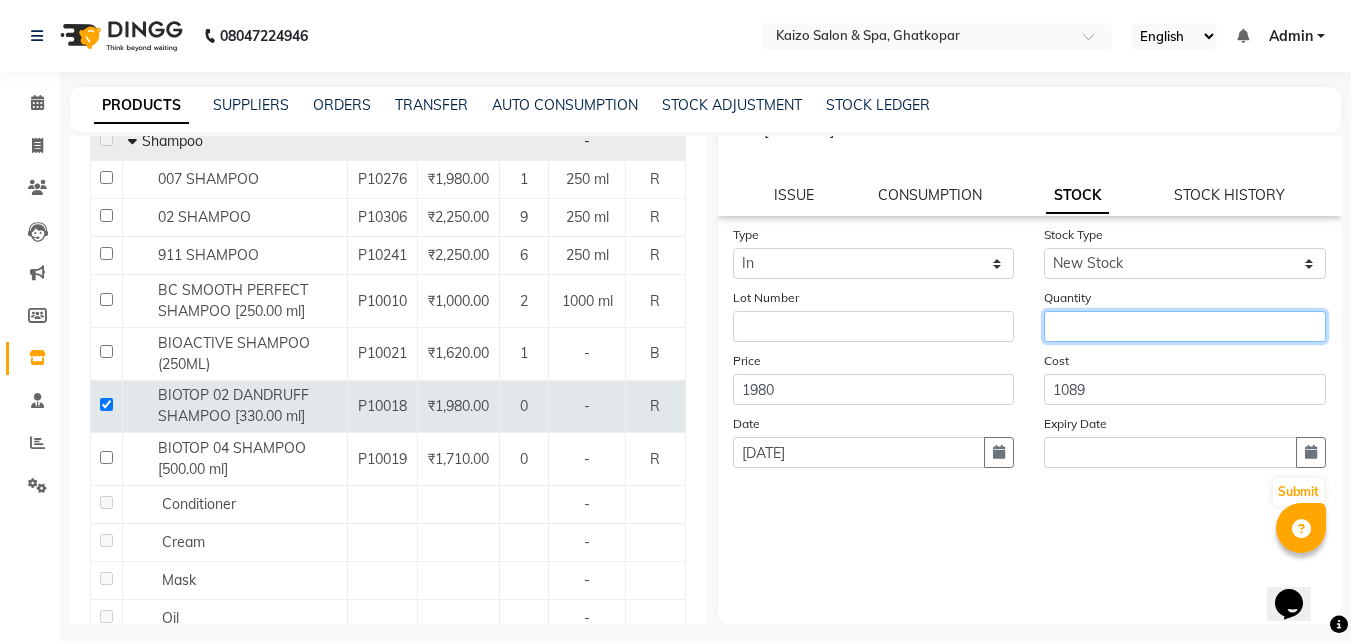 click 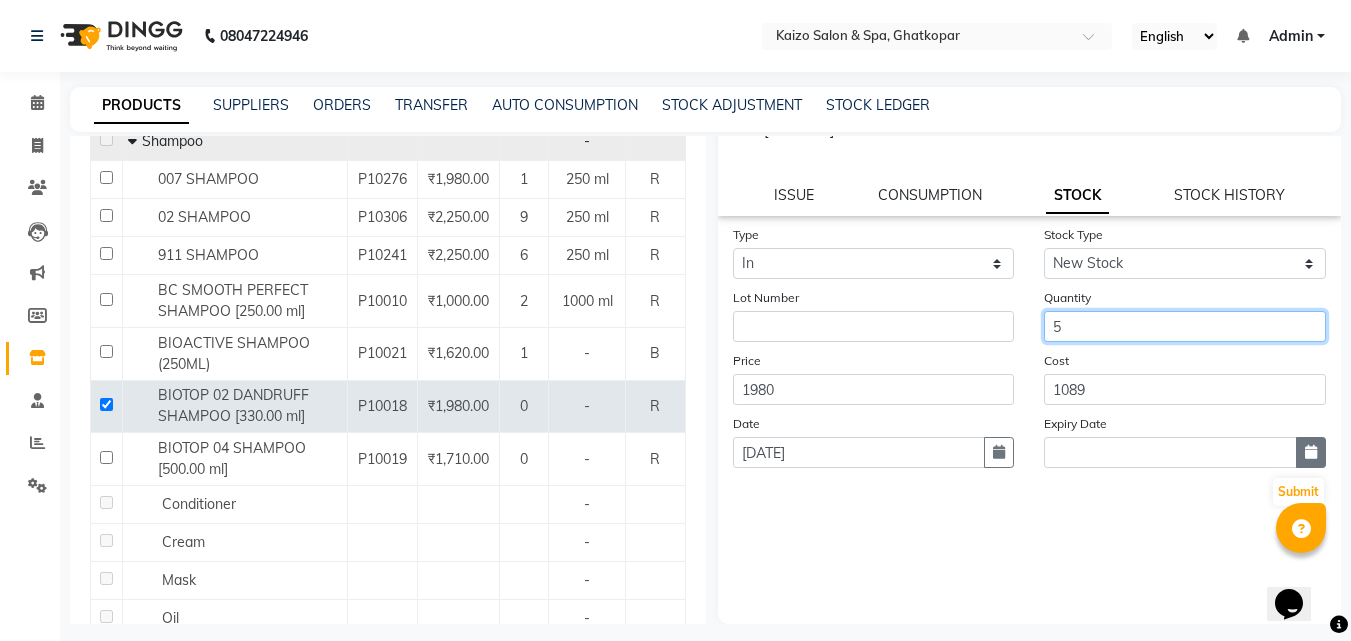 type on "5" 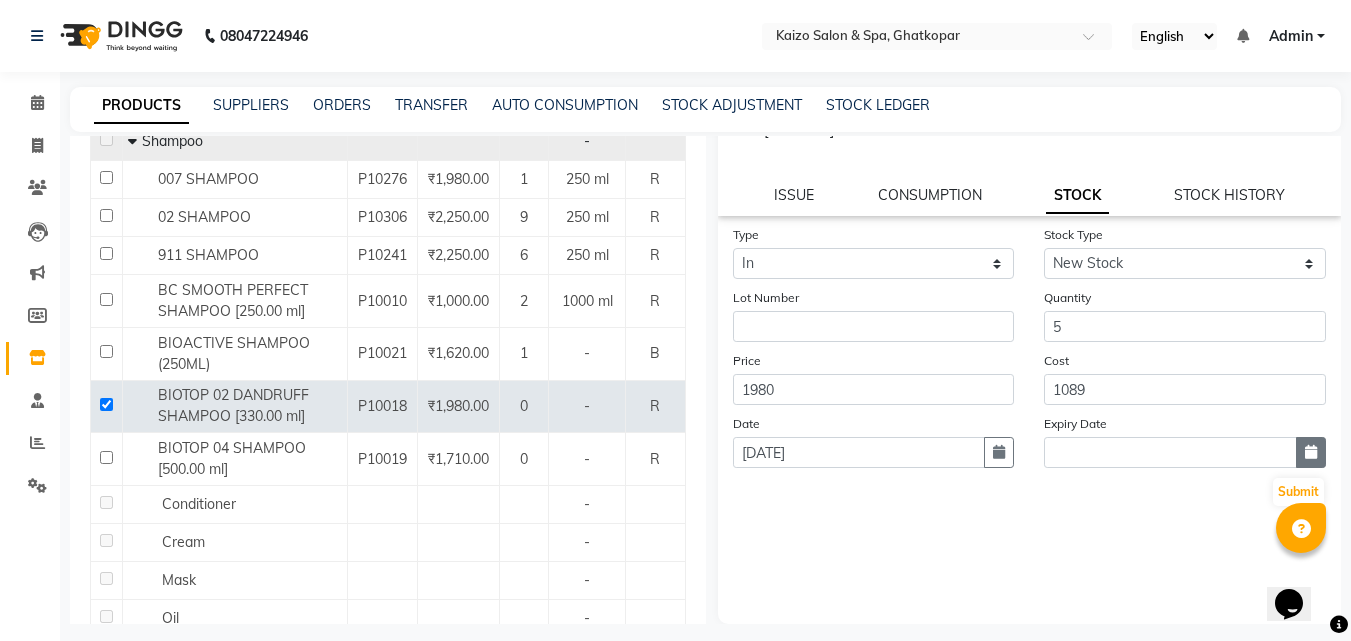 click 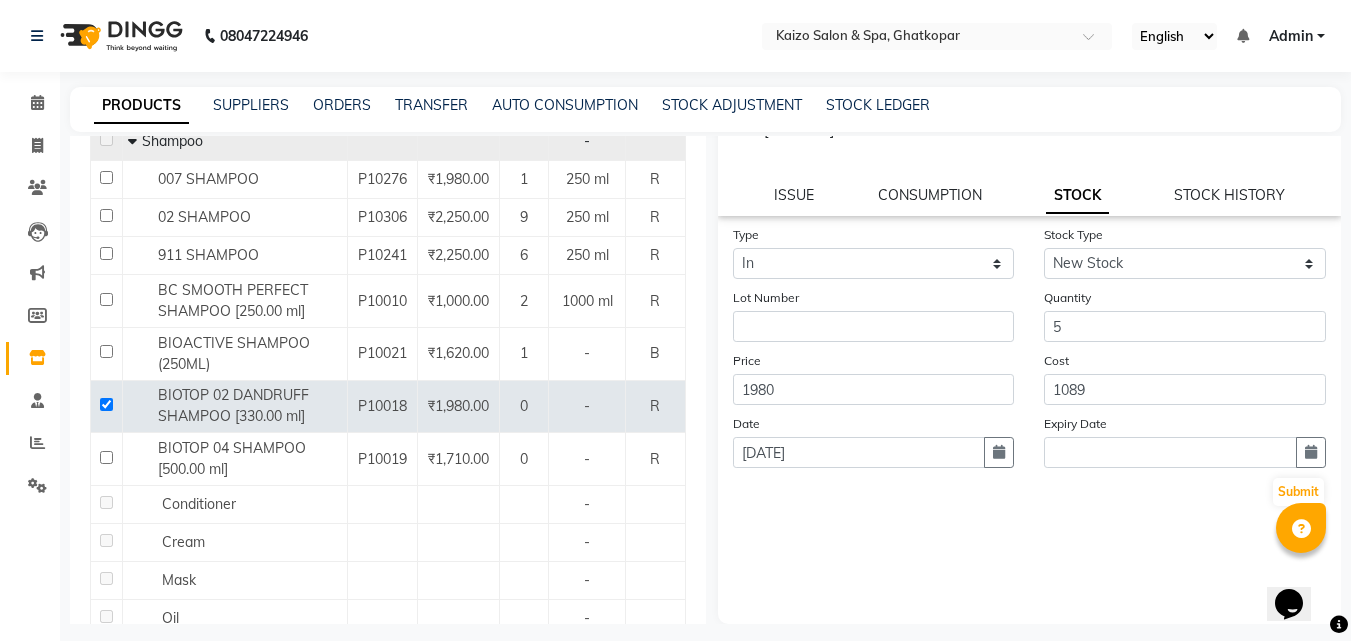 select on "7" 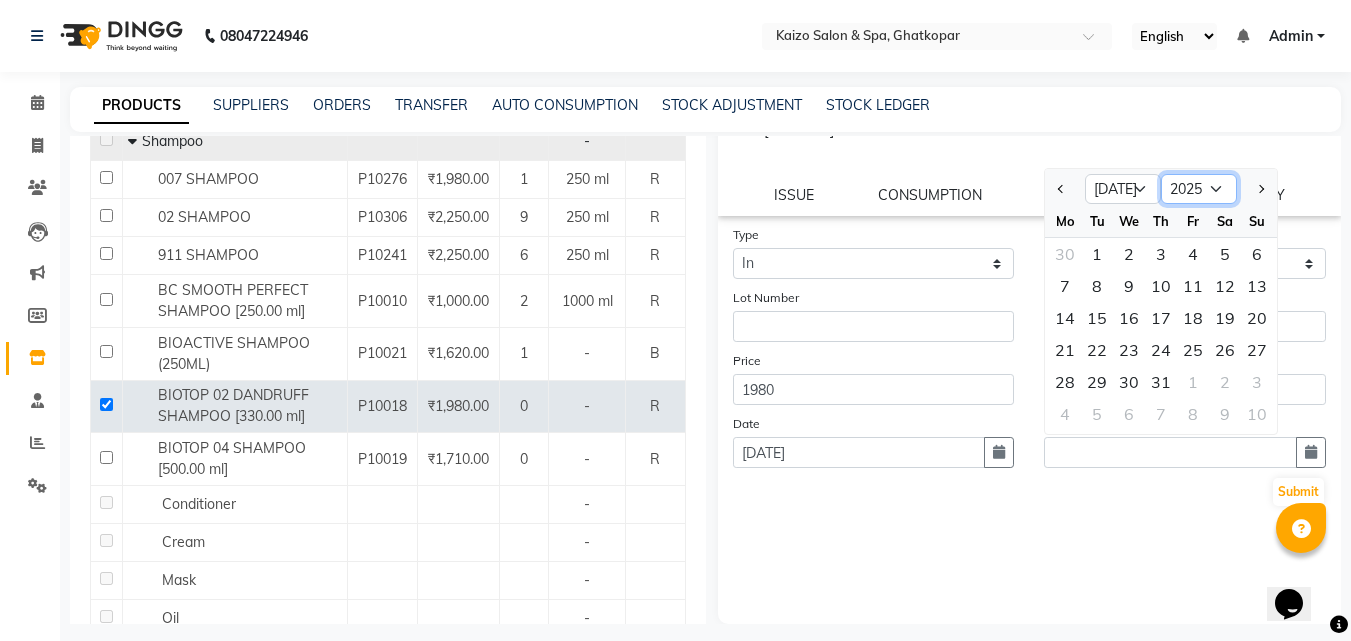 click on "2015 2016 2017 2018 2019 2020 2021 2022 2023 2024 2025 2026 2027 2028 2029 2030 2031 2032 2033 2034 2035" 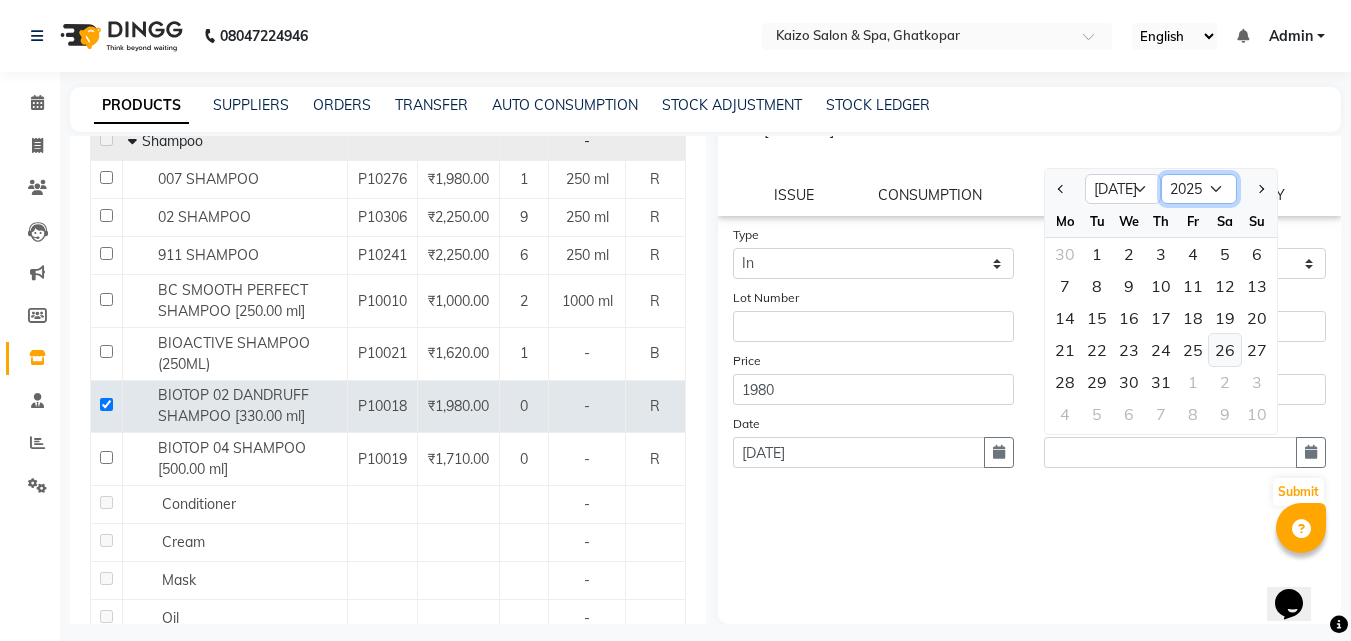 select on "2026" 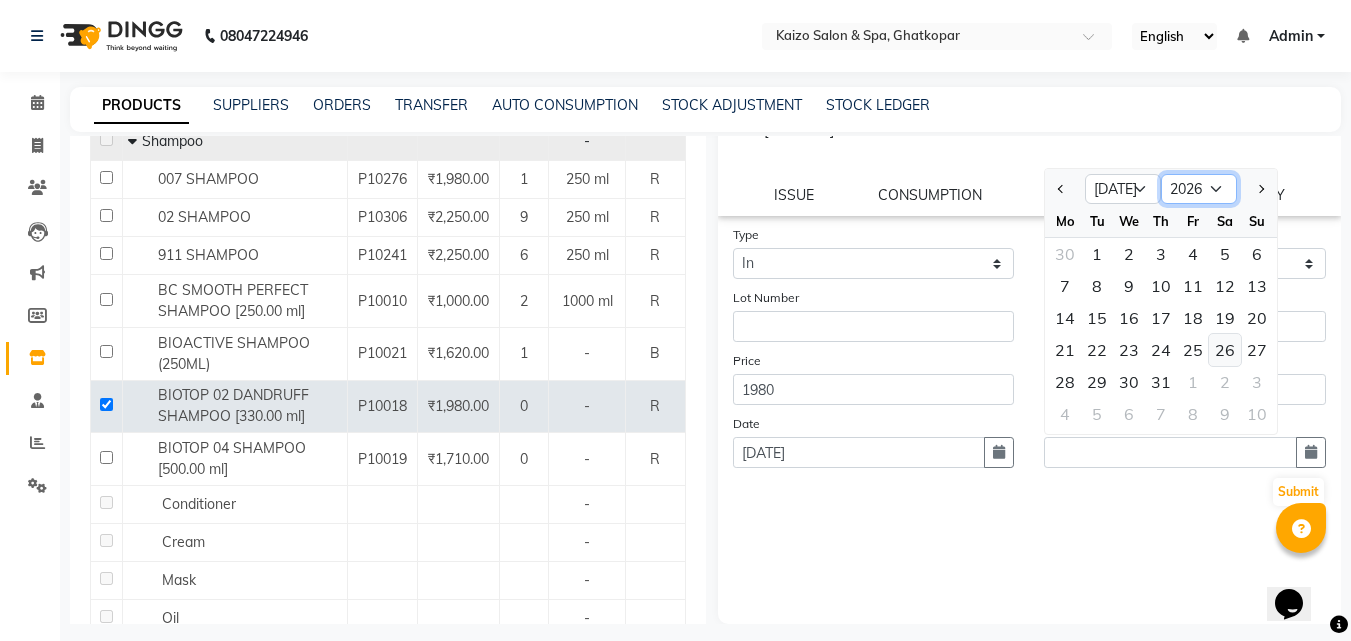 click on "2015 2016 2017 2018 2019 2020 2021 2022 2023 2024 2025 2026 2027 2028 2029 2030 2031 2032 2033 2034 2035" 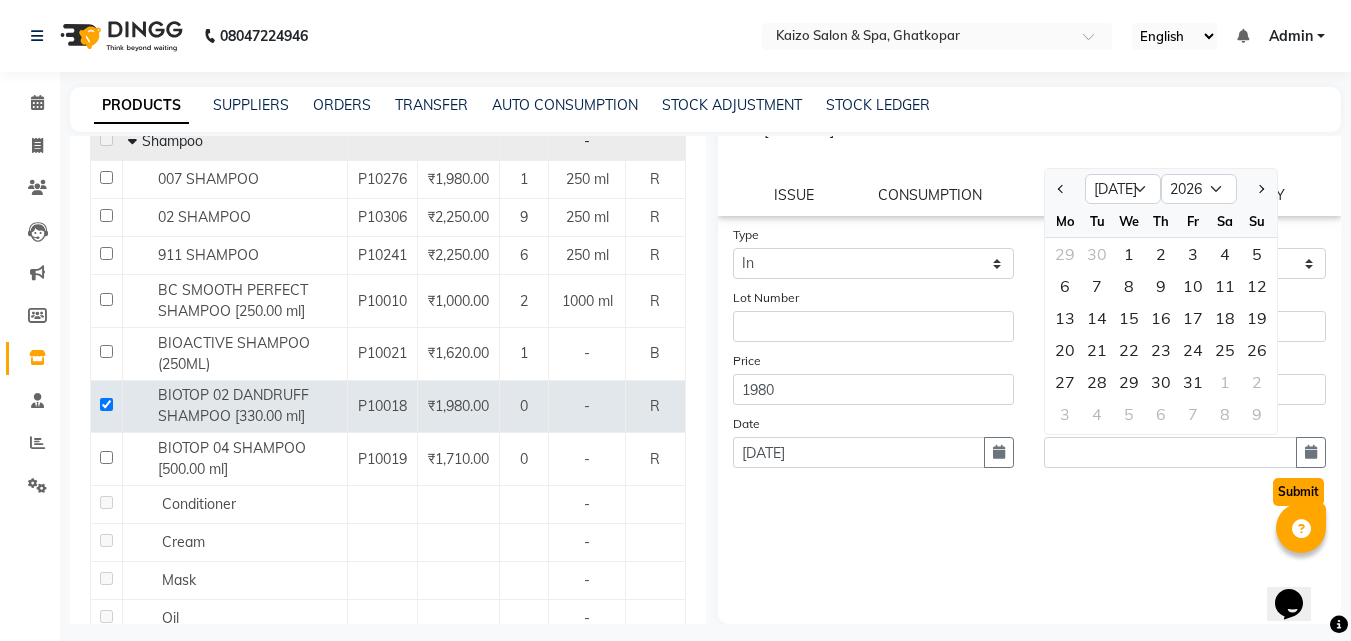 click on "Submit" 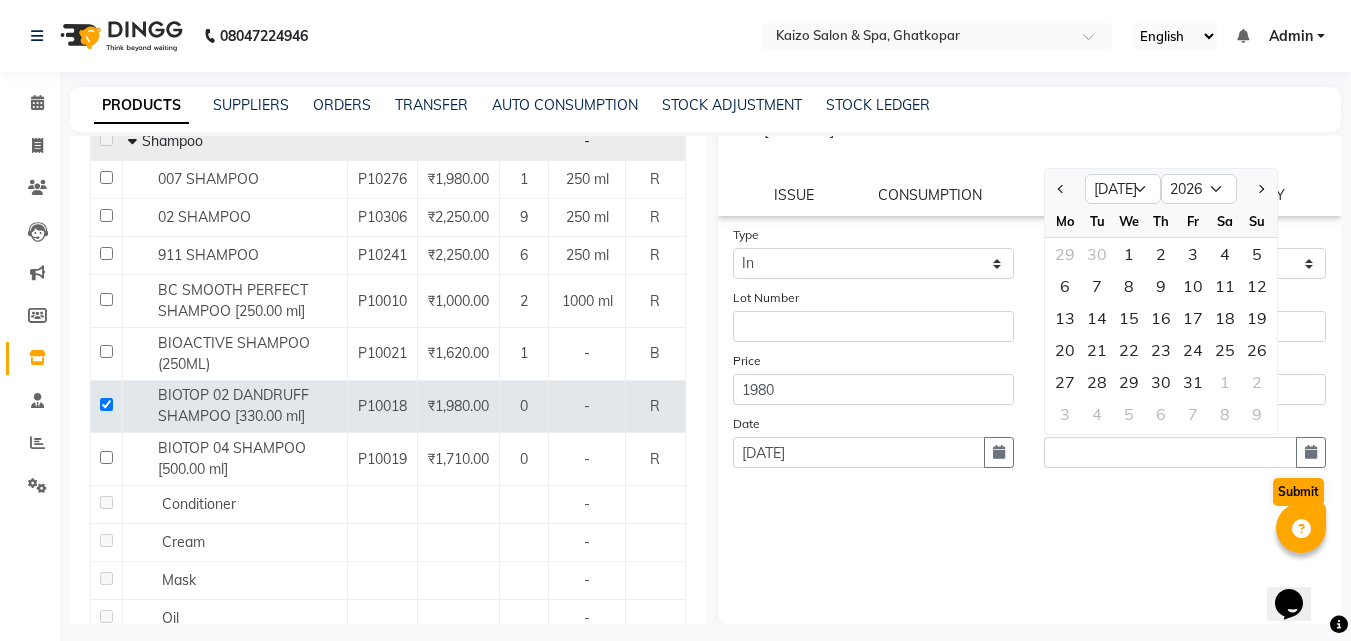 scroll, scrollTop: 1784, scrollLeft: 0, axis: vertical 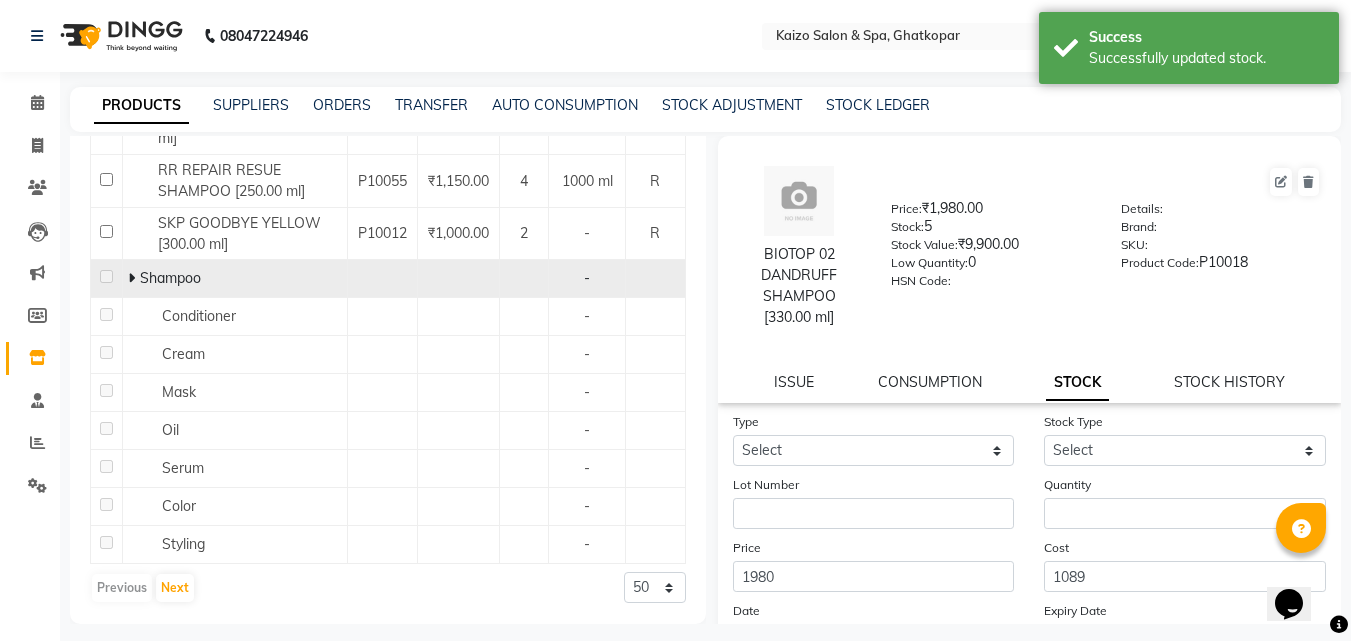click 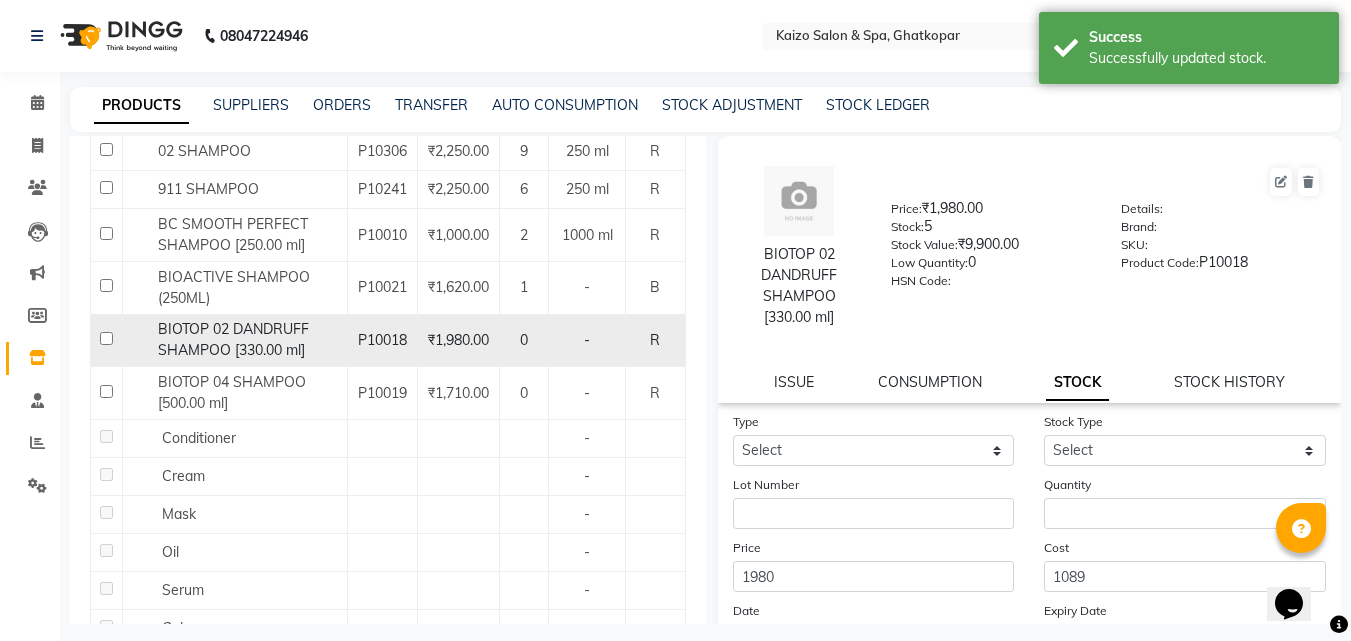 scroll, scrollTop: 2000, scrollLeft: 0, axis: vertical 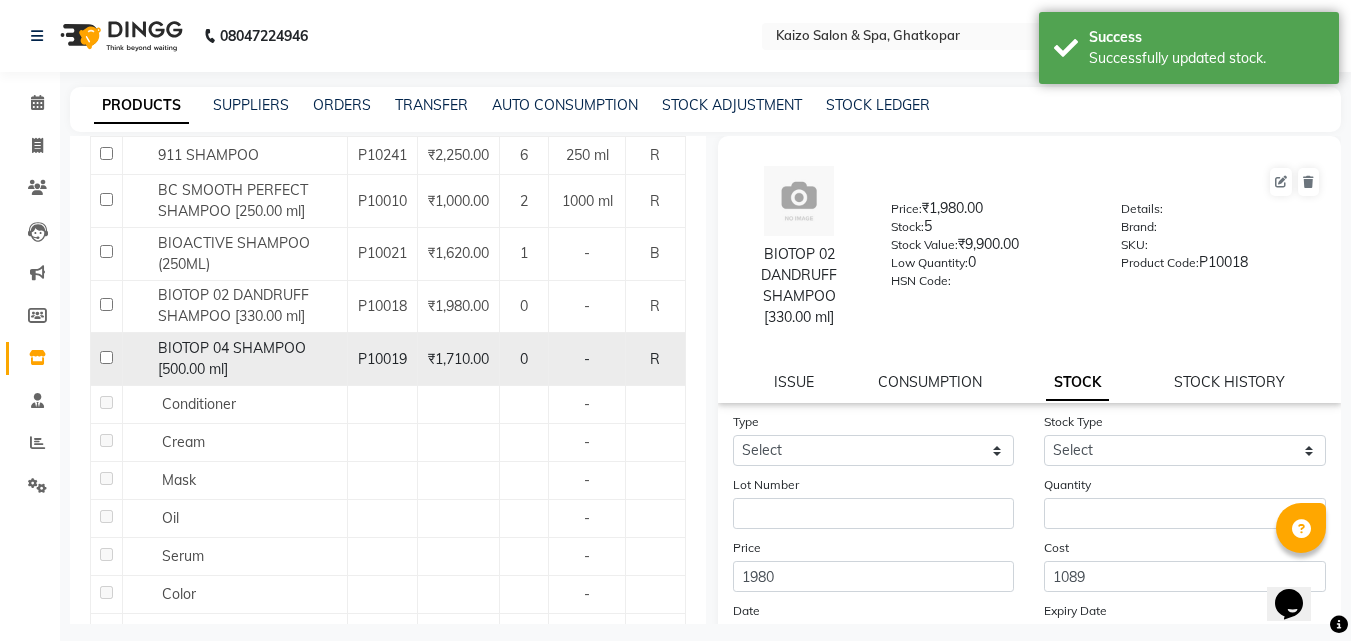 click 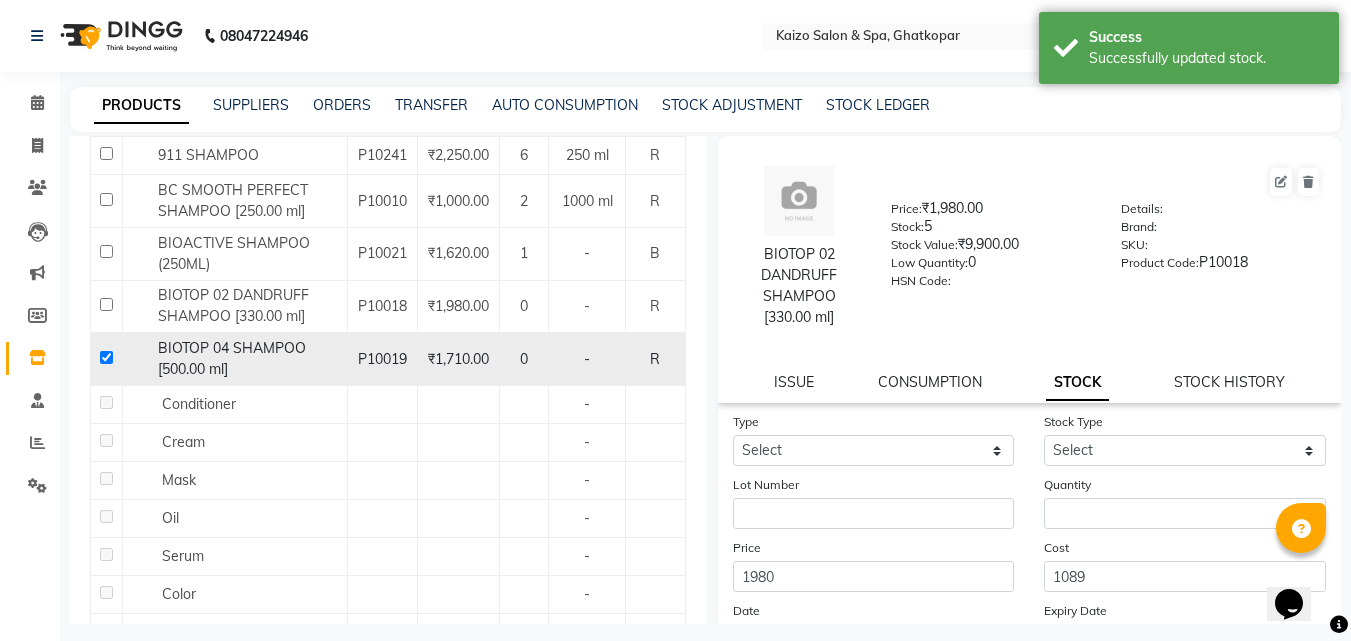 checkbox on "true" 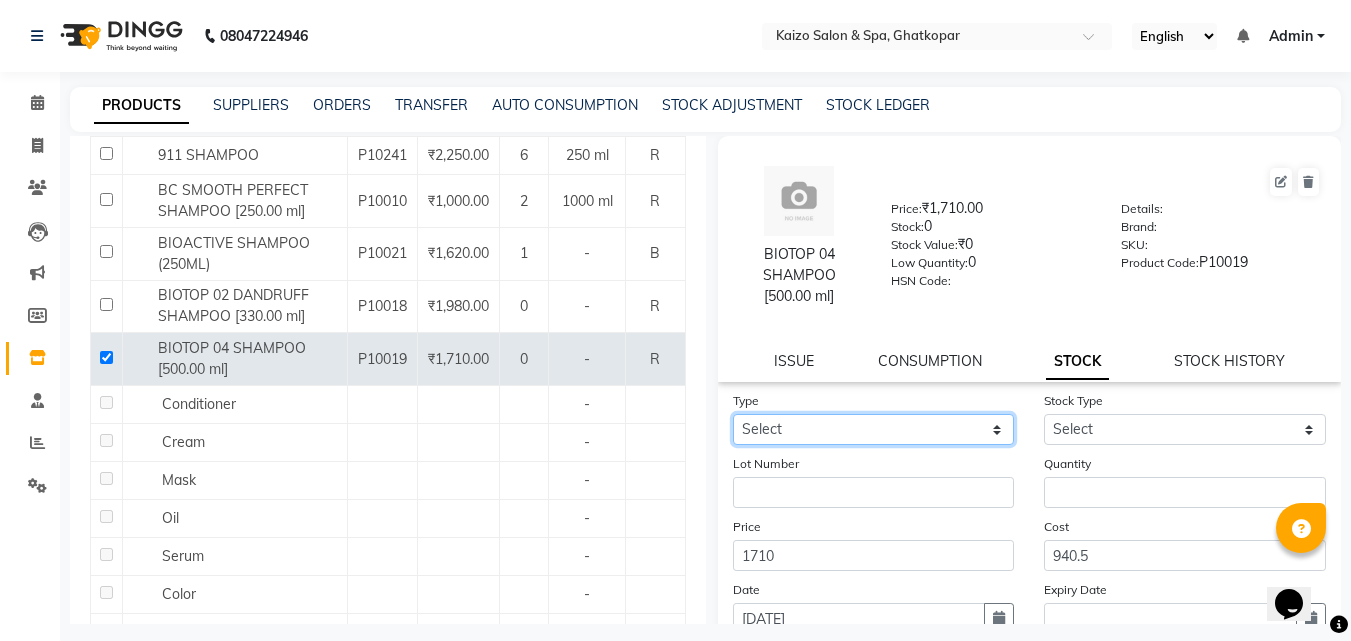 click on "Select In Out" 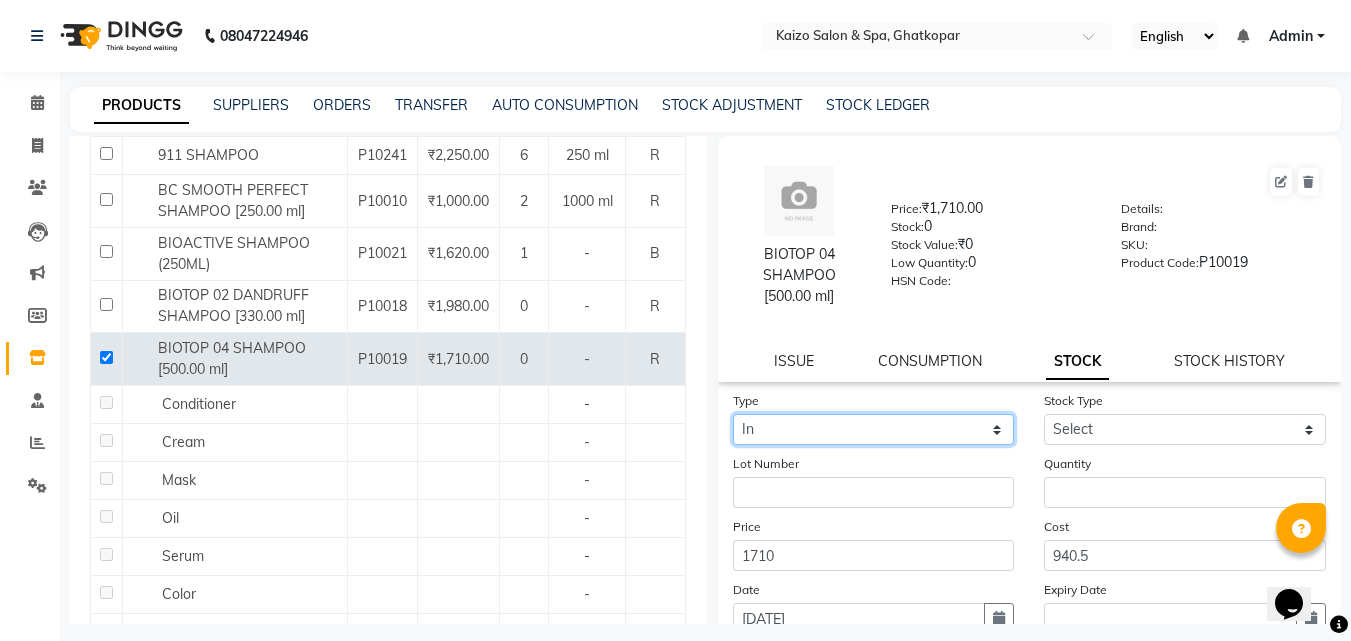 click on "Select In Out" 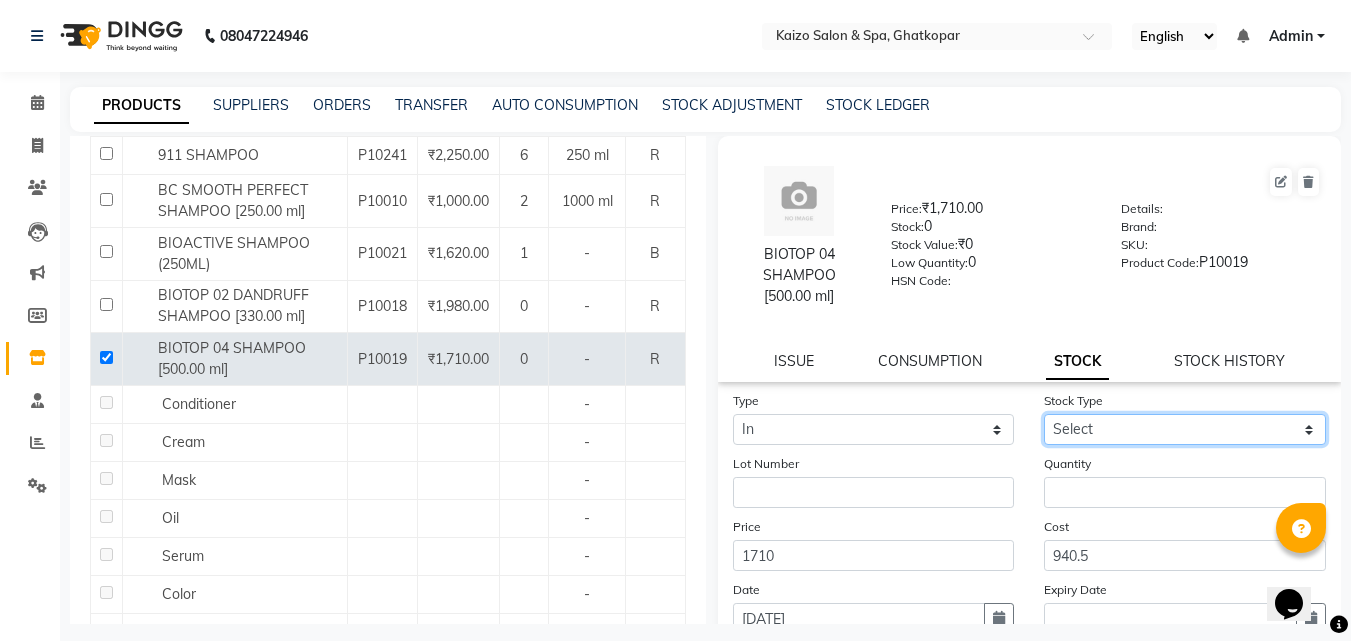 click on "Select New Stock Adjustment Return Other" 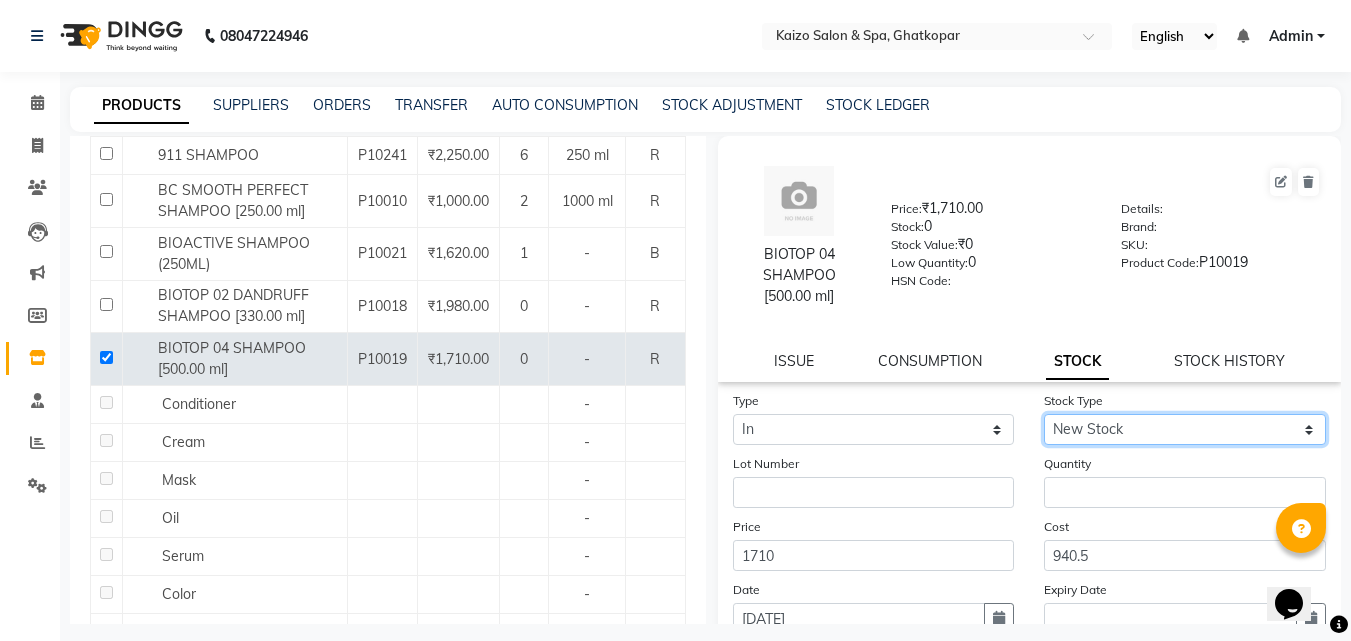 click on "Select New Stock Adjustment Return Other" 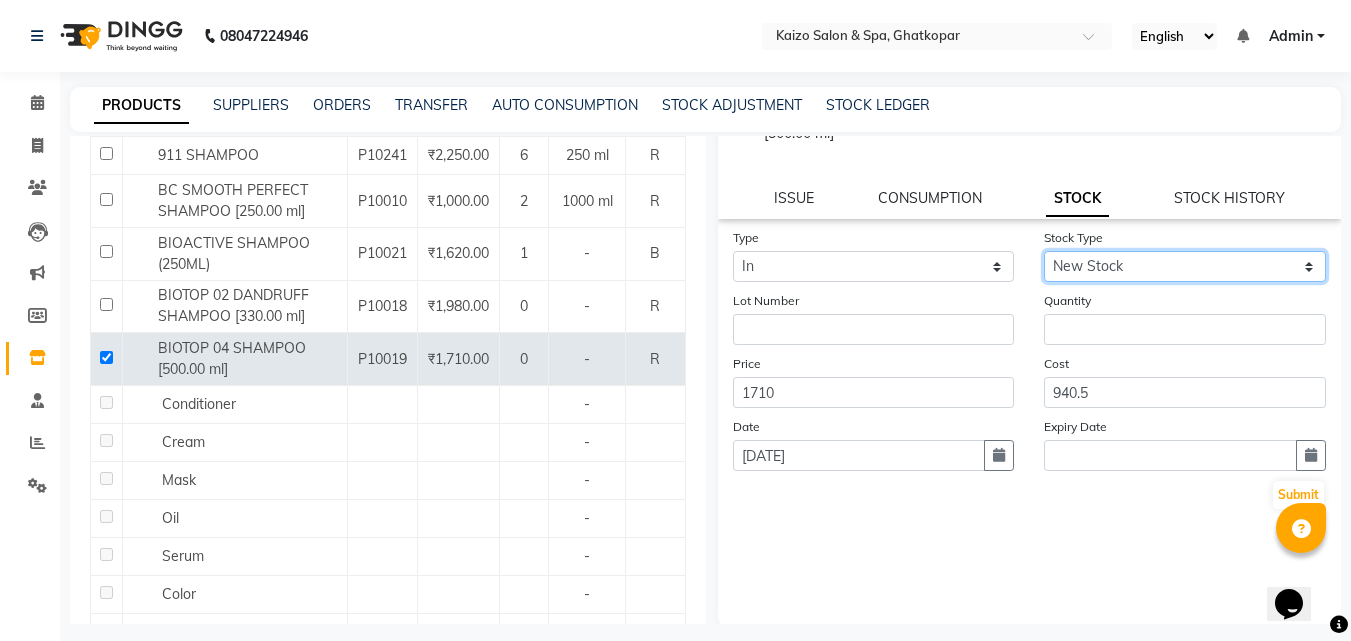 scroll, scrollTop: 166, scrollLeft: 0, axis: vertical 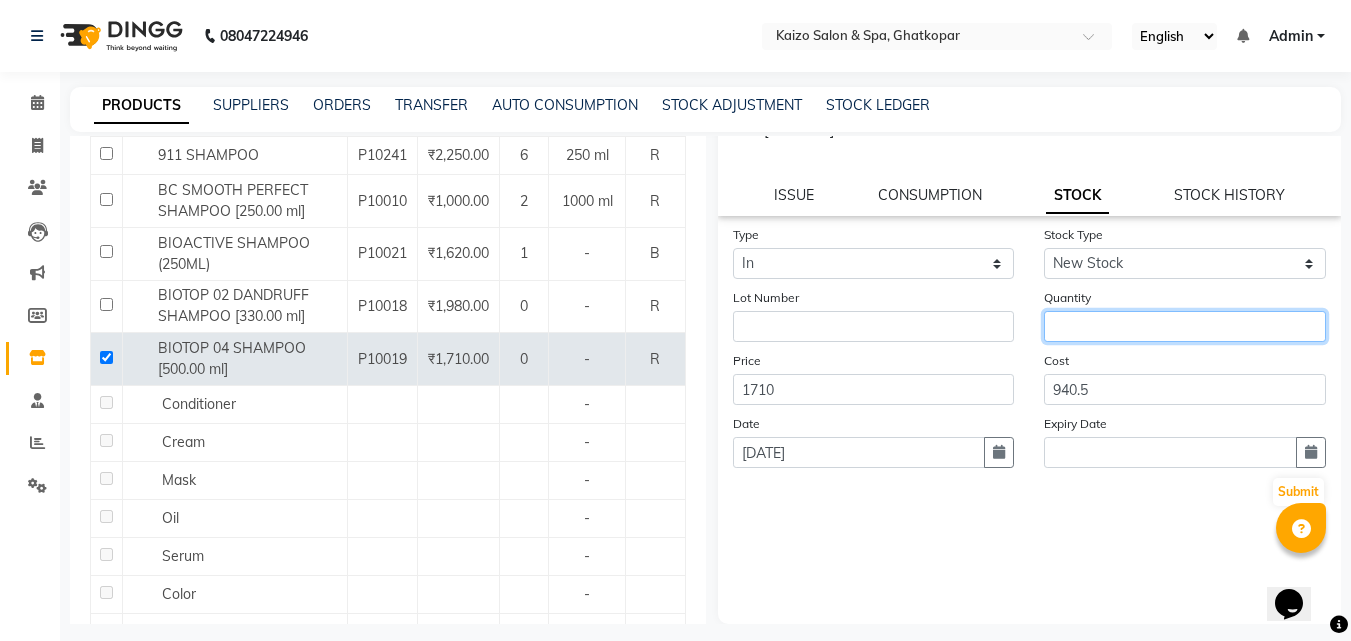 click 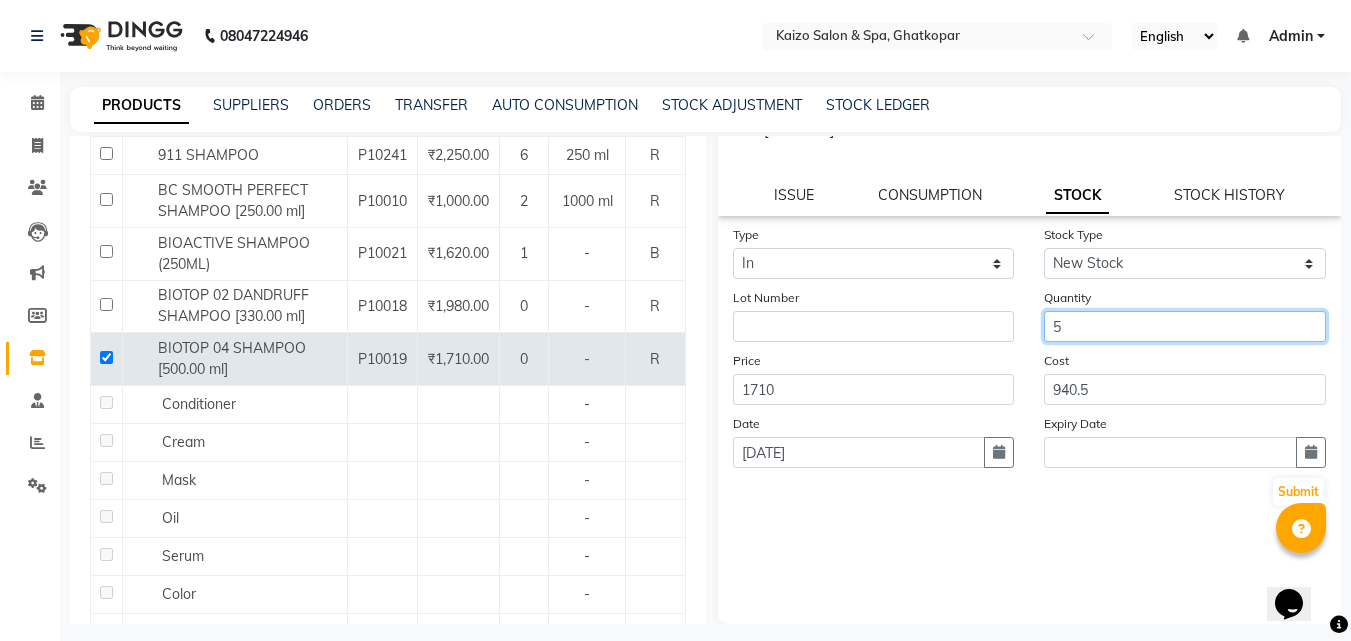 type on "5" 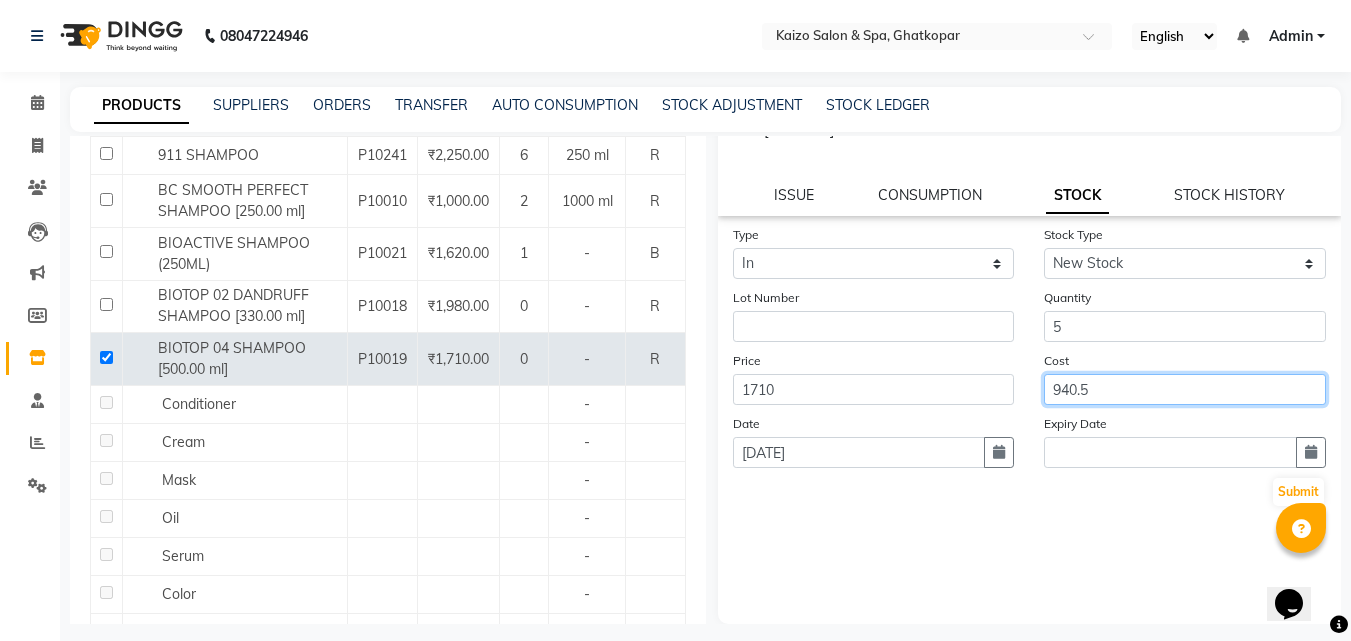 click on "940.5" 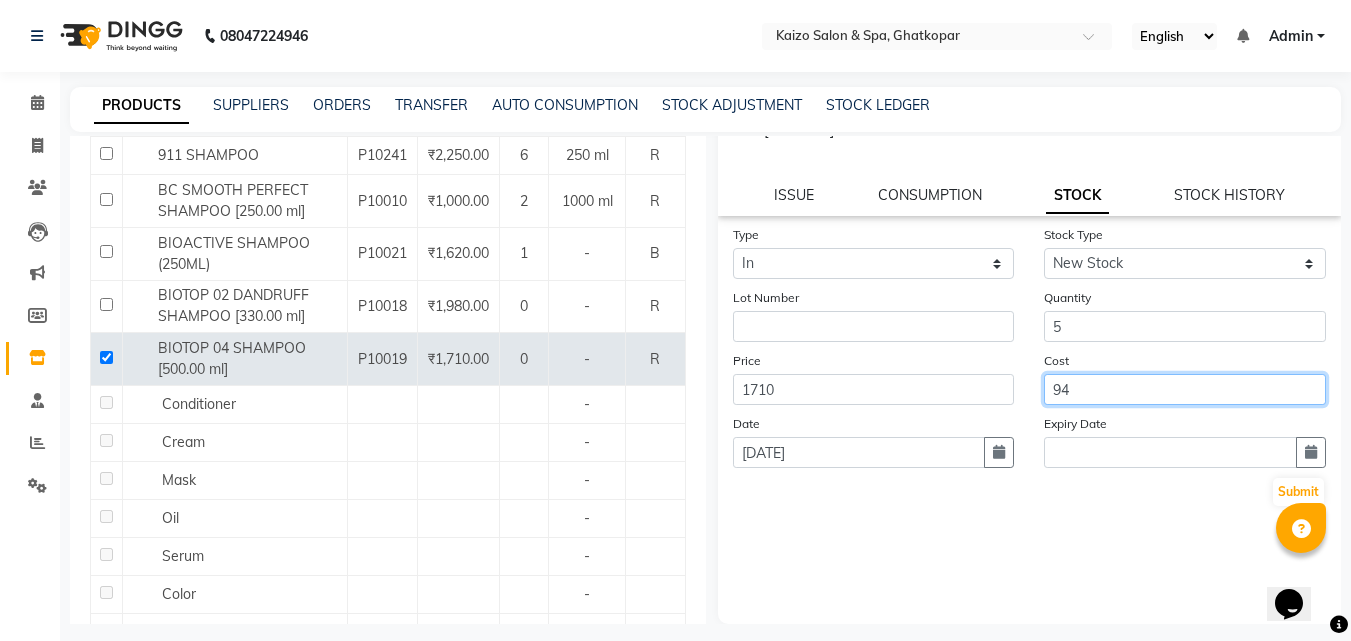 type on "9" 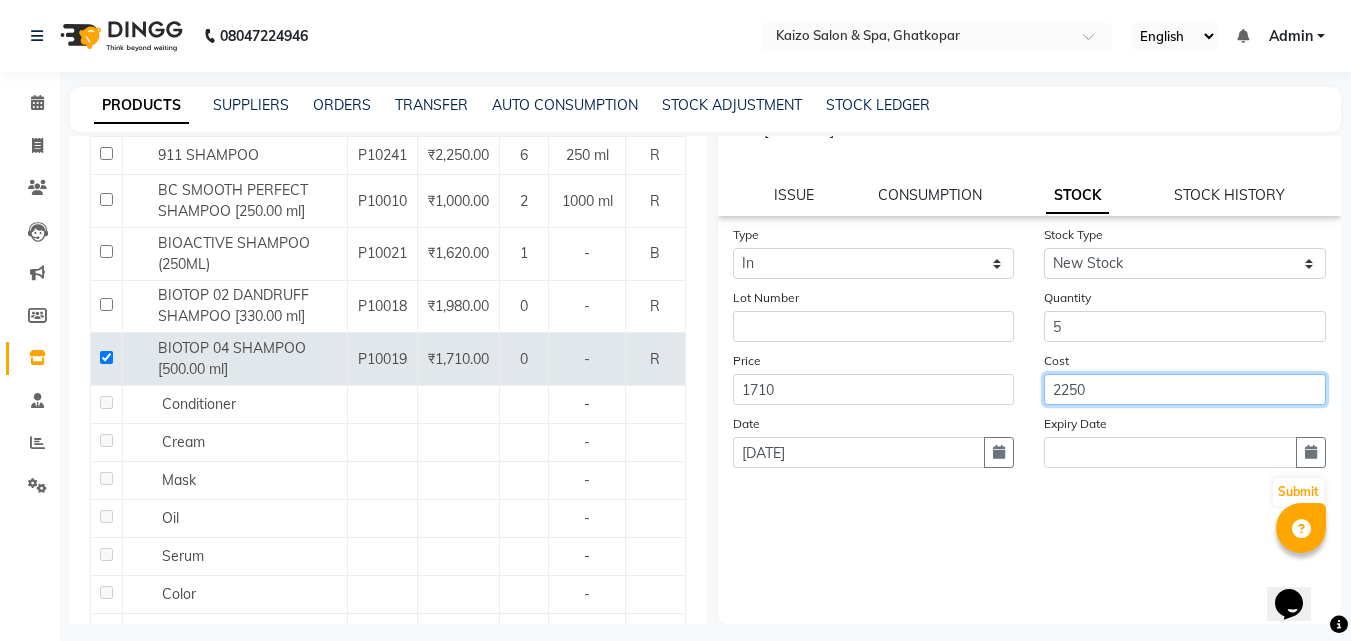 type on "2250" 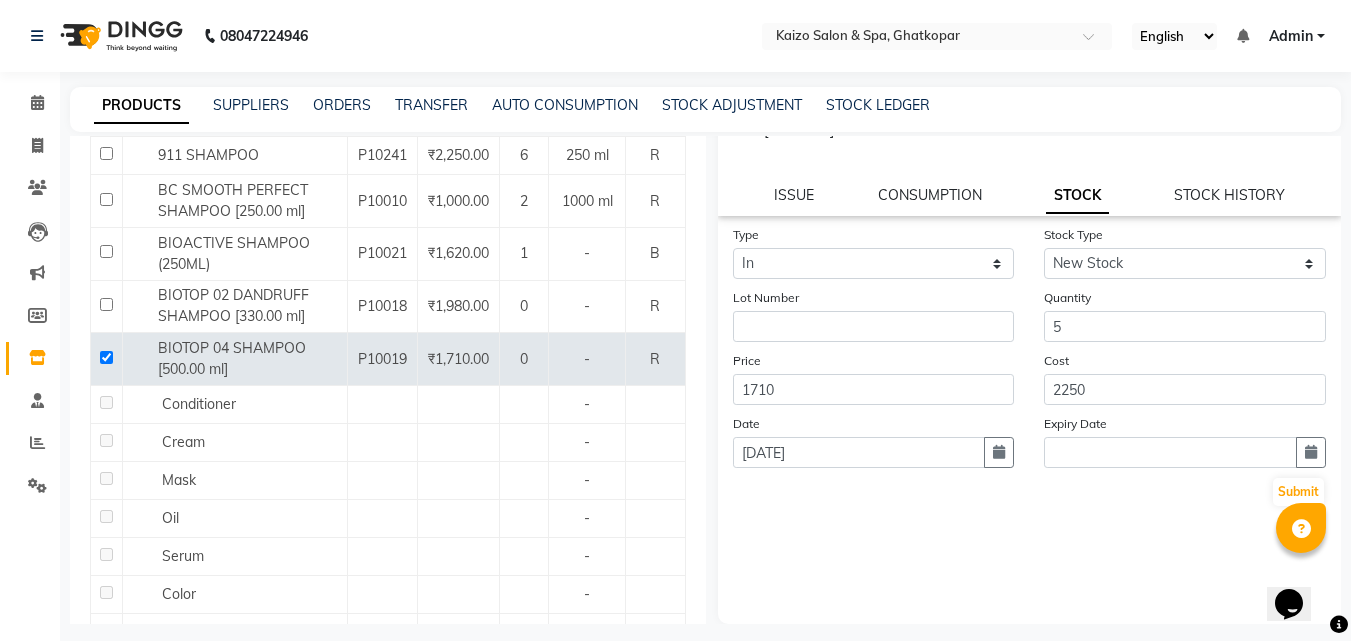click on "Type Select In Out Stock Type Select New Stock Adjustment Return Other Lot Number Quantity 5 Price 1710 Cost 2250 Date [DATE] Expiry Date  Submit" 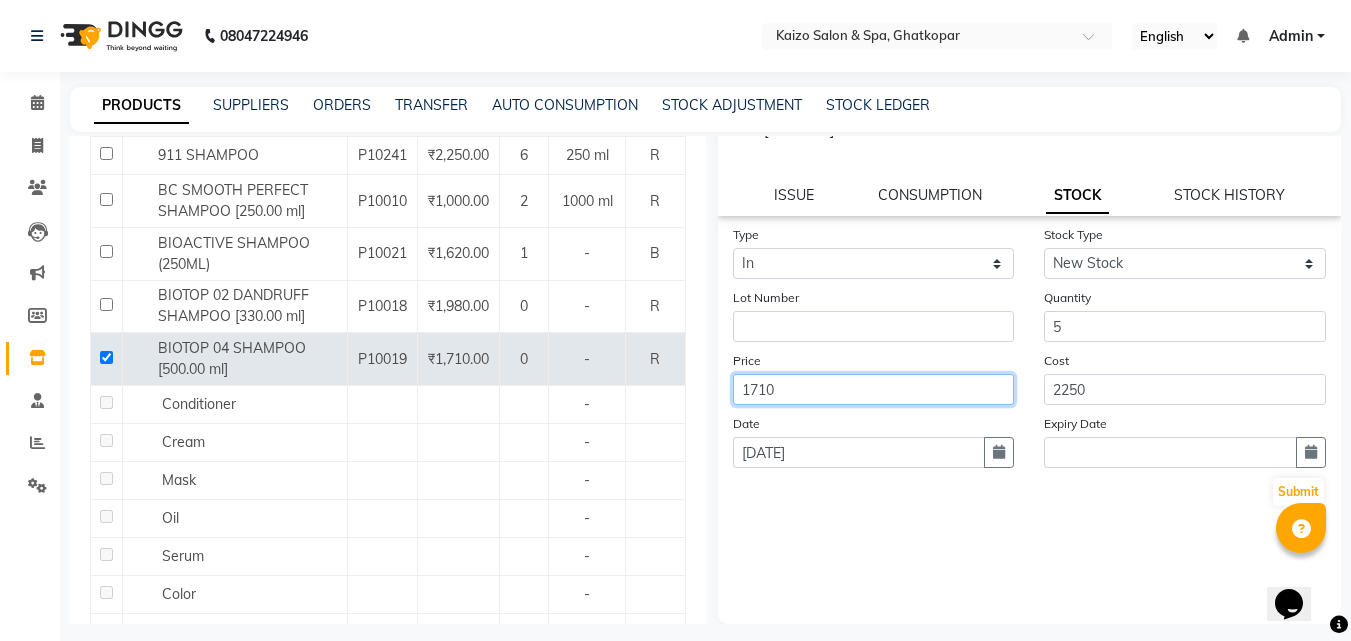 click on "1710" 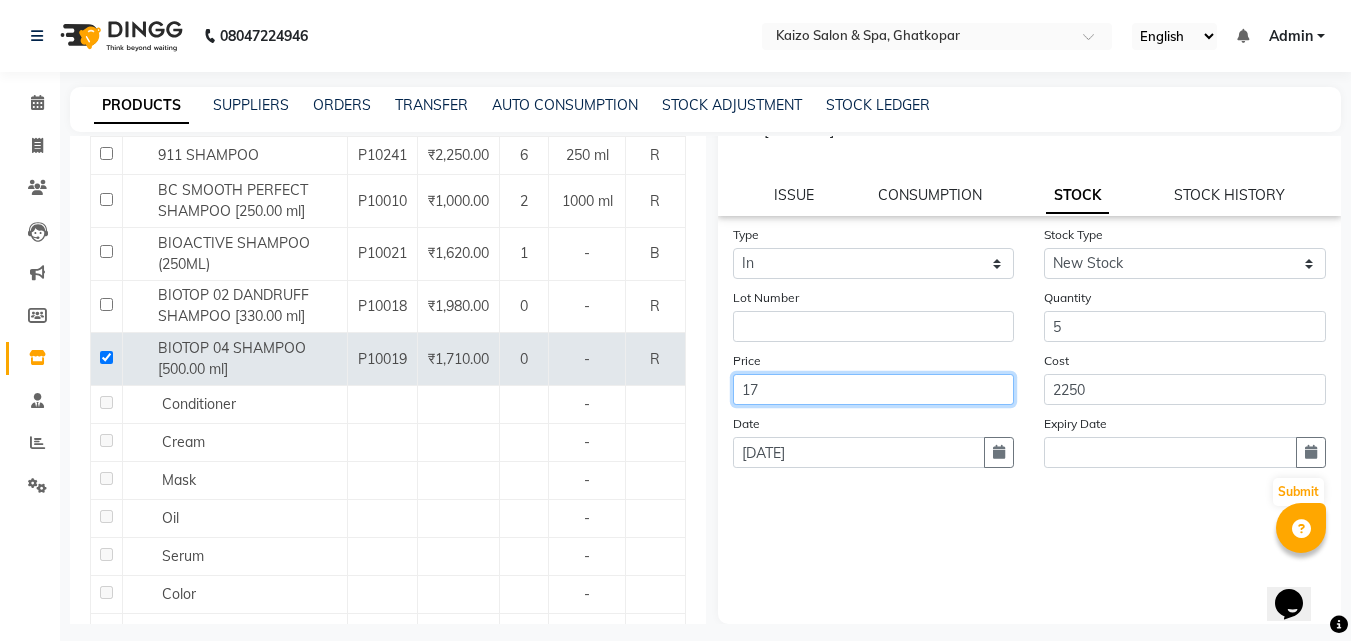 type on "1" 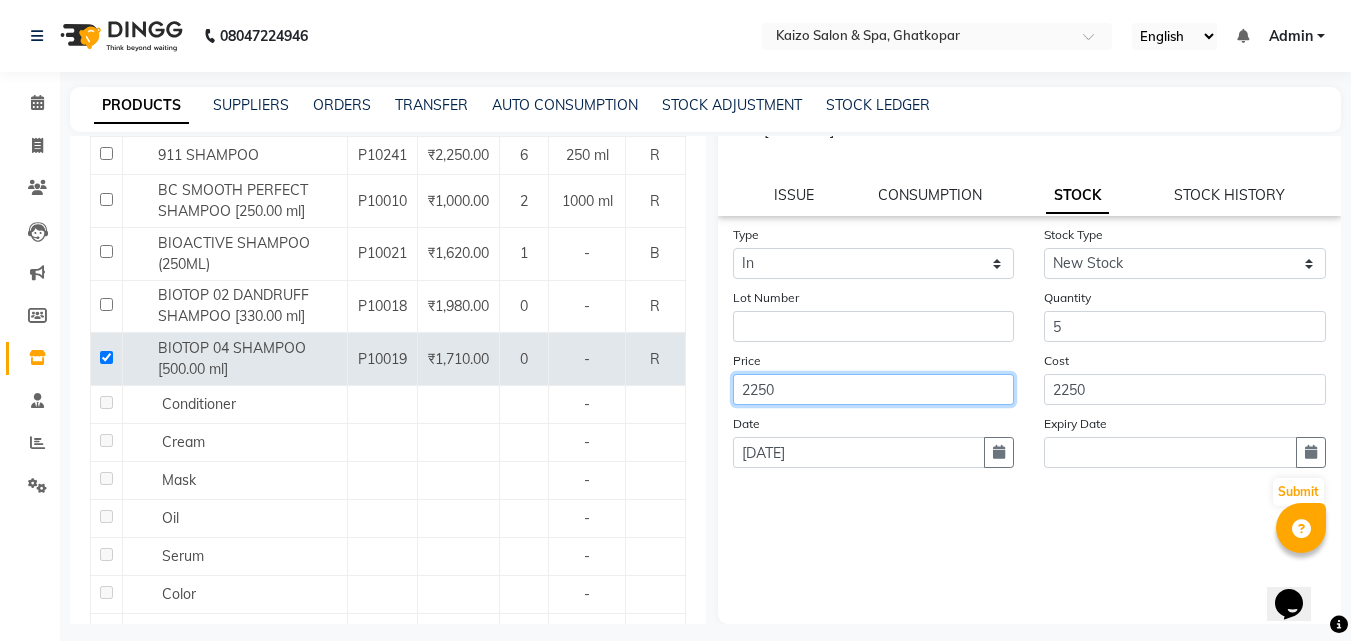 type on "2250" 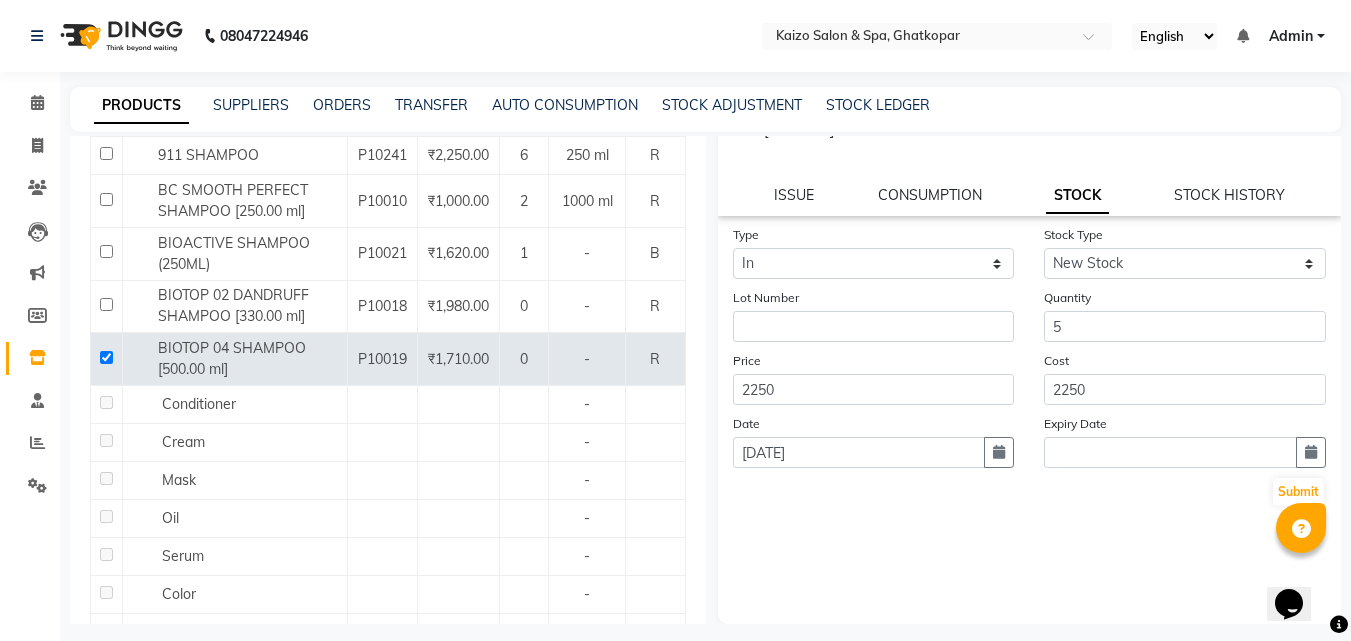 click on "Expiry Date" 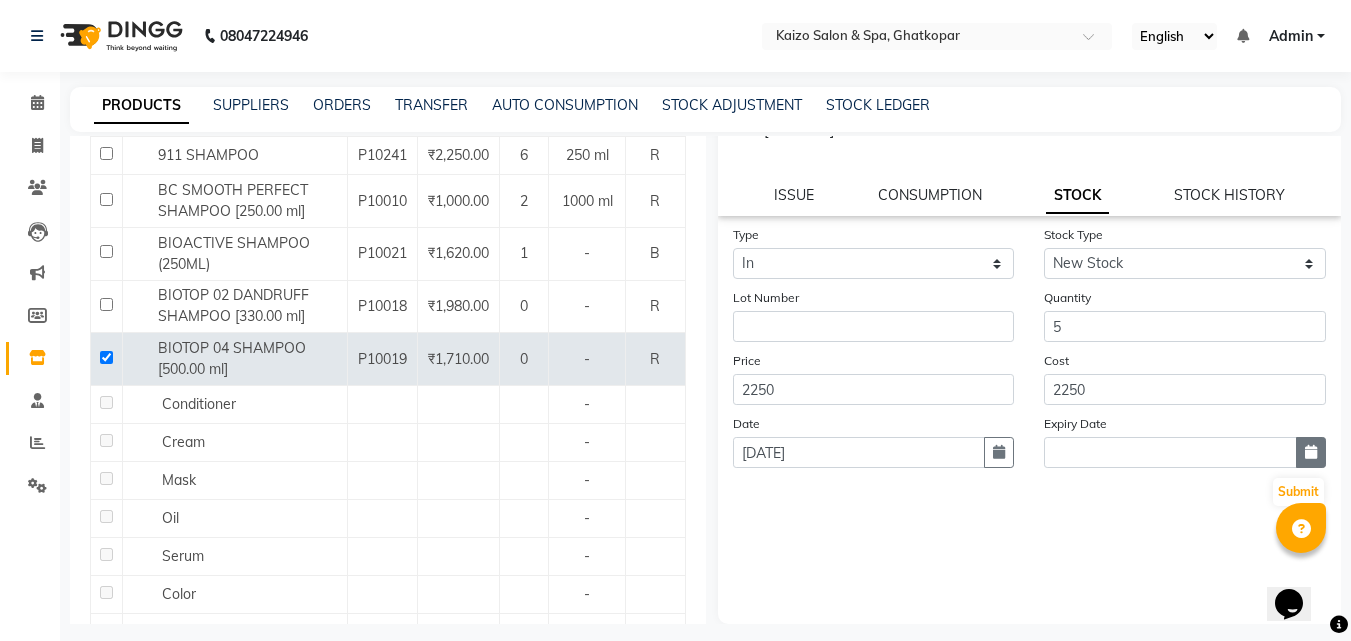 click 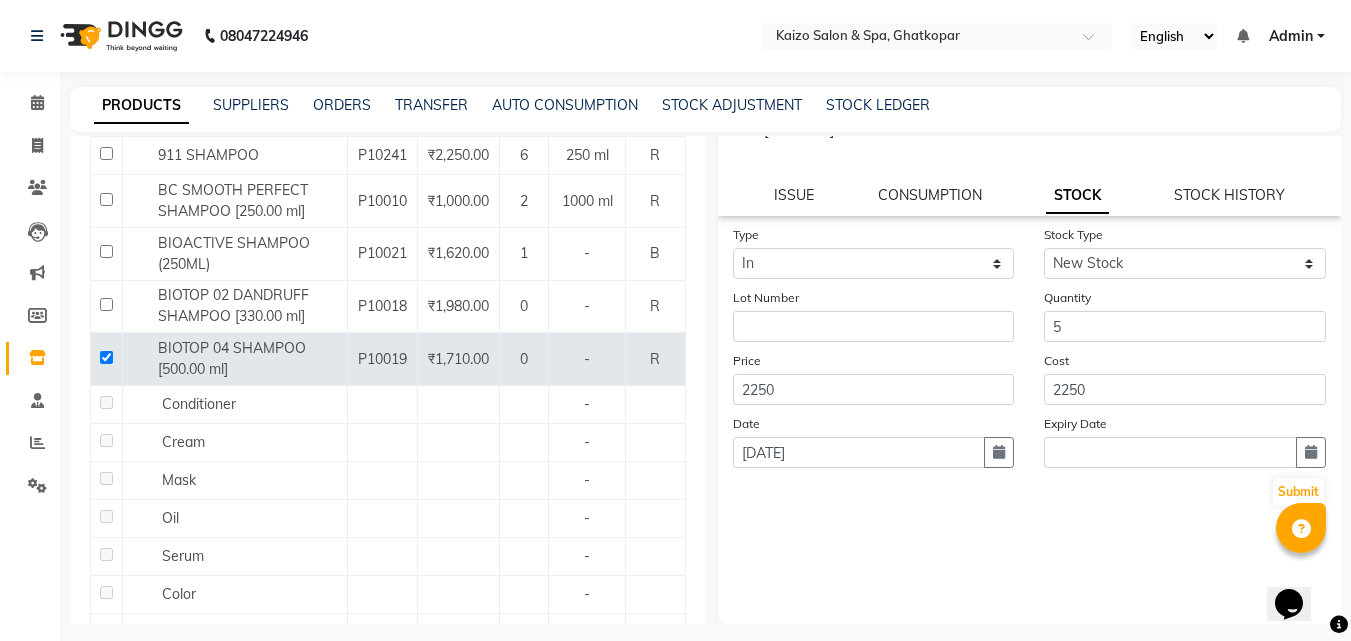 select on "7" 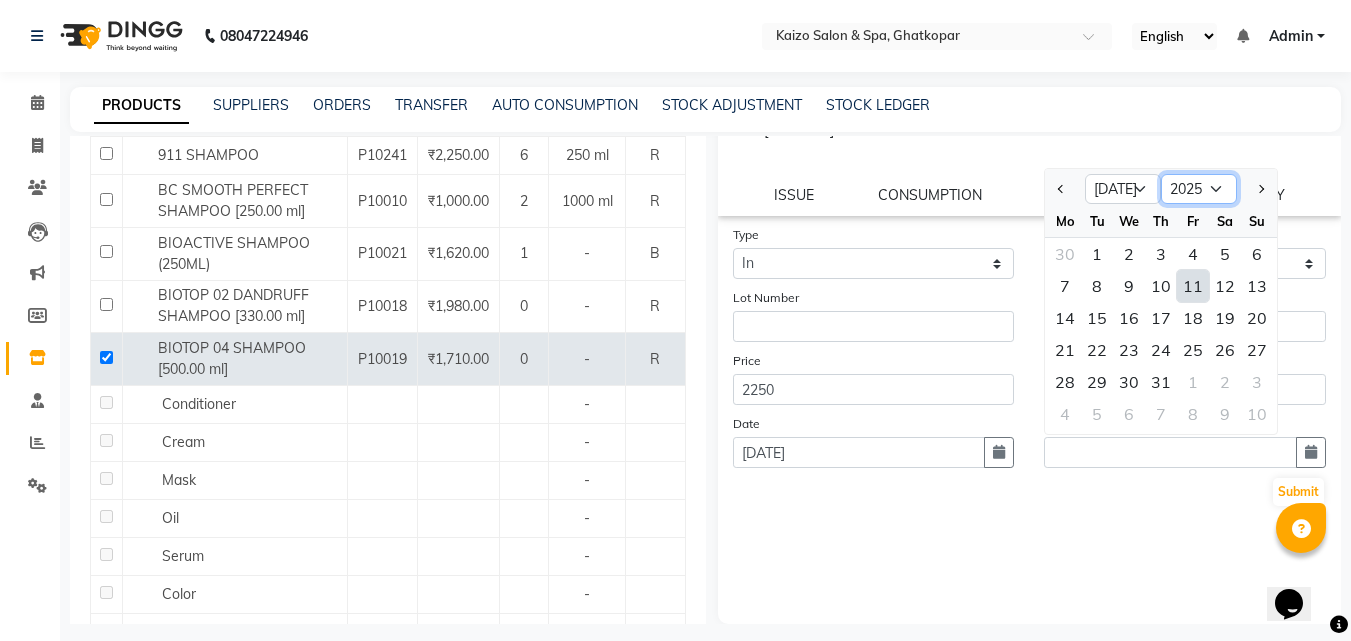 drag, startPoint x: 1194, startPoint y: 187, endPoint x: 1192, endPoint y: 200, distance: 13.152946 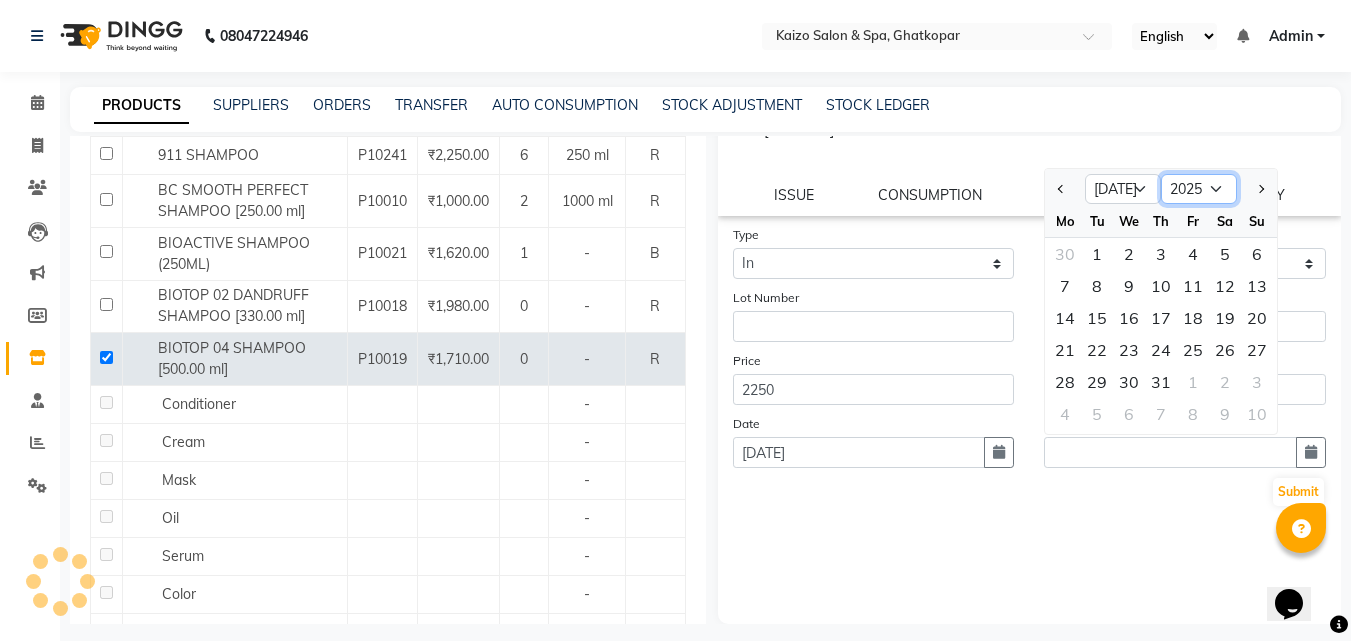 select on "2026" 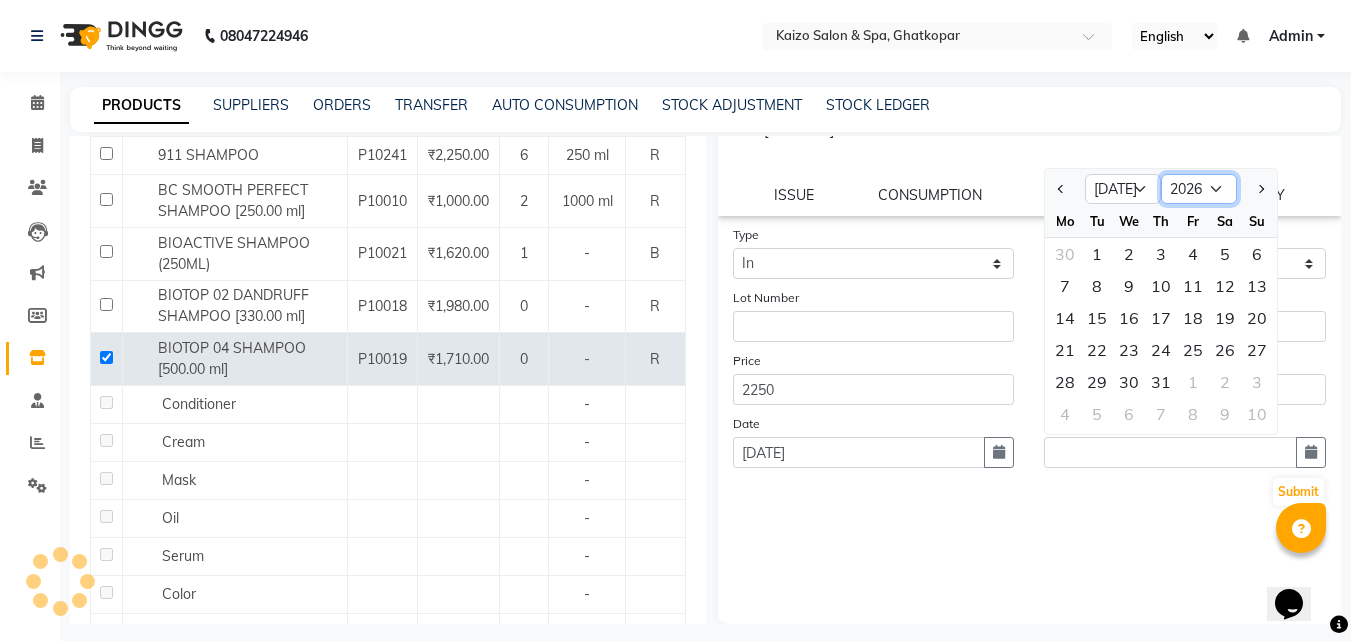 click on "2015 2016 2017 2018 2019 2020 2021 2022 2023 2024 2025 2026 2027 2028 2029 2030 2031 2032 2033 2034 2035" 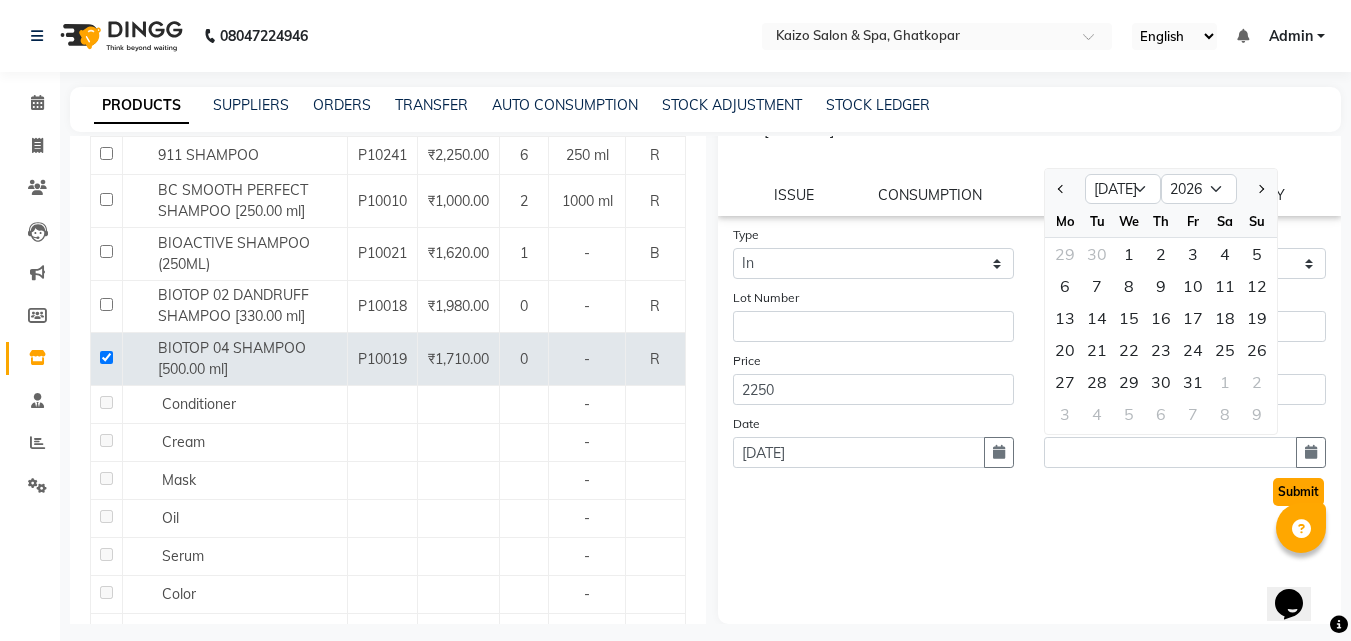 click on "Submit" 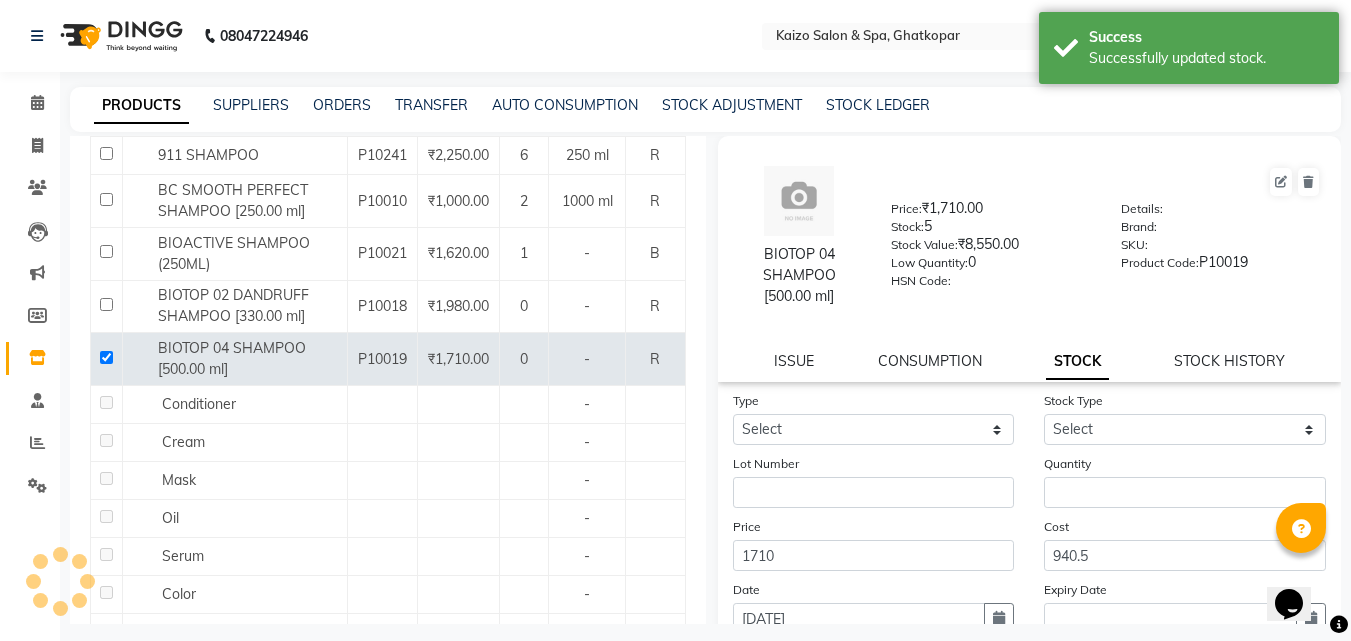 scroll, scrollTop: 166, scrollLeft: 0, axis: vertical 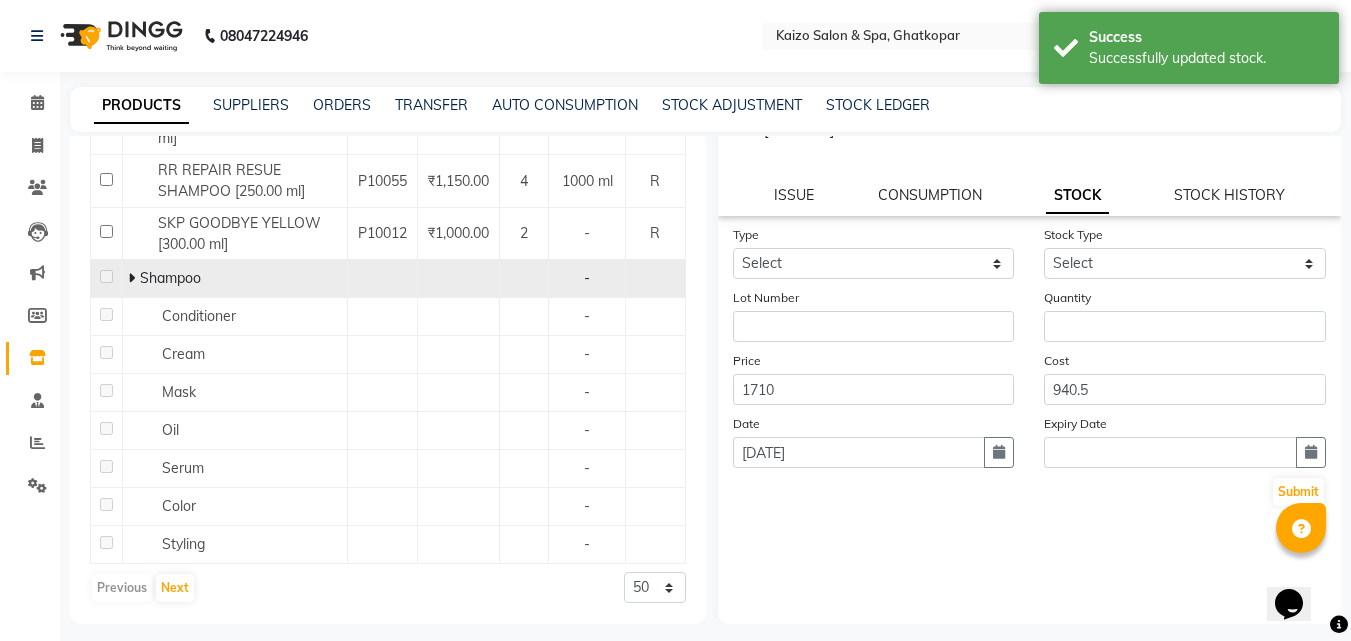 click on "Shampoo" 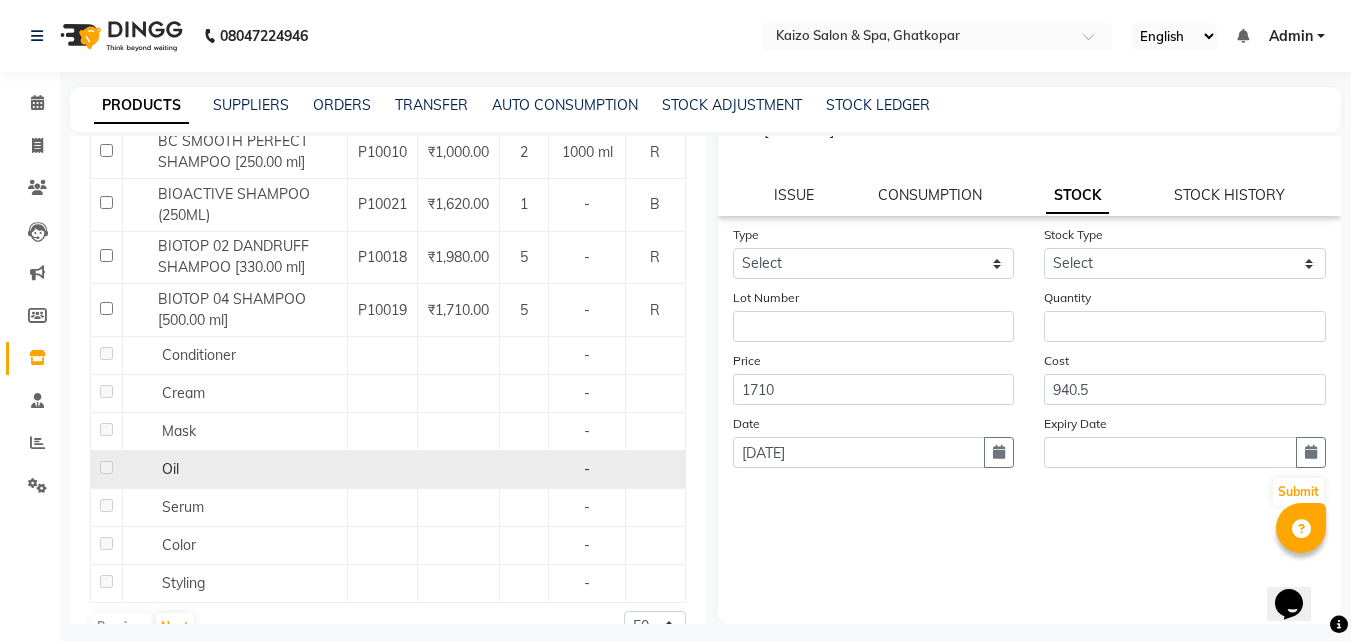 scroll, scrollTop: 2084, scrollLeft: 0, axis: vertical 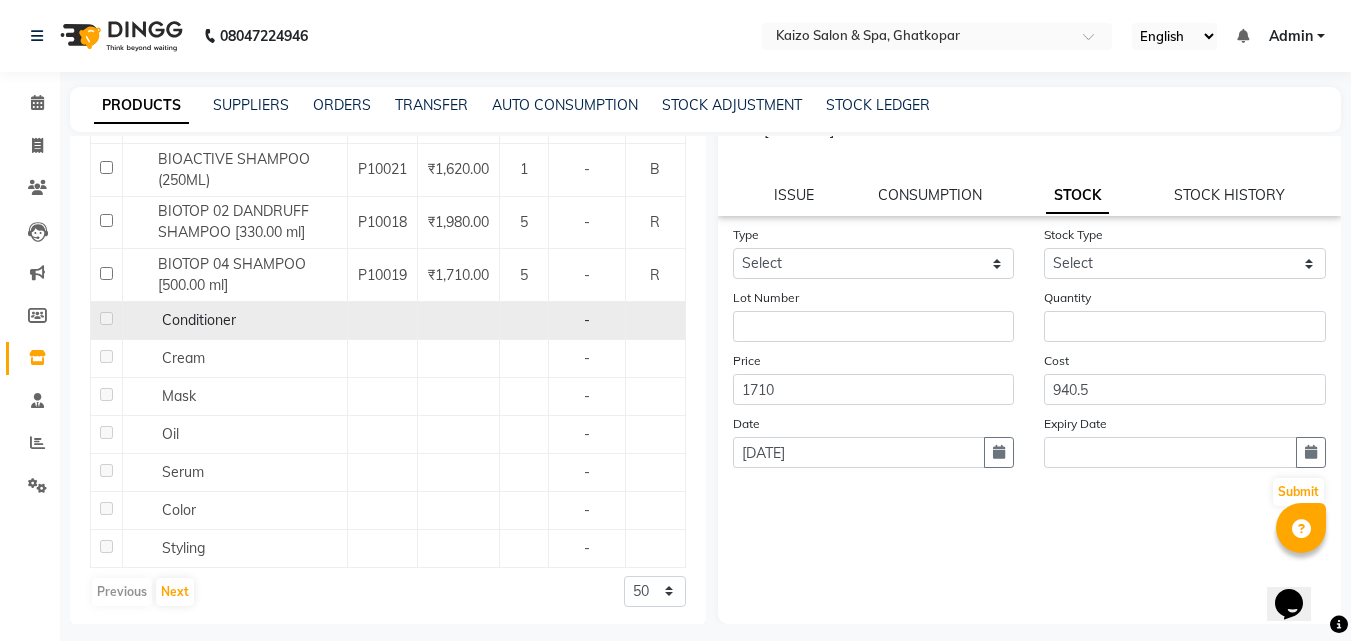 click on "Conditioner" 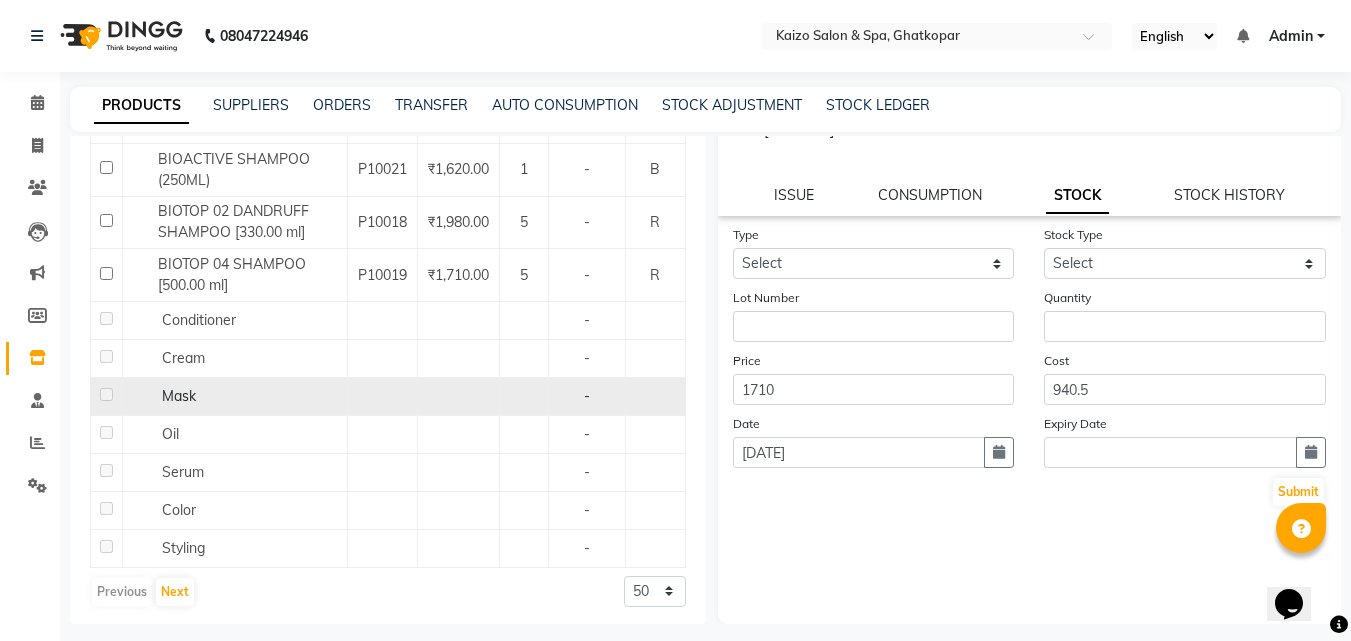 scroll, scrollTop: 2109, scrollLeft: 0, axis: vertical 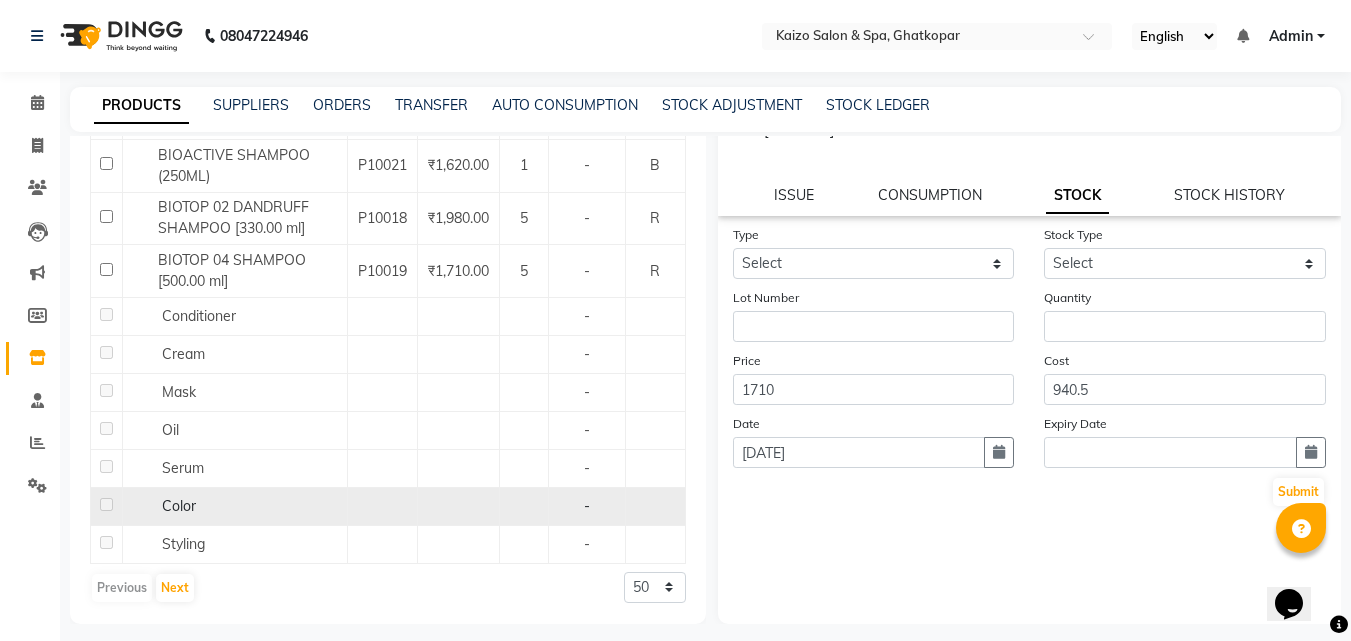 click on "Color" 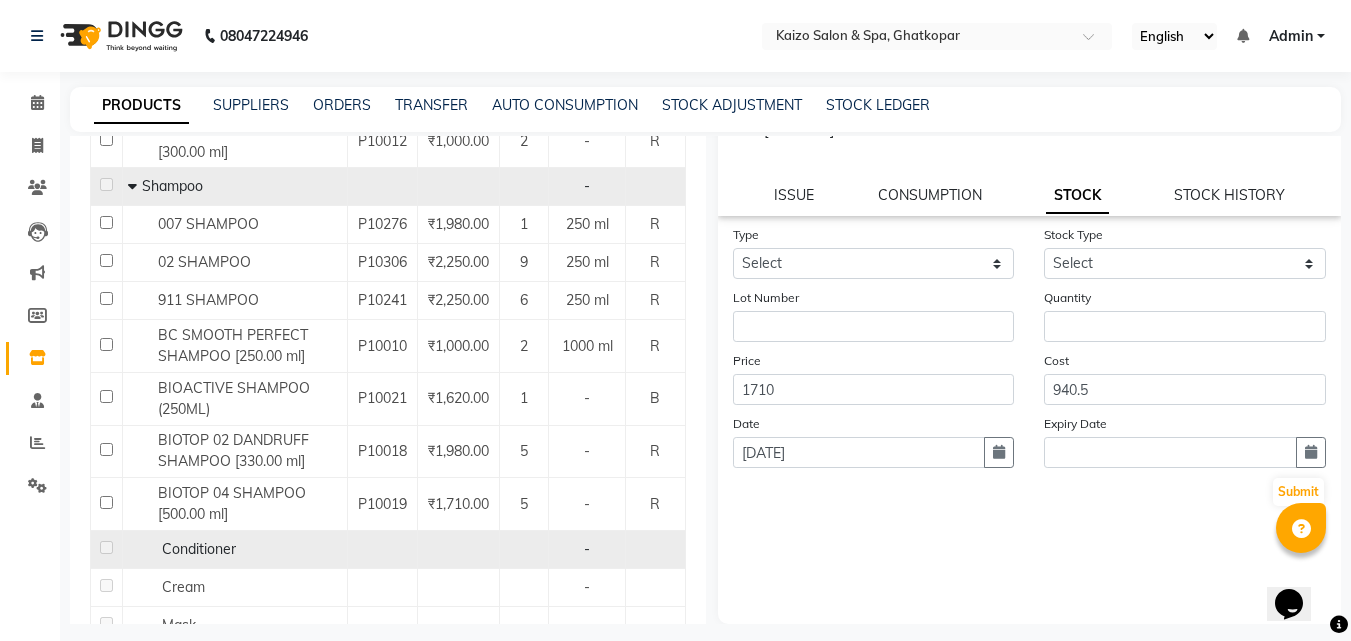 scroll, scrollTop: 1809, scrollLeft: 0, axis: vertical 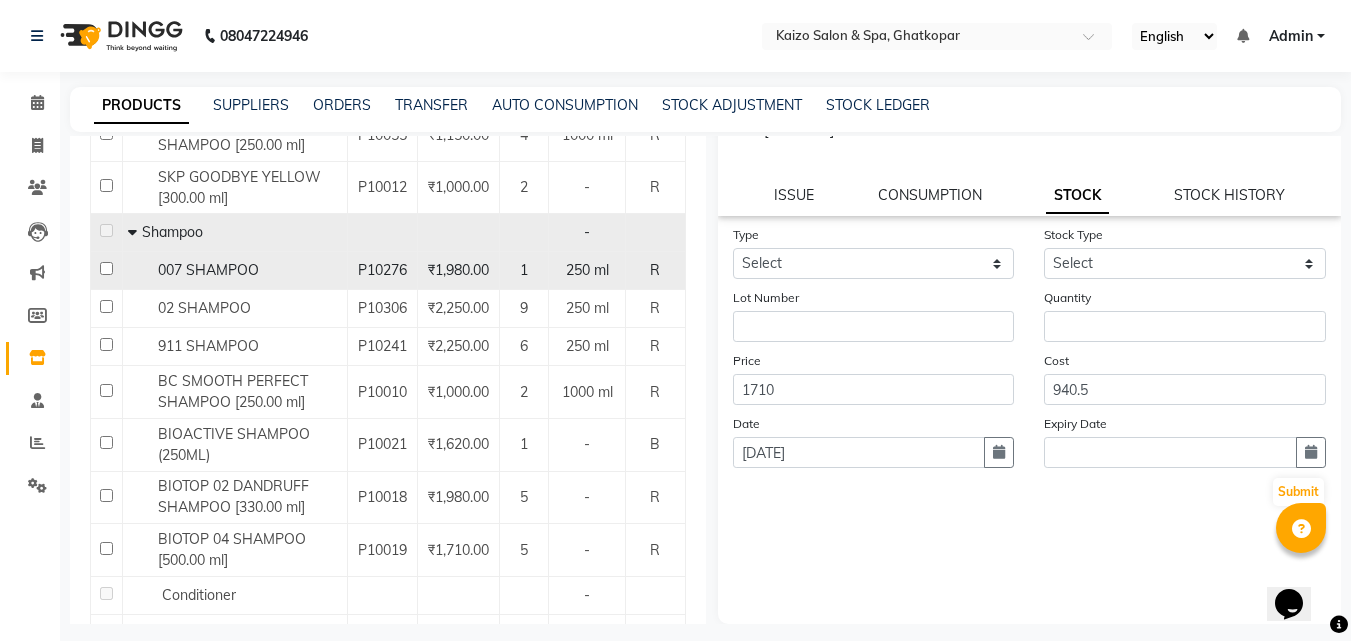 click 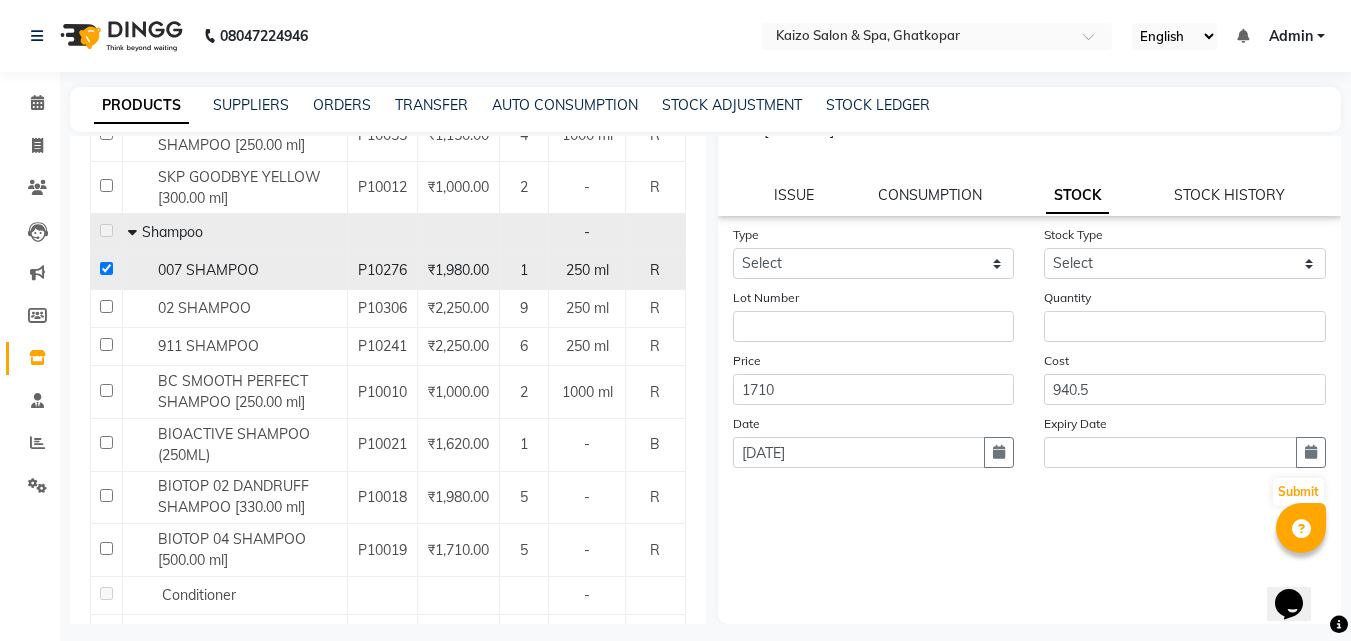 checkbox on "true" 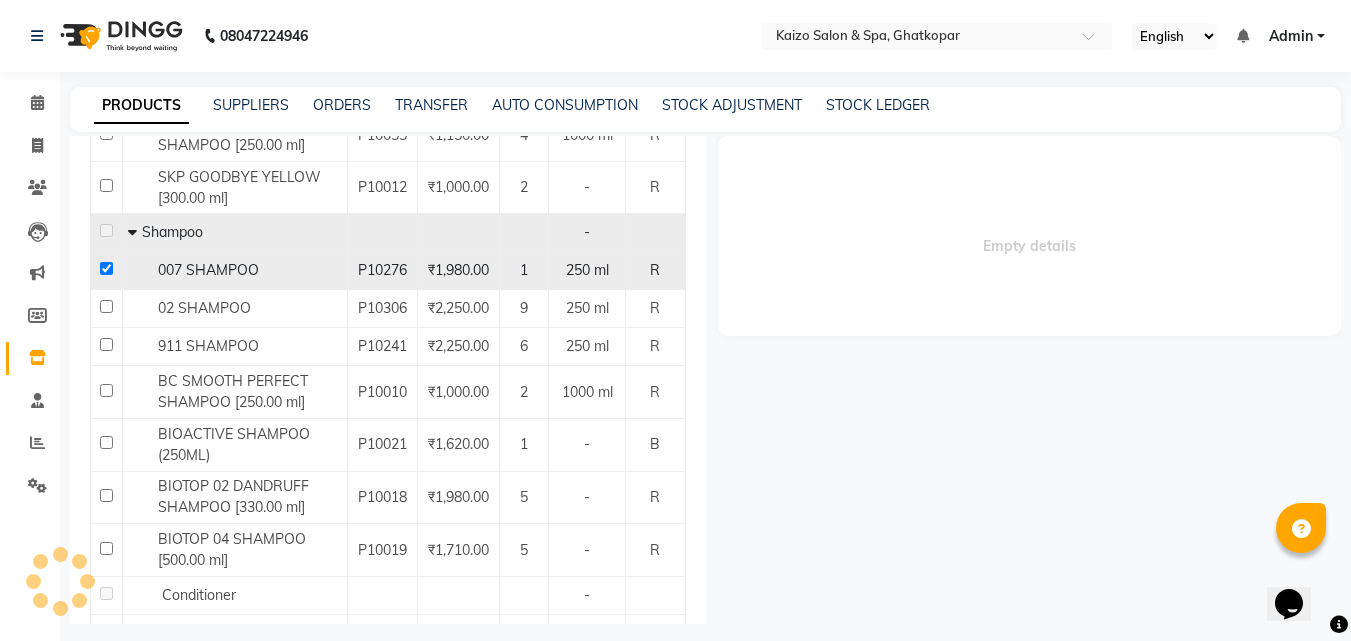 scroll, scrollTop: 0, scrollLeft: 0, axis: both 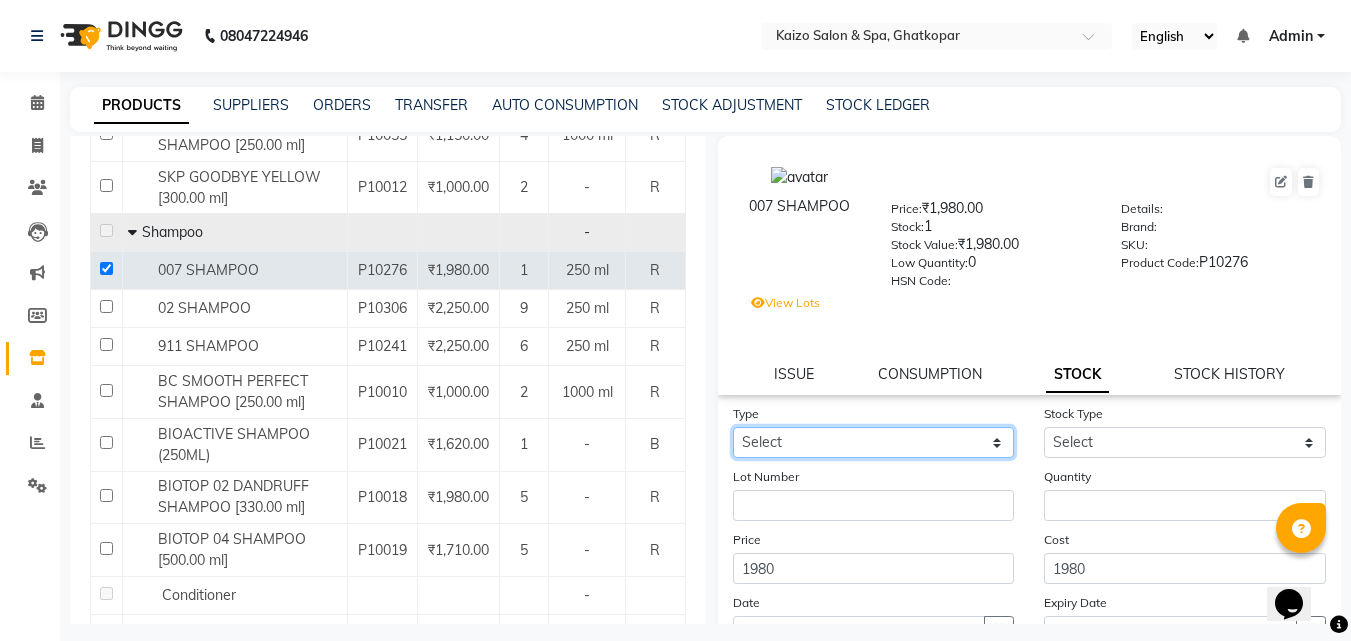 click on "Select In Out" 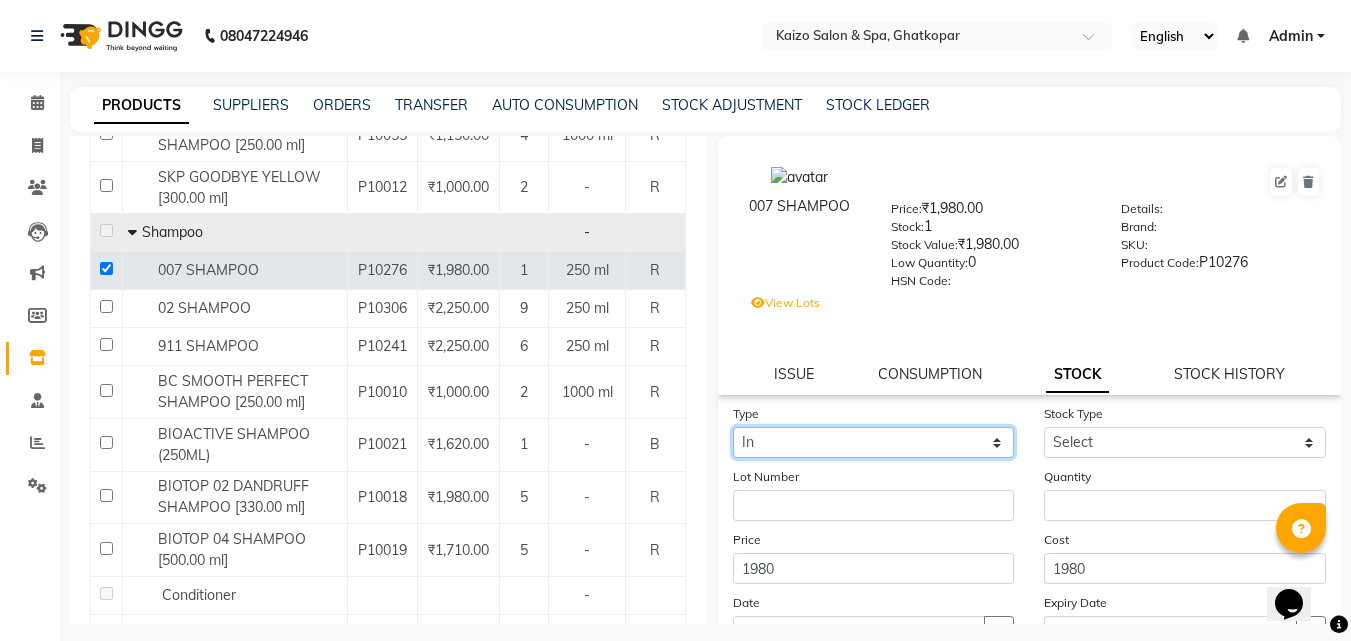 click on "Select In Out" 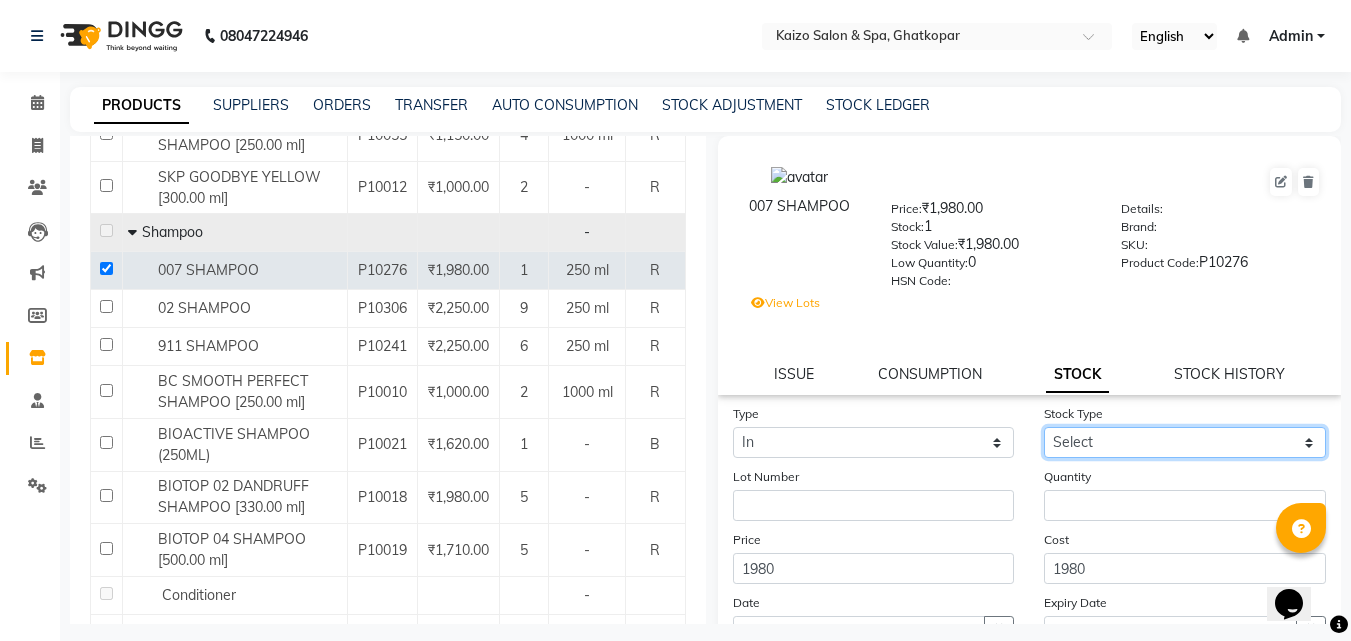 drag, startPoint x: 1105, startPoint y: 439, endPoint x: 1103, endPoint y: 450, distance: 11.18034 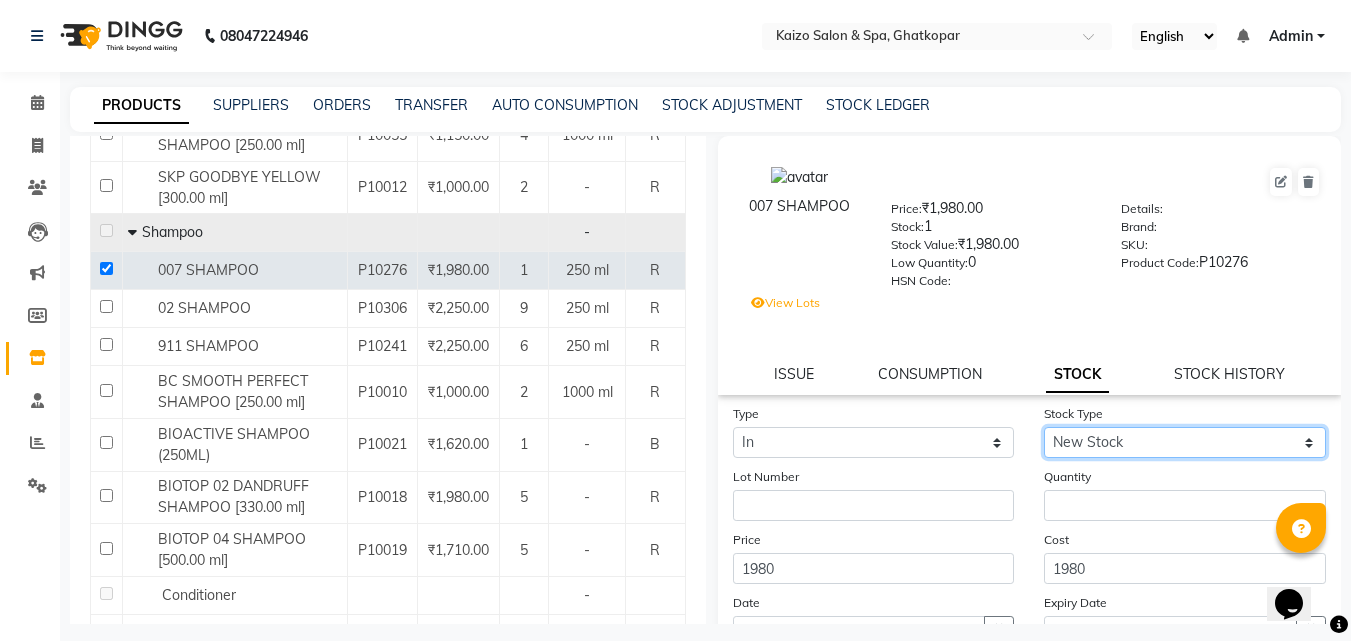 click on "Select New Stock Adjustment Return Other" 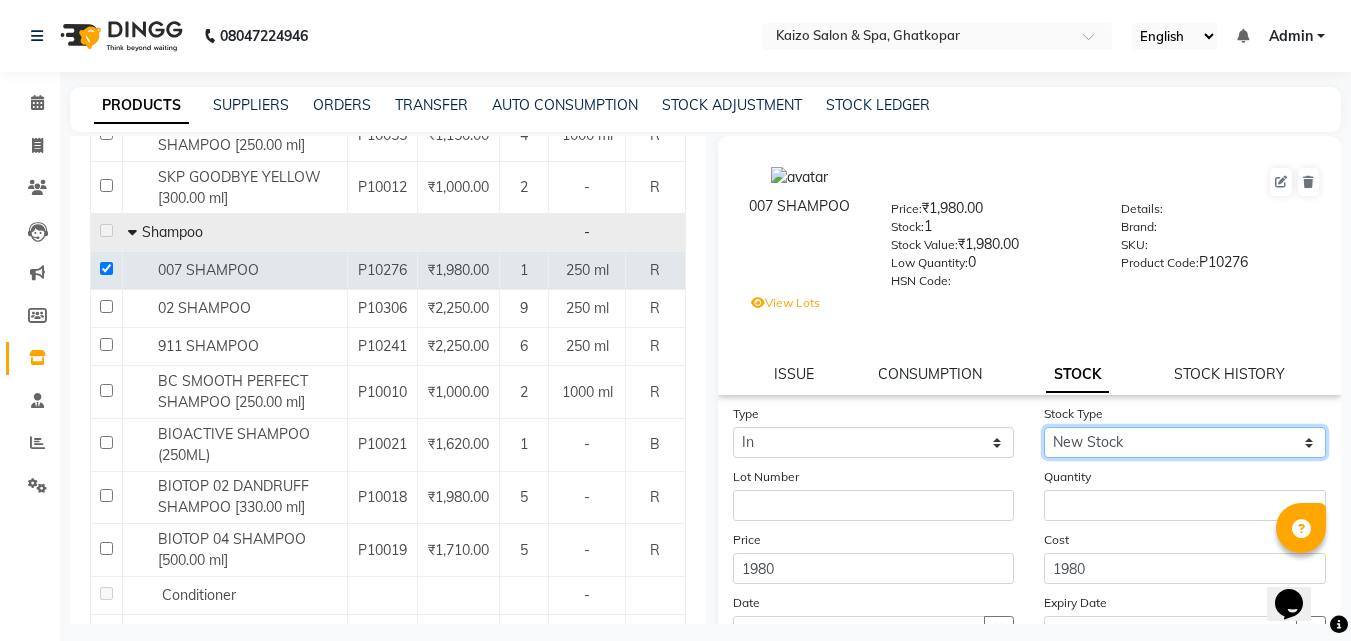 scroll, scrollTop: 179, scrollLeft: 0, axis: vertical 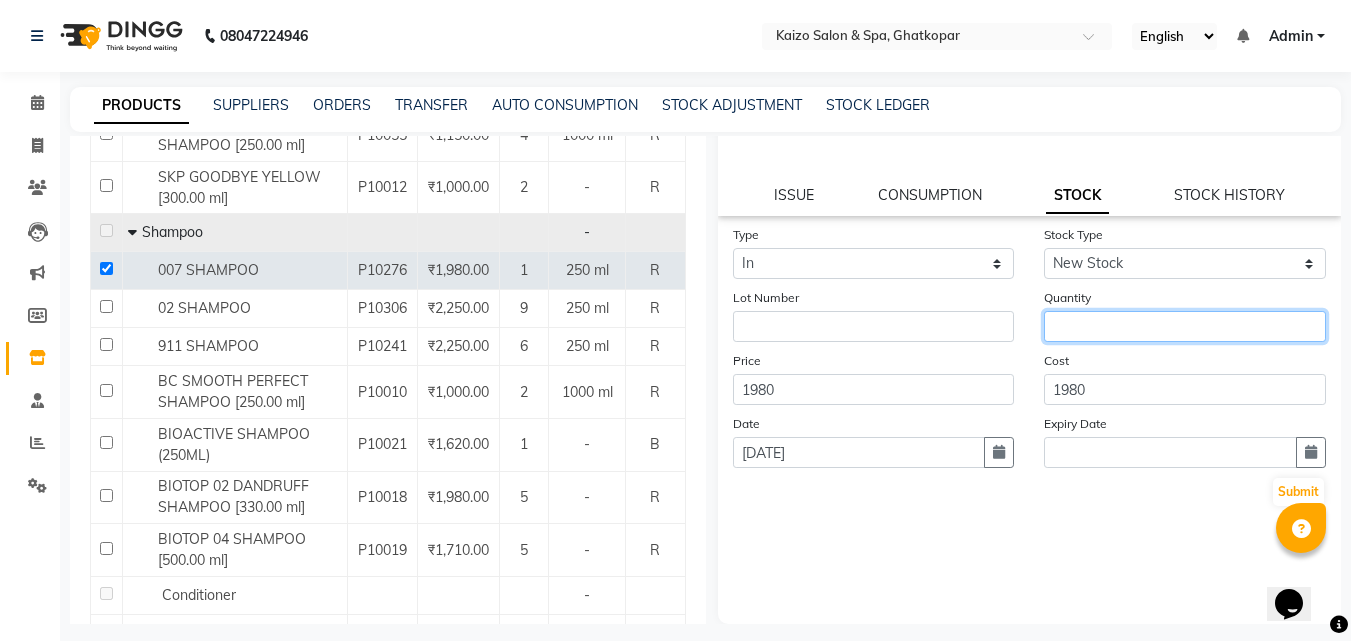 click 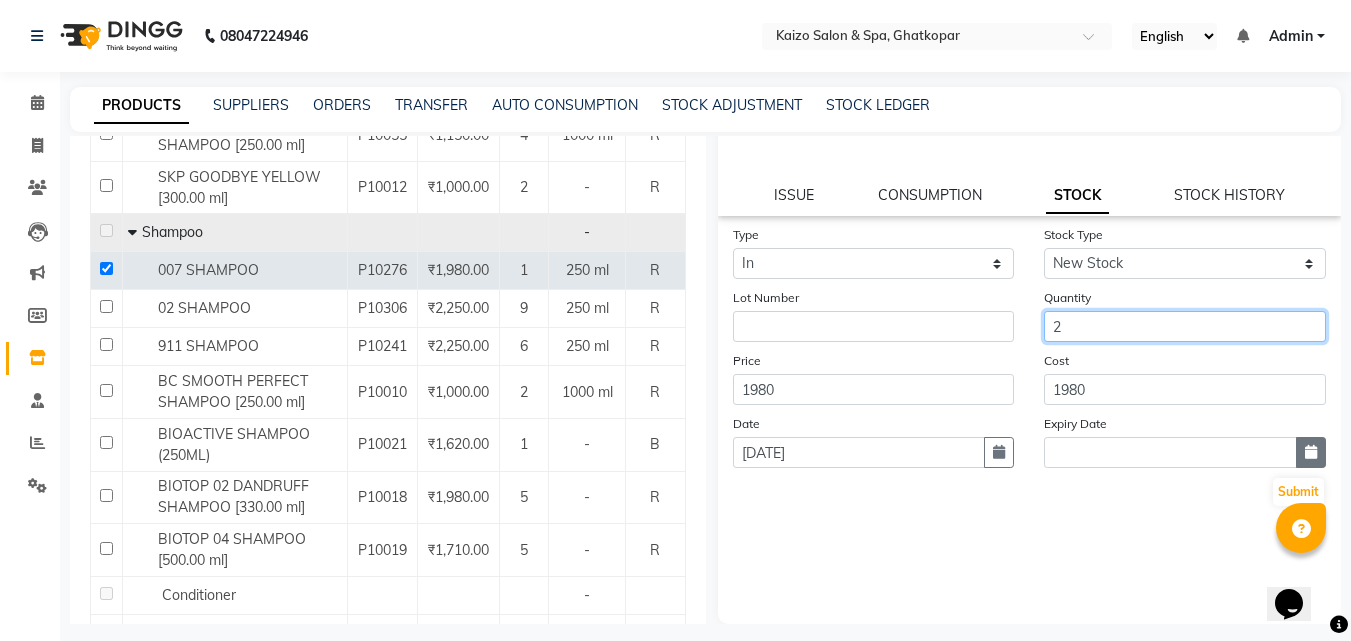type on "2" 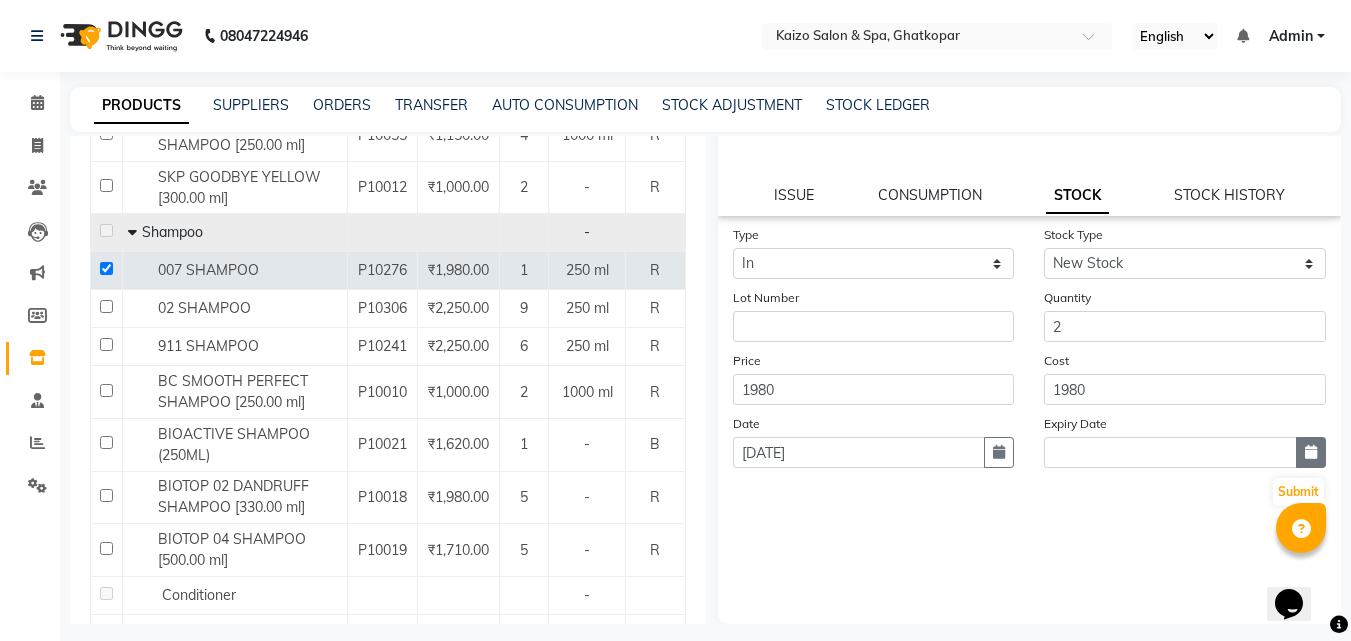 click 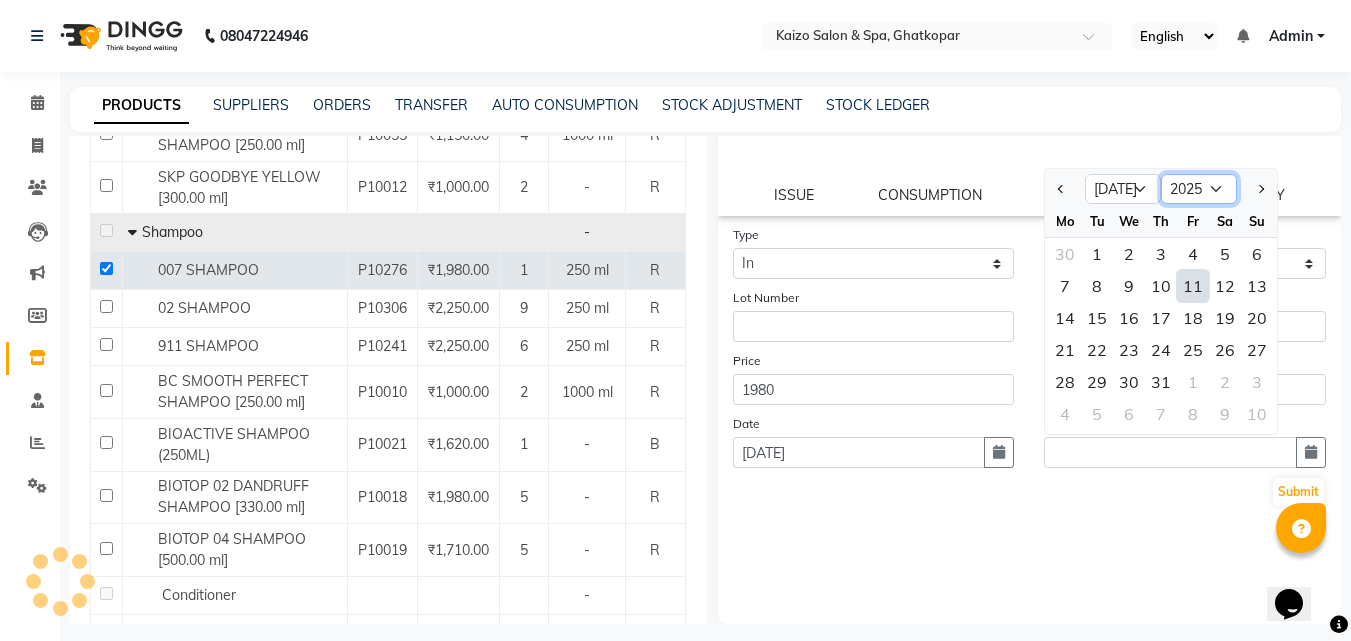 click on "2015 2016 2017 2018 2019 2020 2021 2022 2023 2024 2025 2026 2027 2028 2029 2030 2031 2032 2033 2034 2035" 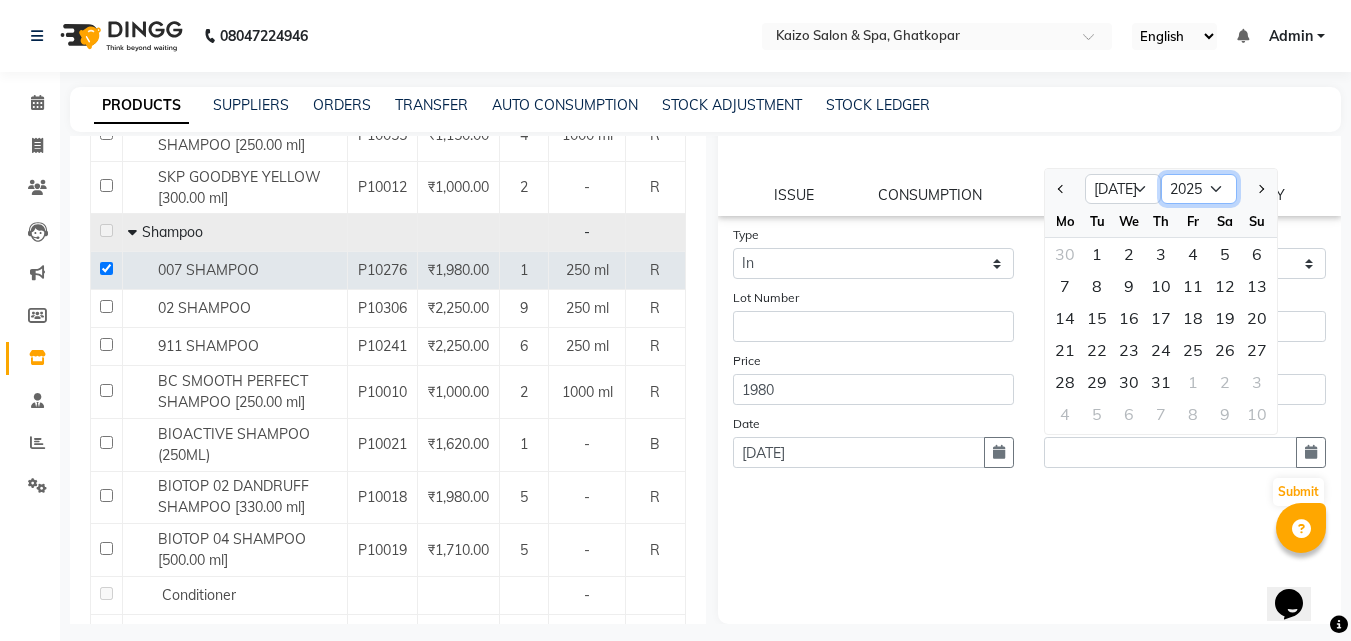select on "2026" 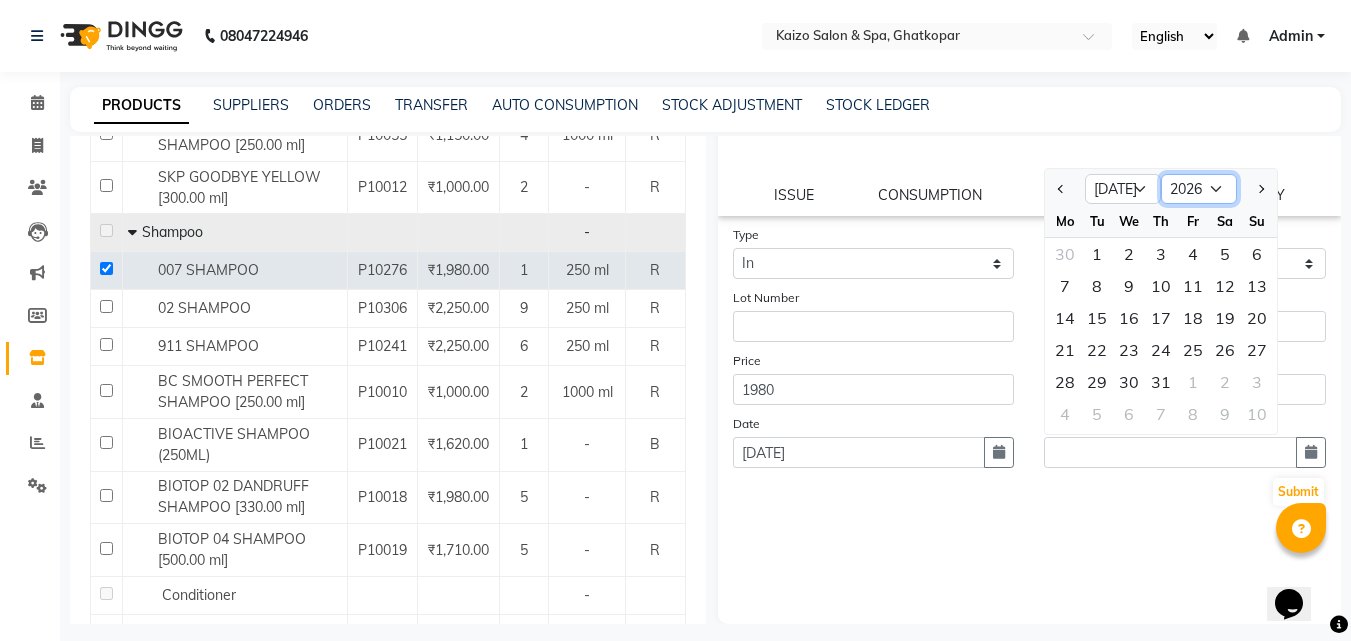 click on "2015 2016 2017 2018 2019 2020 2021 2022 2023 2024 2025 2026 2027 2028 2029 2030 2031 2032 2033 2034 2035" 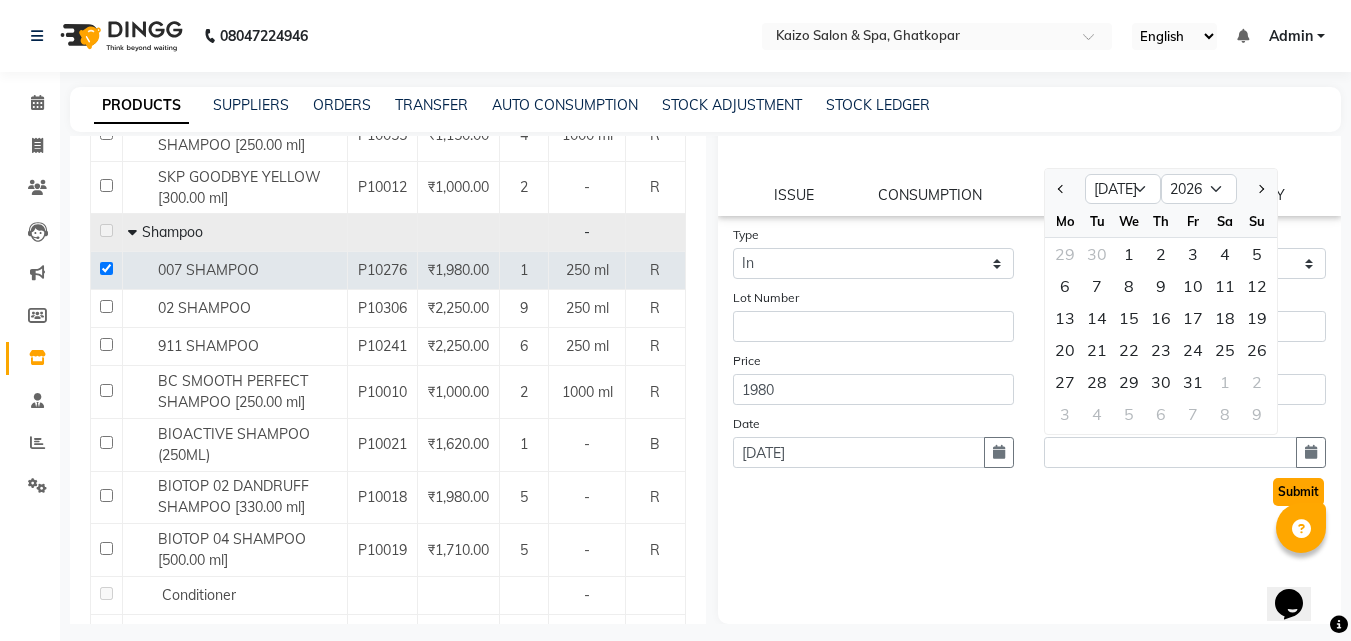 click on "Submit" 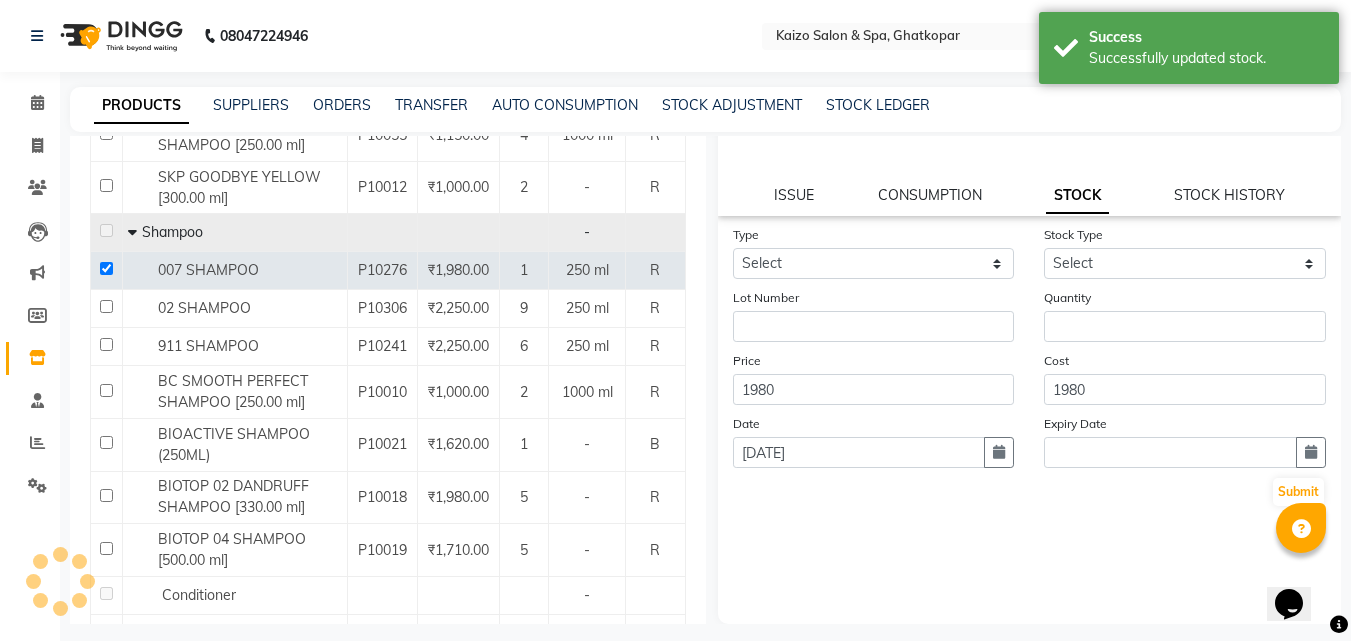 scroll, scrollTop: 0, scrollLeft: 0, axis: both 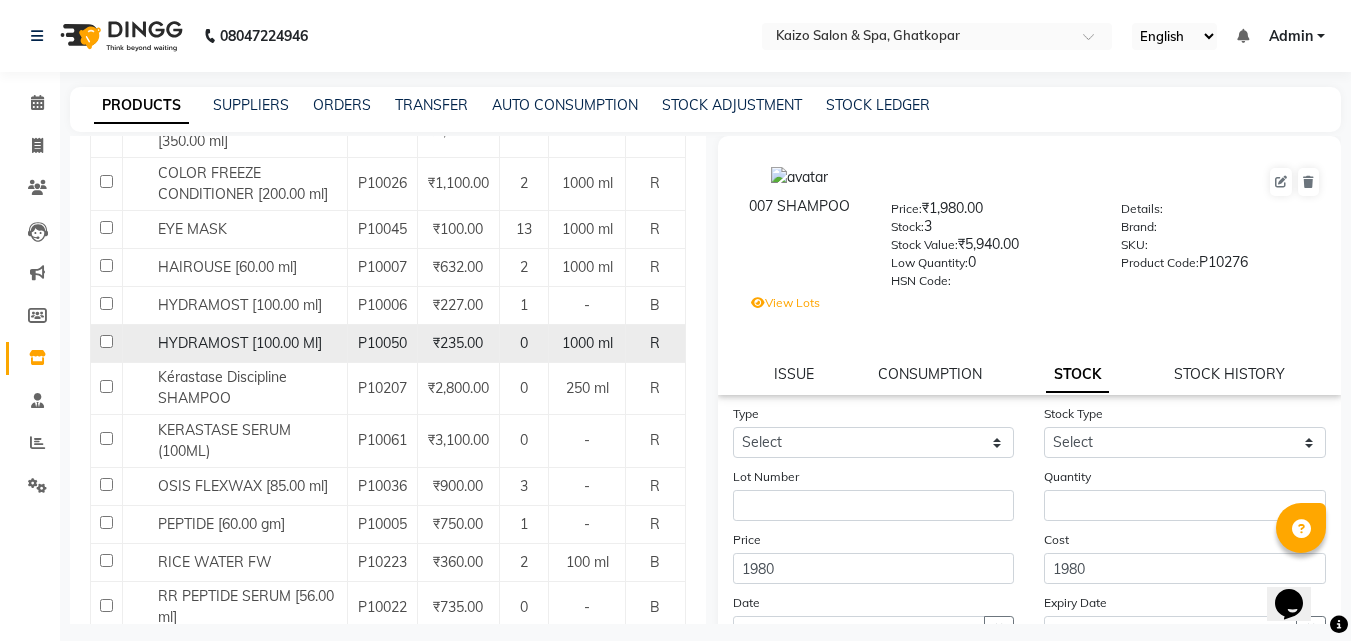 click 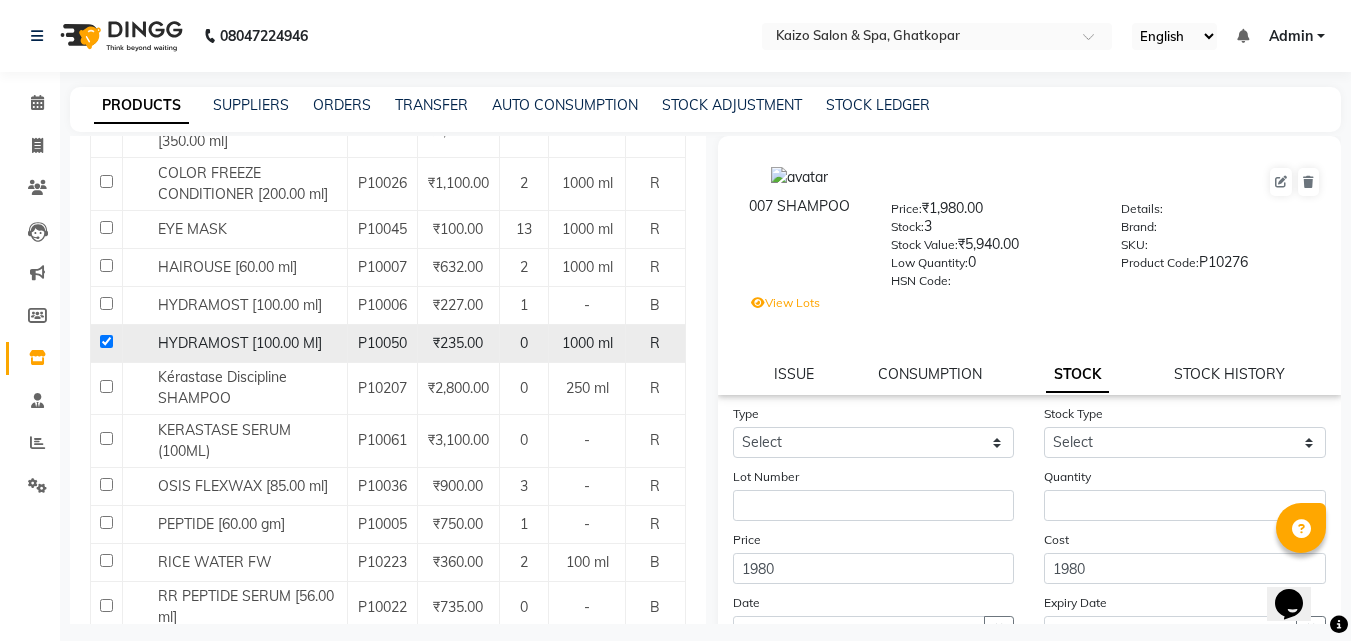checkbox on "true" 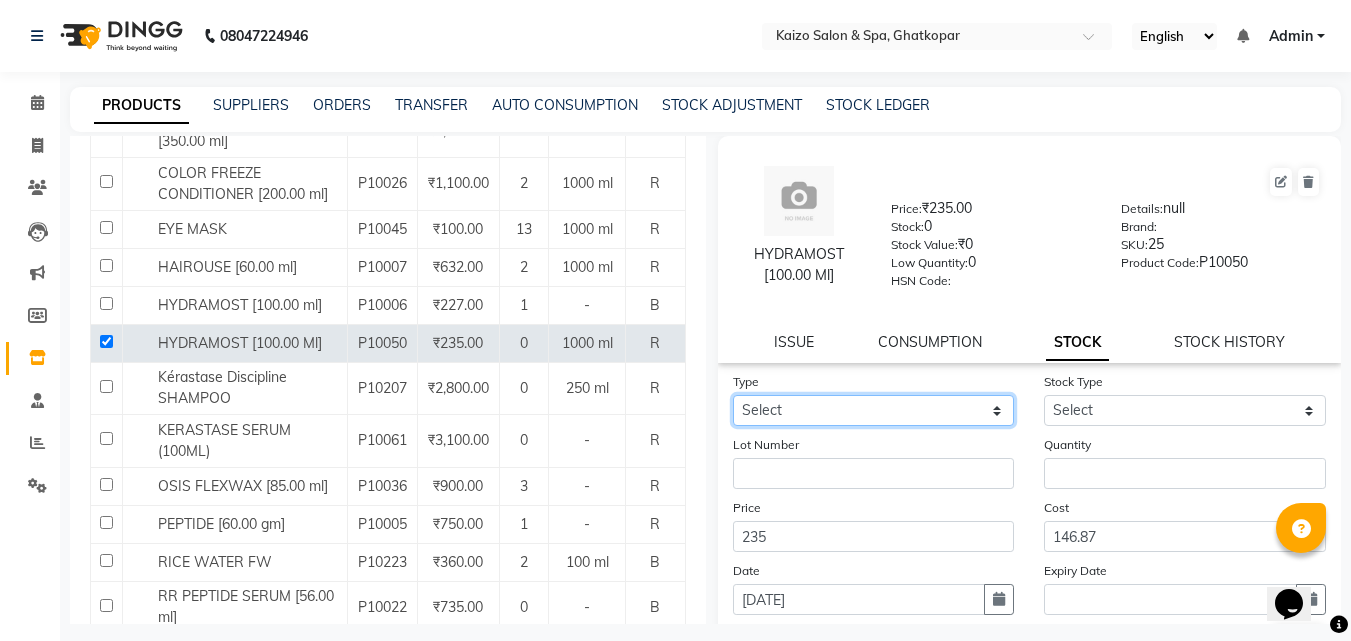 click on "Select In Out" 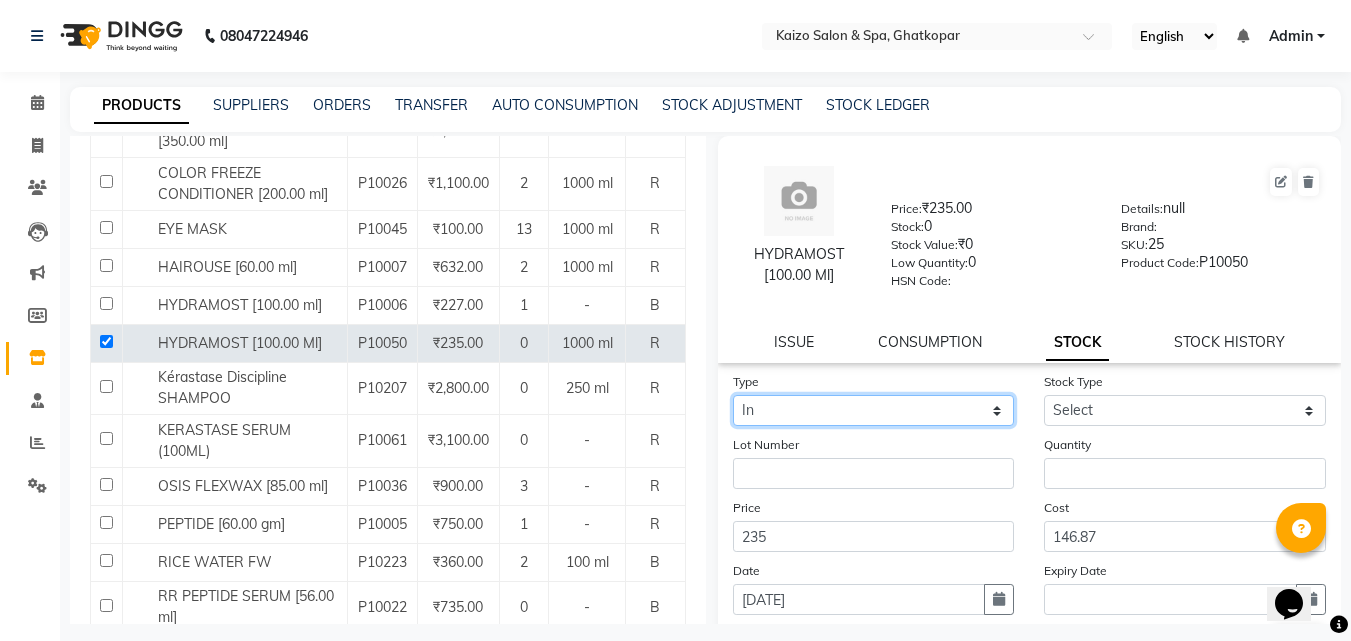 click on "Select In Out" 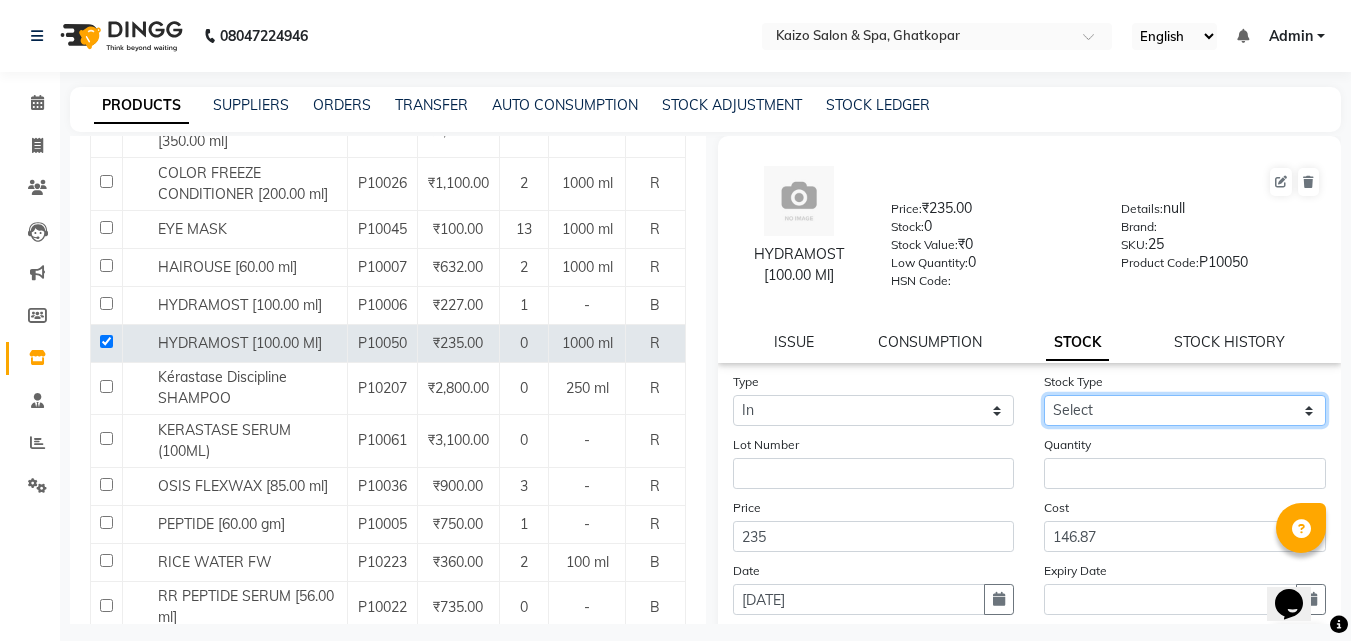 drag, startPoint x: 1078, startPoint y: 405, endPoint x: 1083, endPoint y: 414, distance: 10.29563 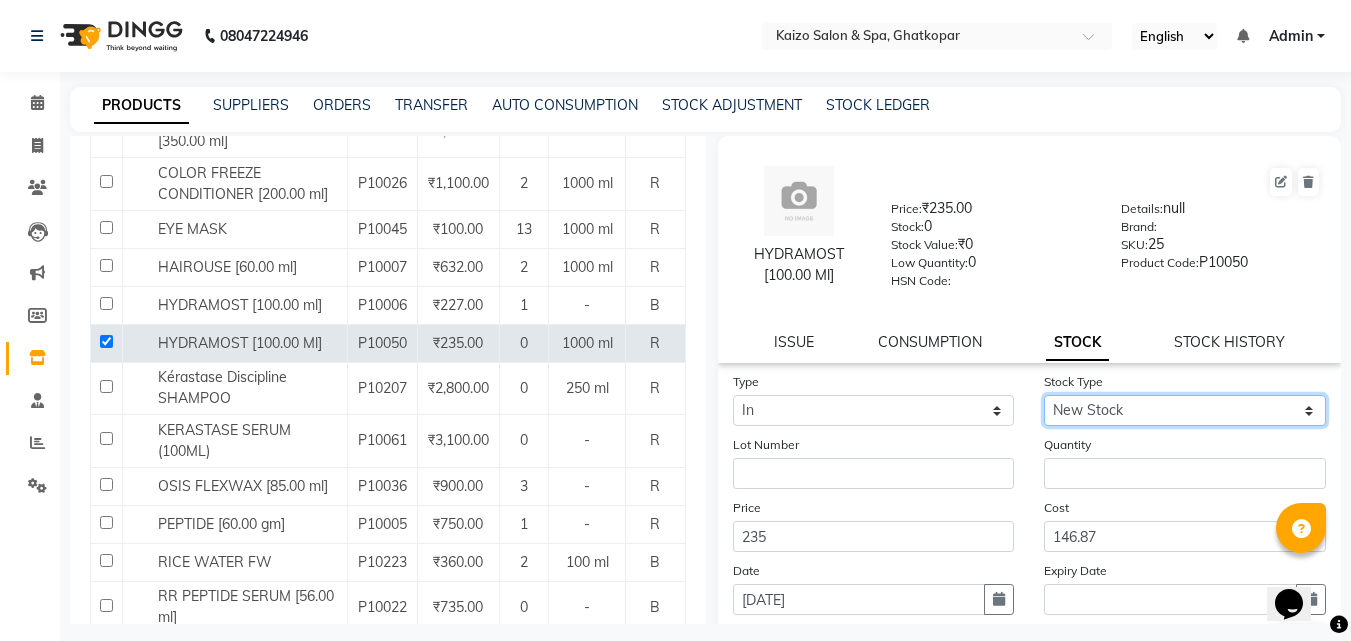 click on "Select New Stock Adjustment Return Other" 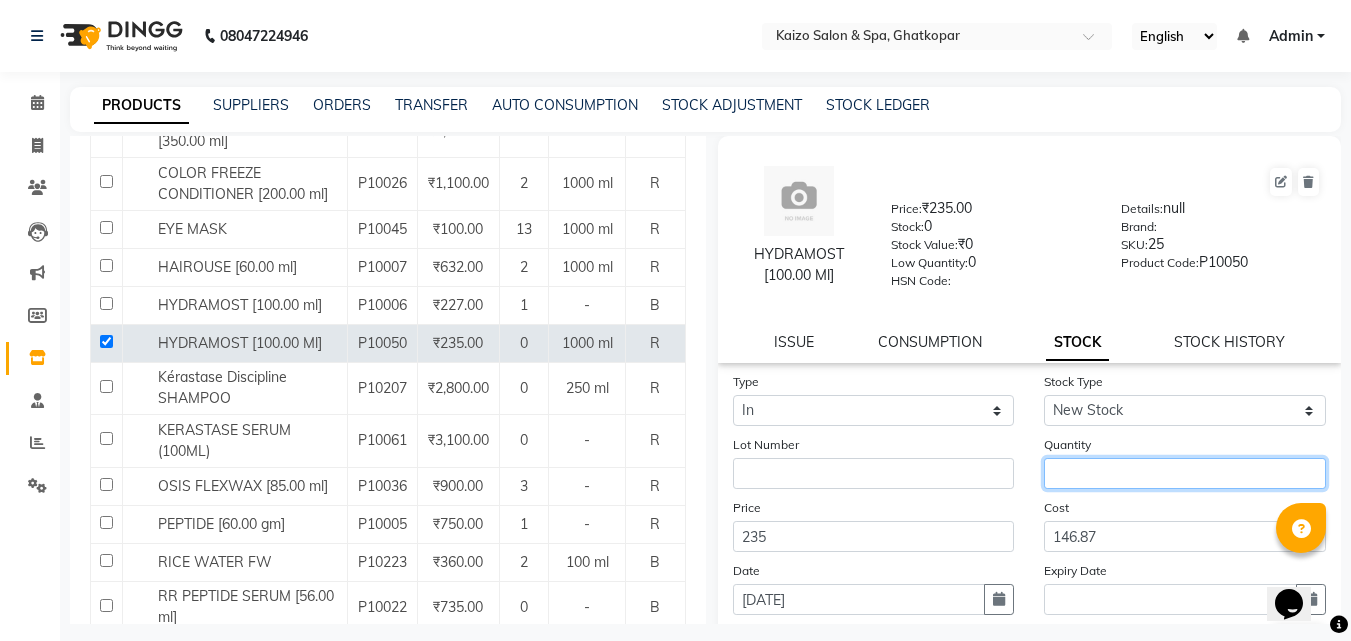 click 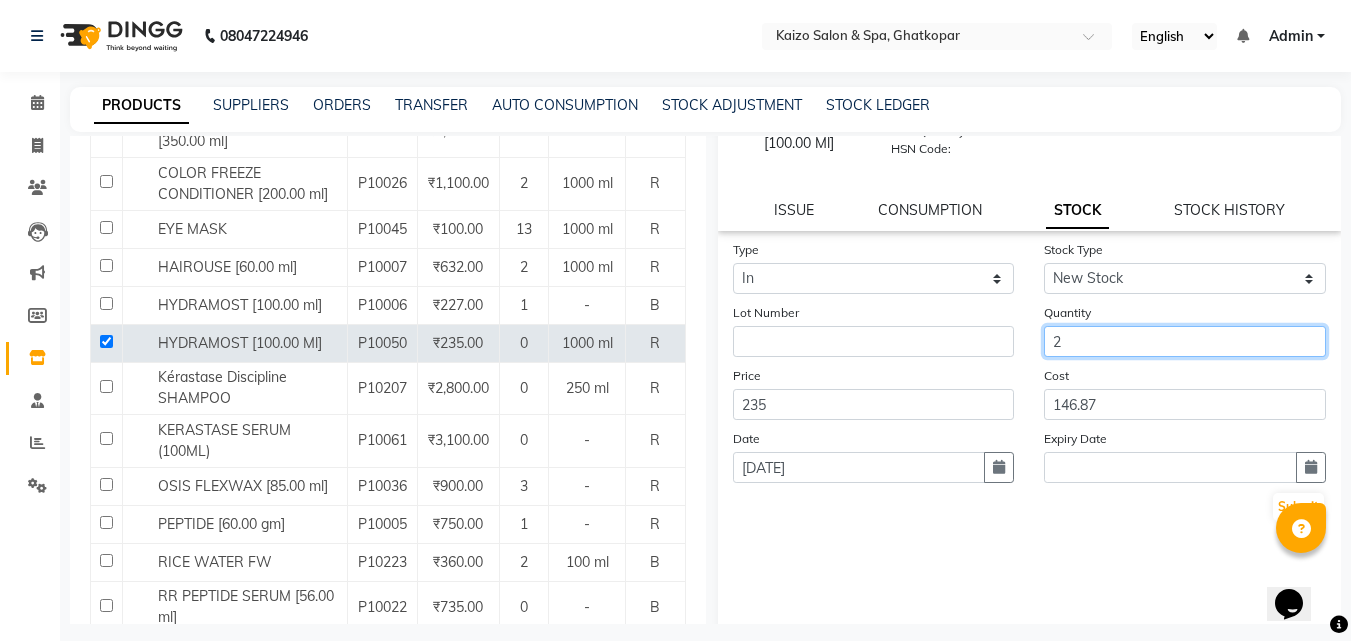 scroll, scrollTop: 147, scrollLeft: 0, axis: vertical 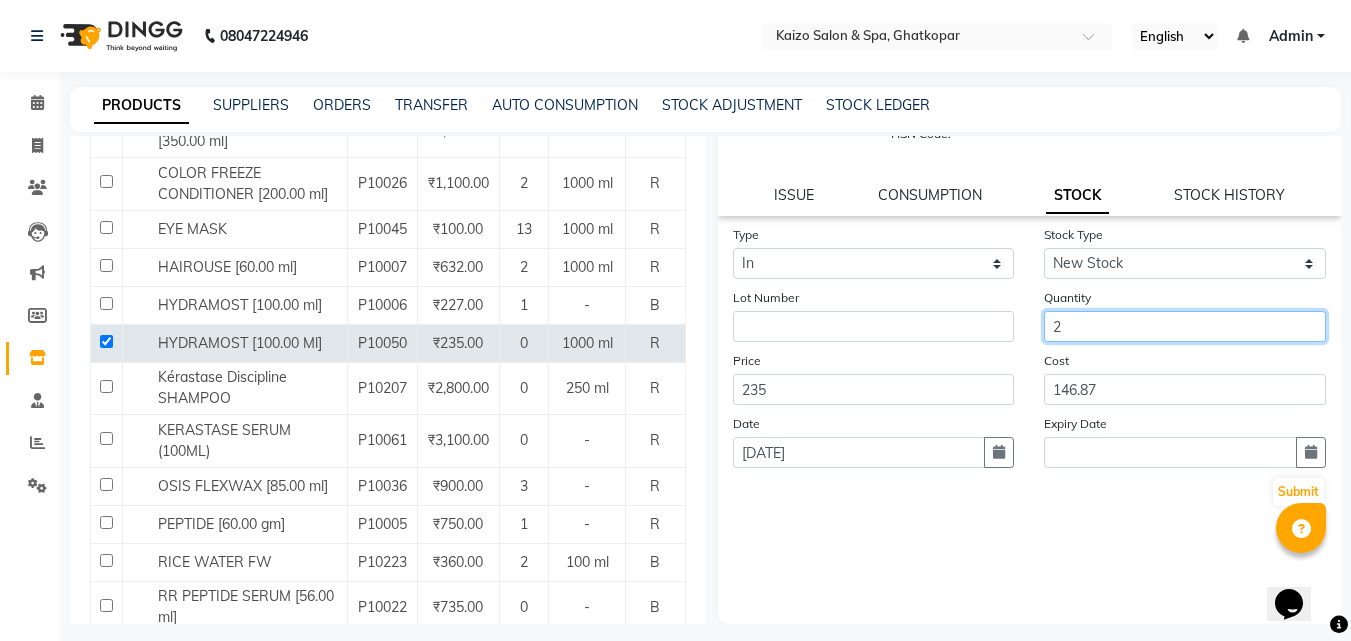 type on "2" 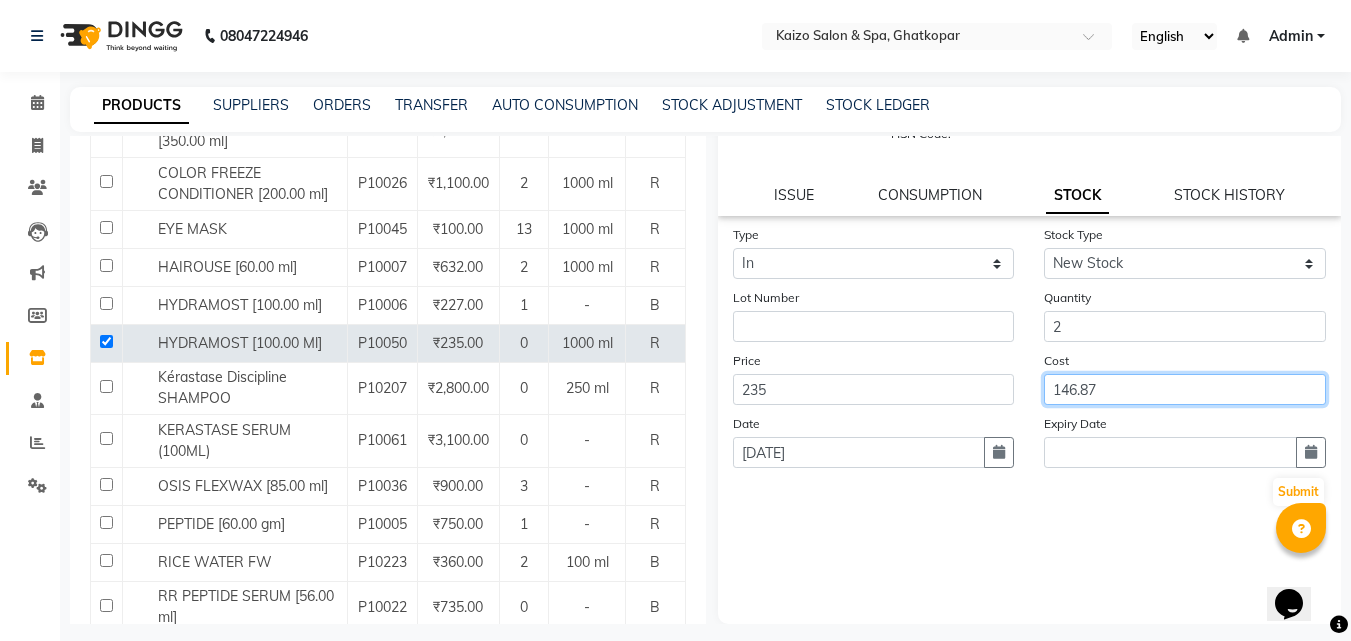 click on "146.87" 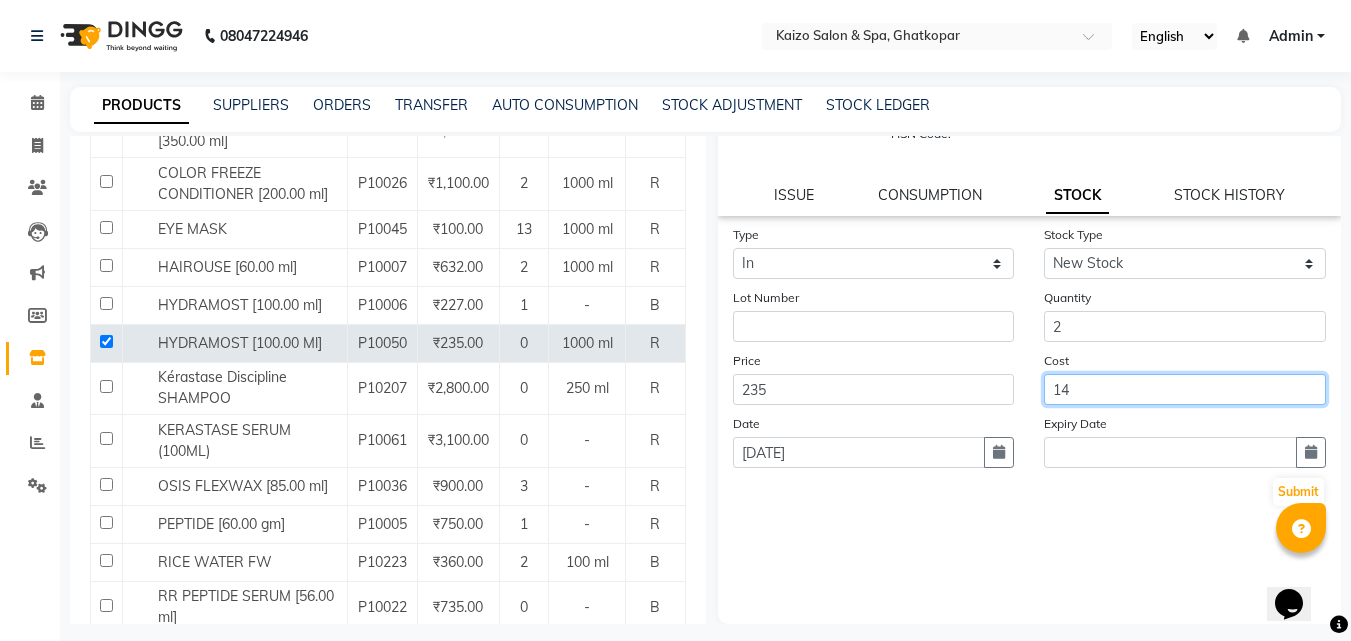 type on "1" 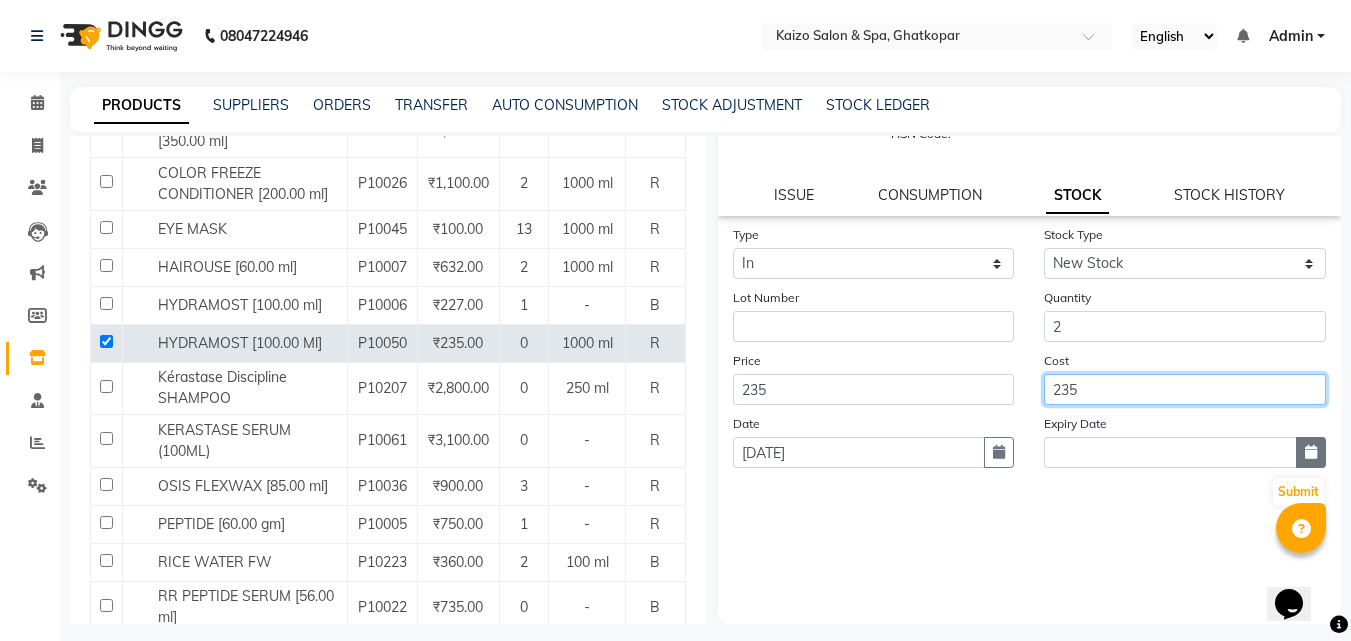 type on "235" 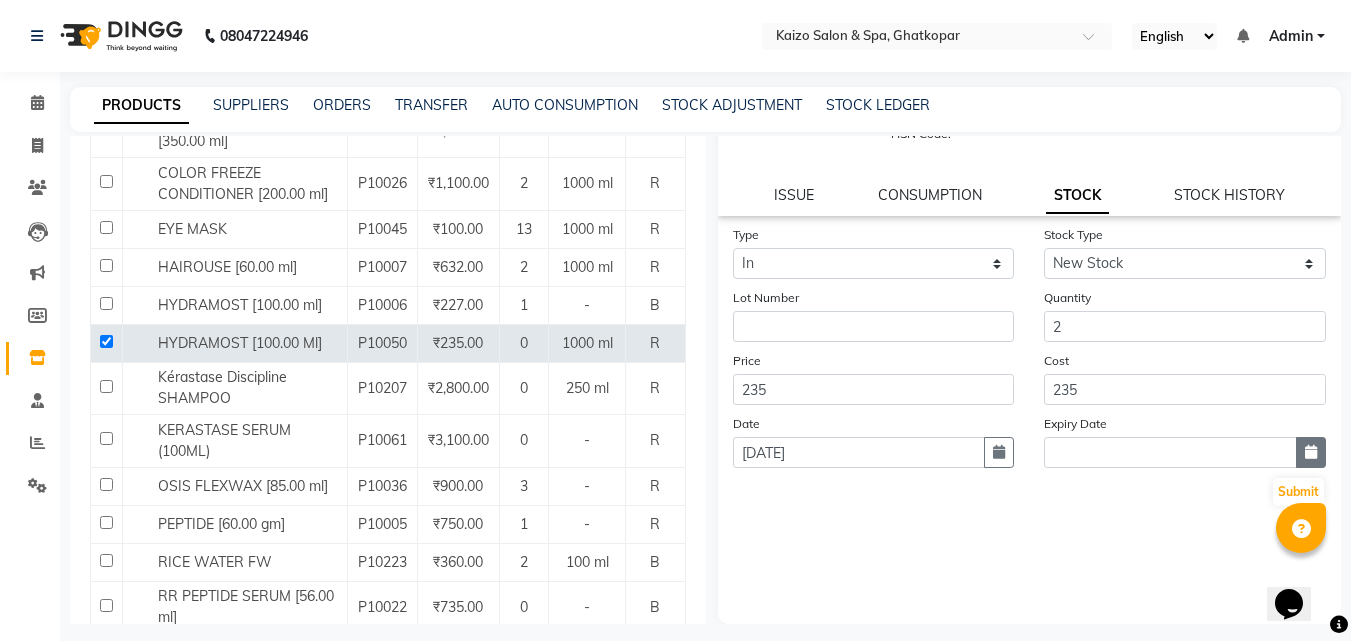 click 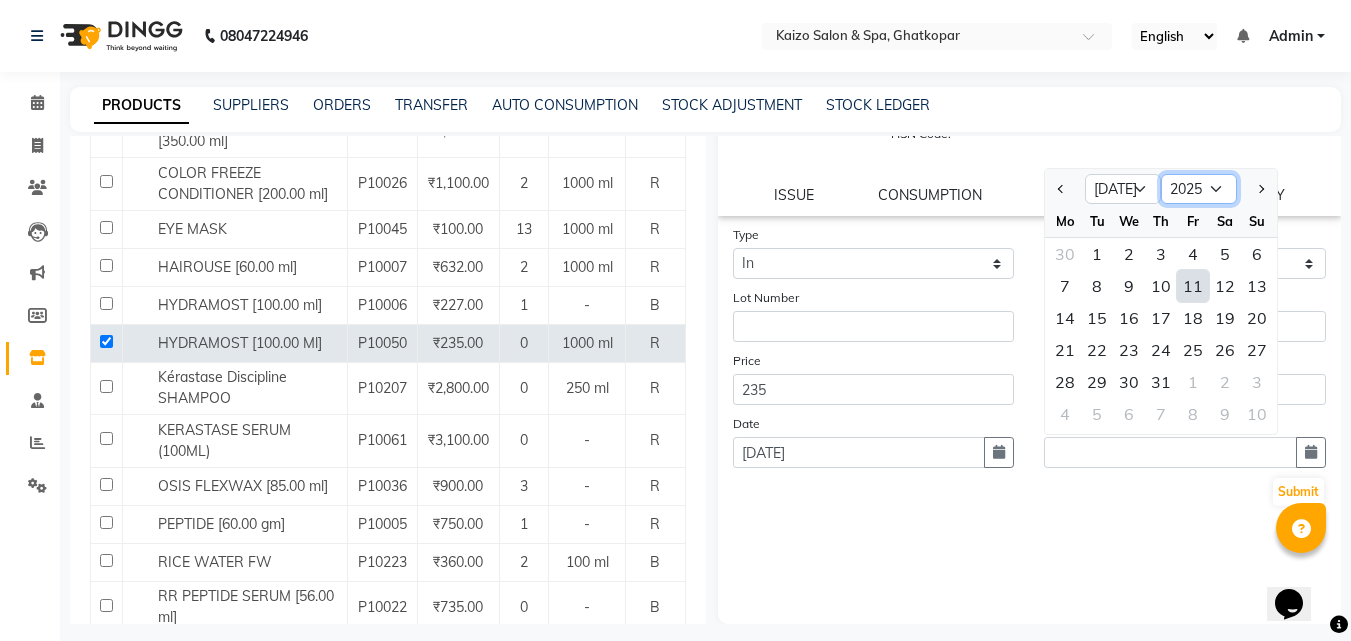 click on "2015 2016 2017 2018 2019 2020 2021 2022 2023 2024 2025 2026 2027 2028 2029 2030 2031 2032 2033 2034 2035" 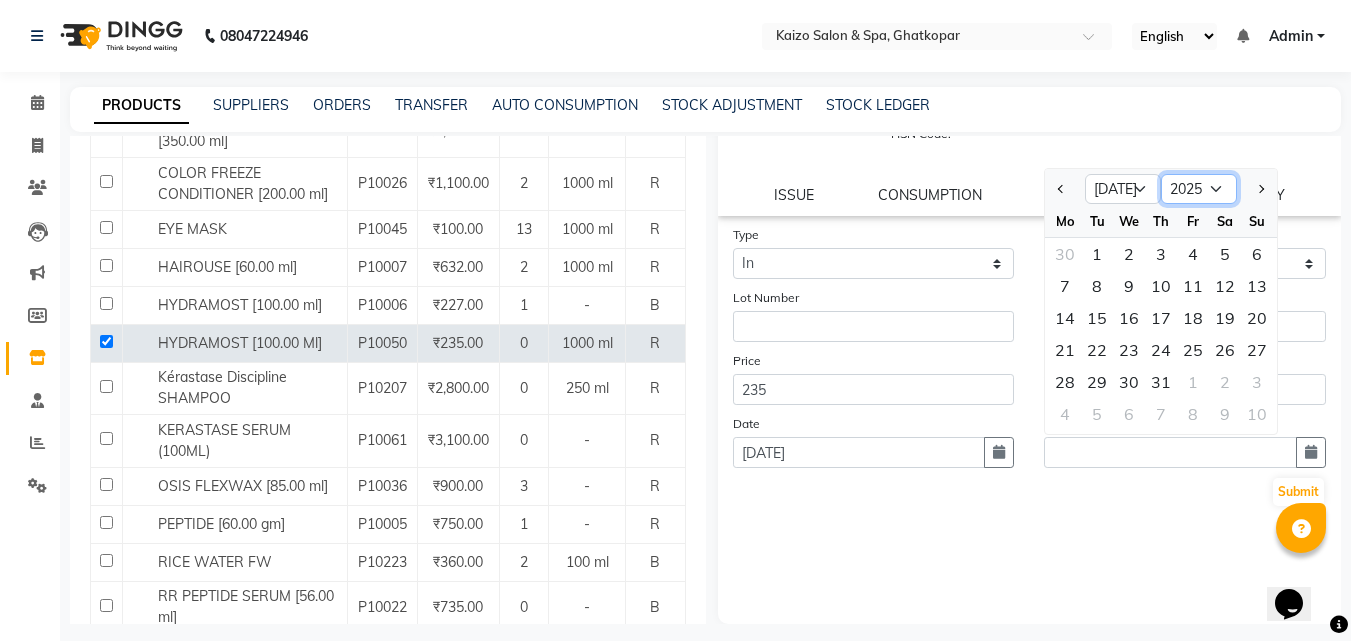 select on "2026" 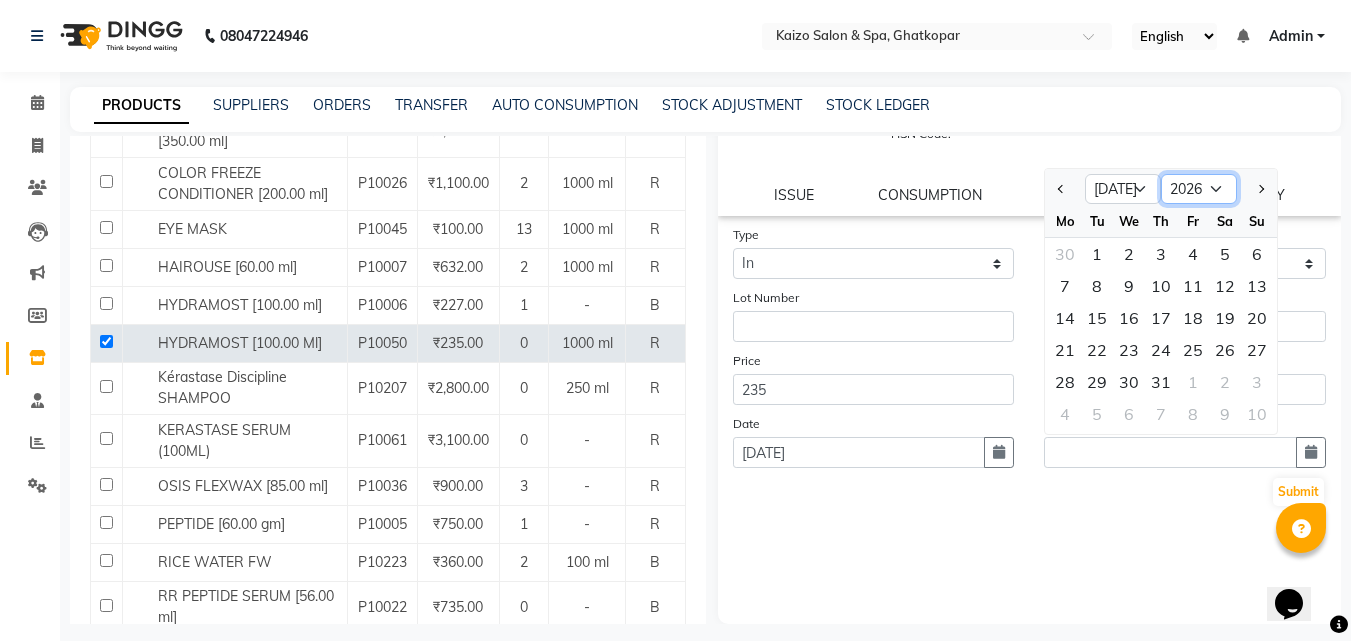 click on "2015 2016 2017 2018 2019 2020 2021 2022 2023 2024 2025 2026 2027 2028 2029 2030 2031 2032 2033 2034 2035" 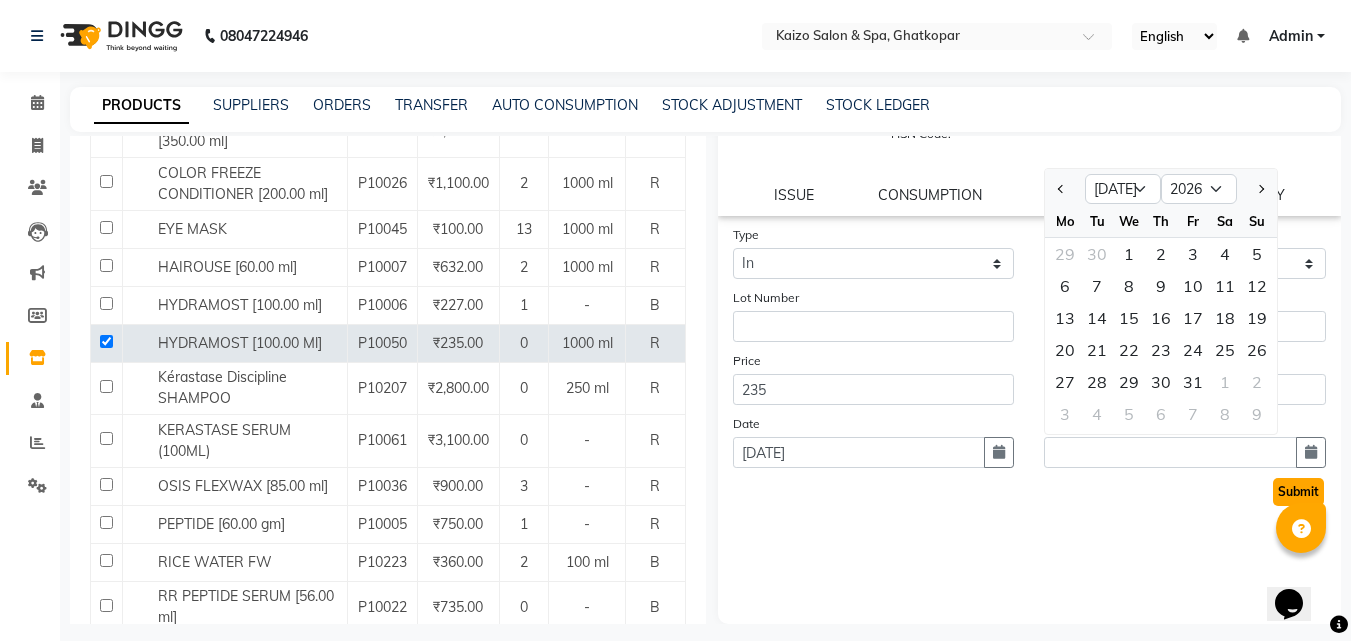 click on "Submit" 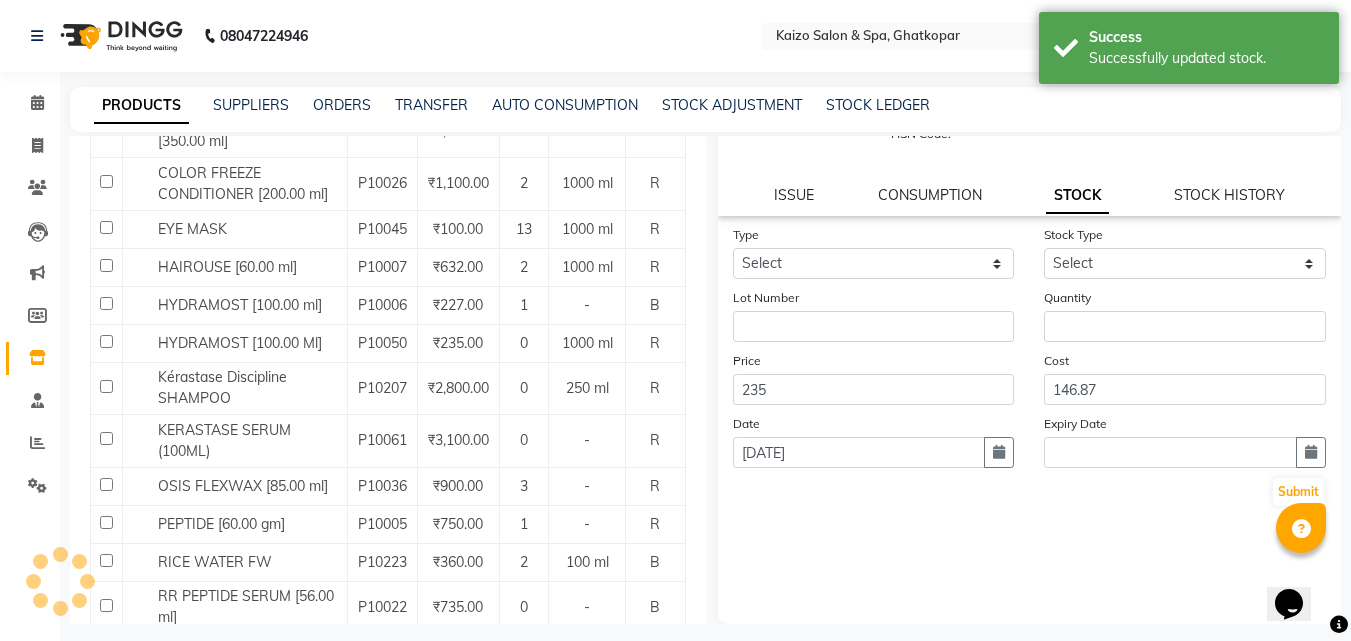 scroll, scrollTop: 1284, scrollLeft: 0, axis: vertical 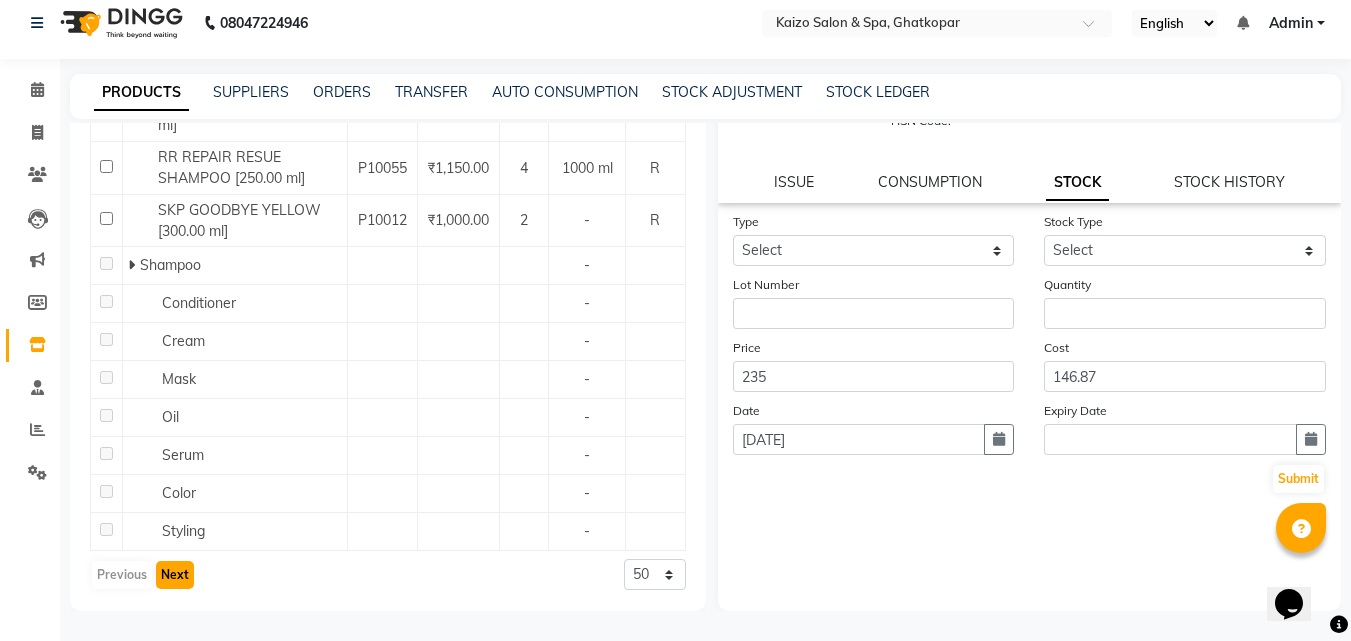 click on "Next" 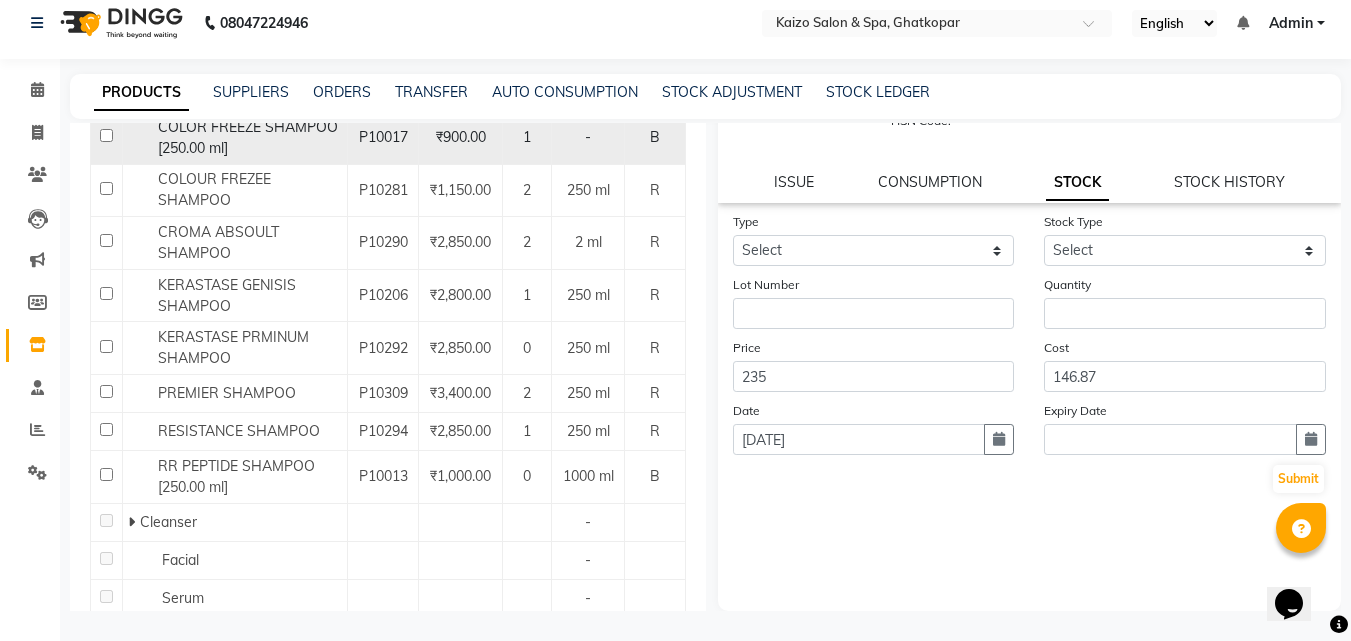 scroll, scrollTop: 200, scrollLeft: 0, axis: vertical 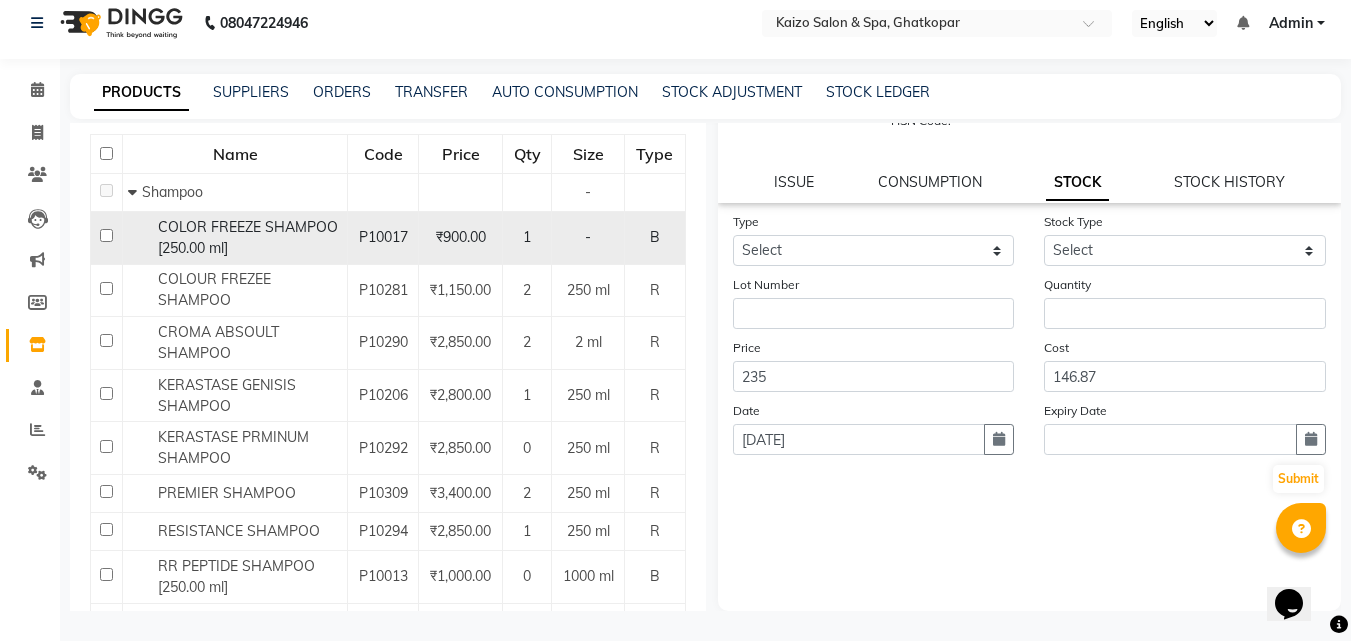click 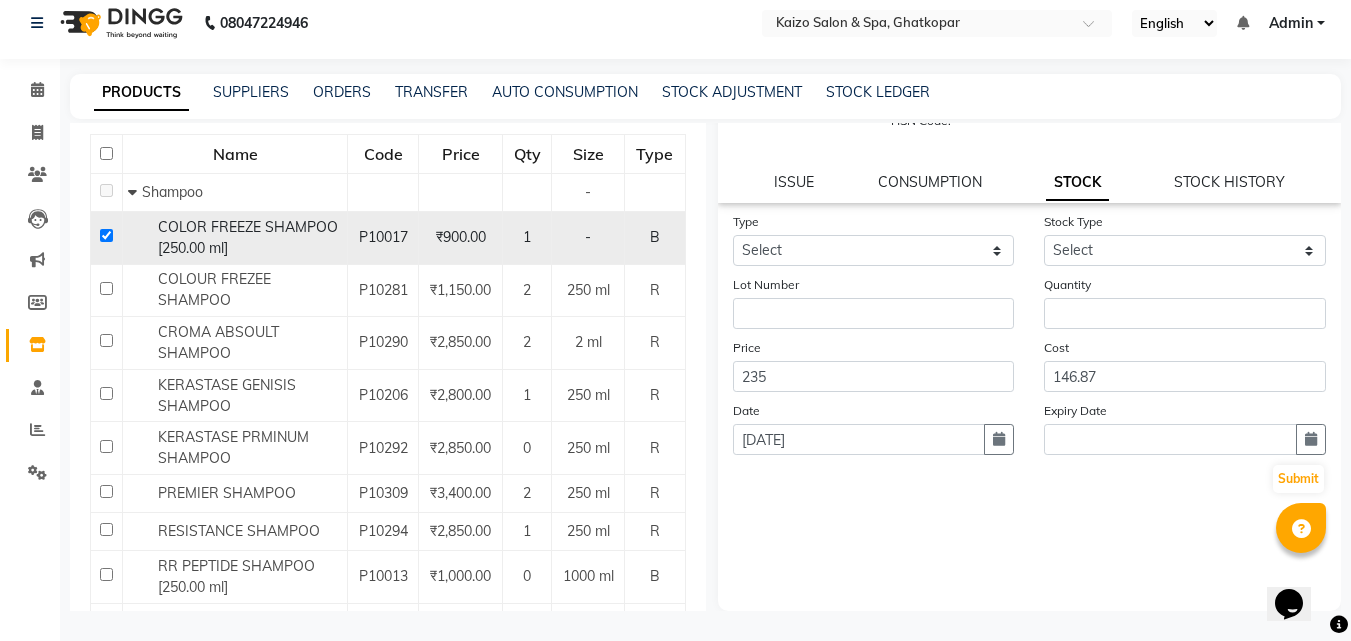 checkbox on "true" 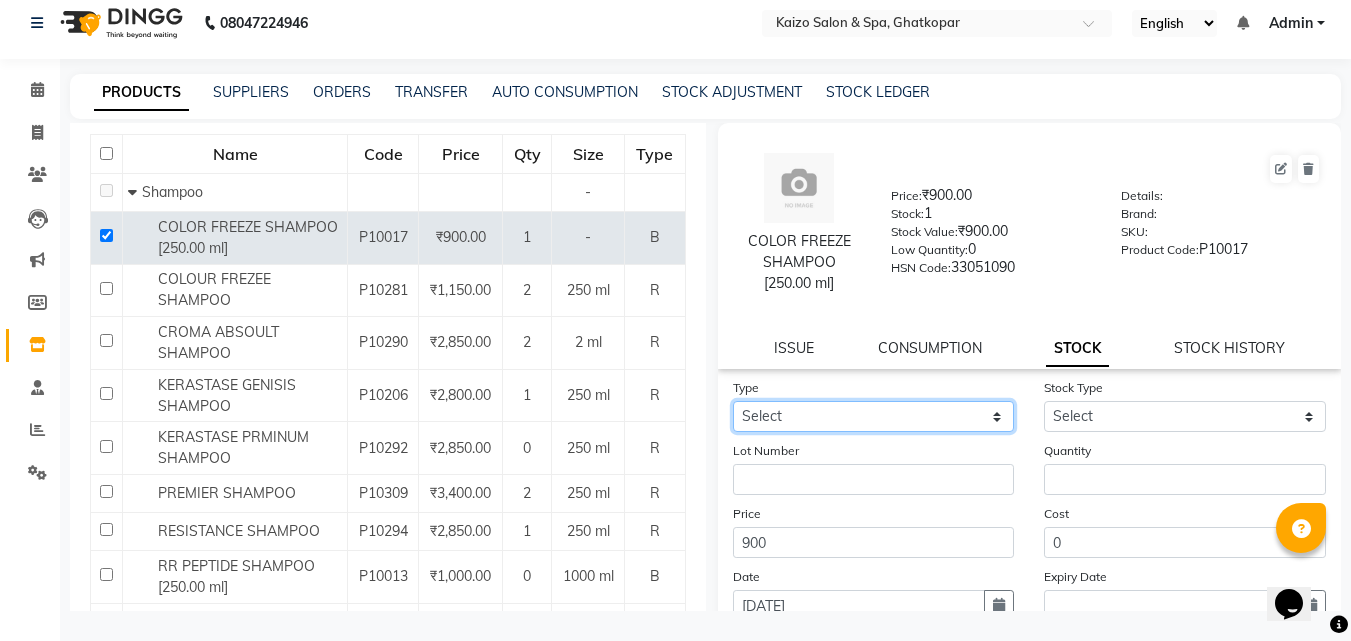 drag, startPoint x: 911, startPoint y: 418, endPoint x: 890, endPoint y: 430, distance: 24.186773 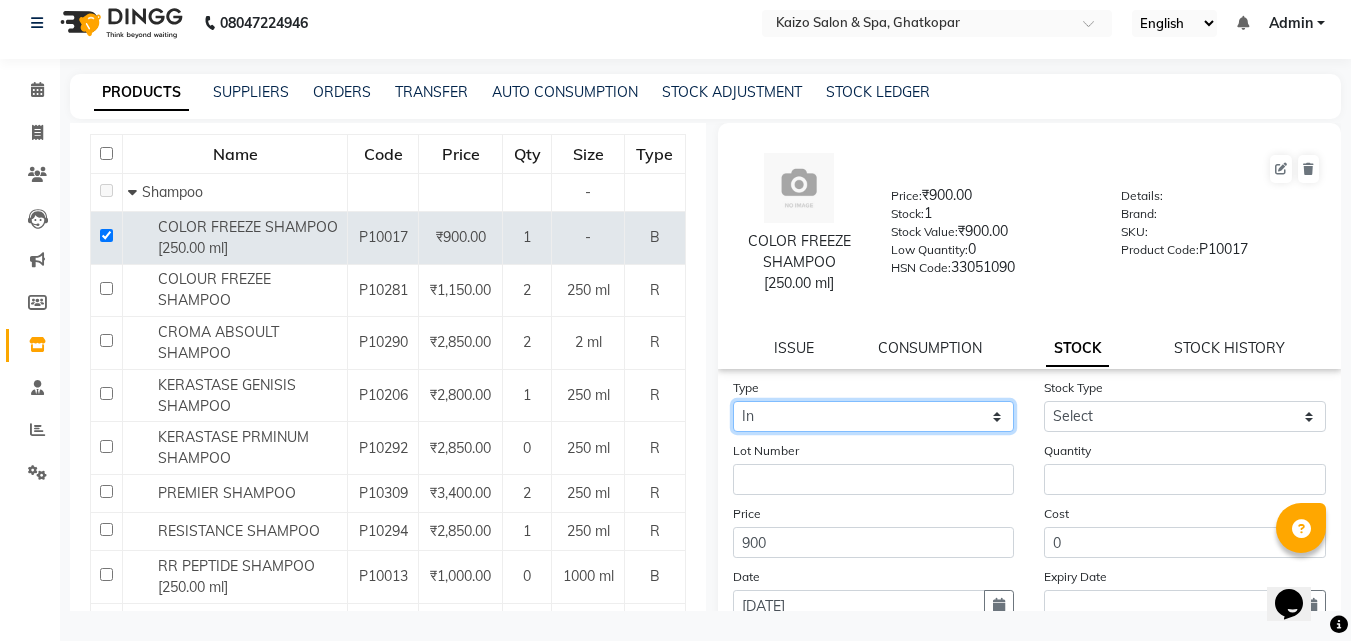 click on "Select In Out" 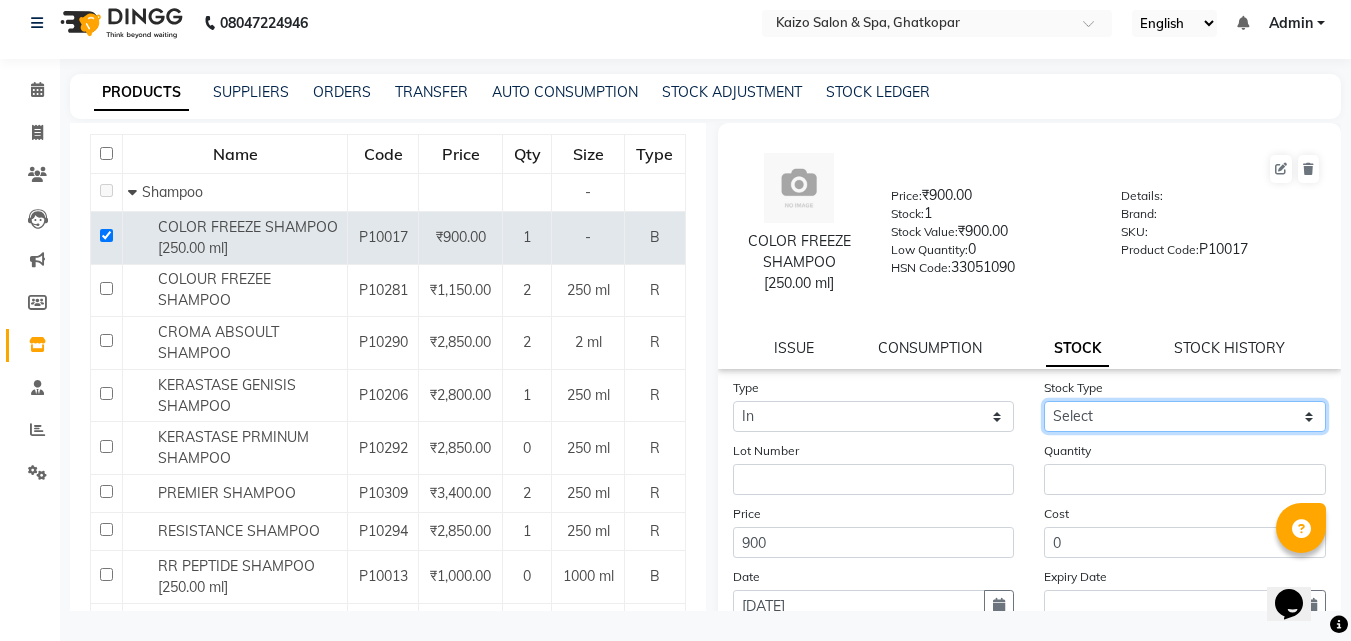 drag, startPoint x: 1068, startPoint y: 416, endPoint x: 1062, endPoint y: 430, distance: 15.231546 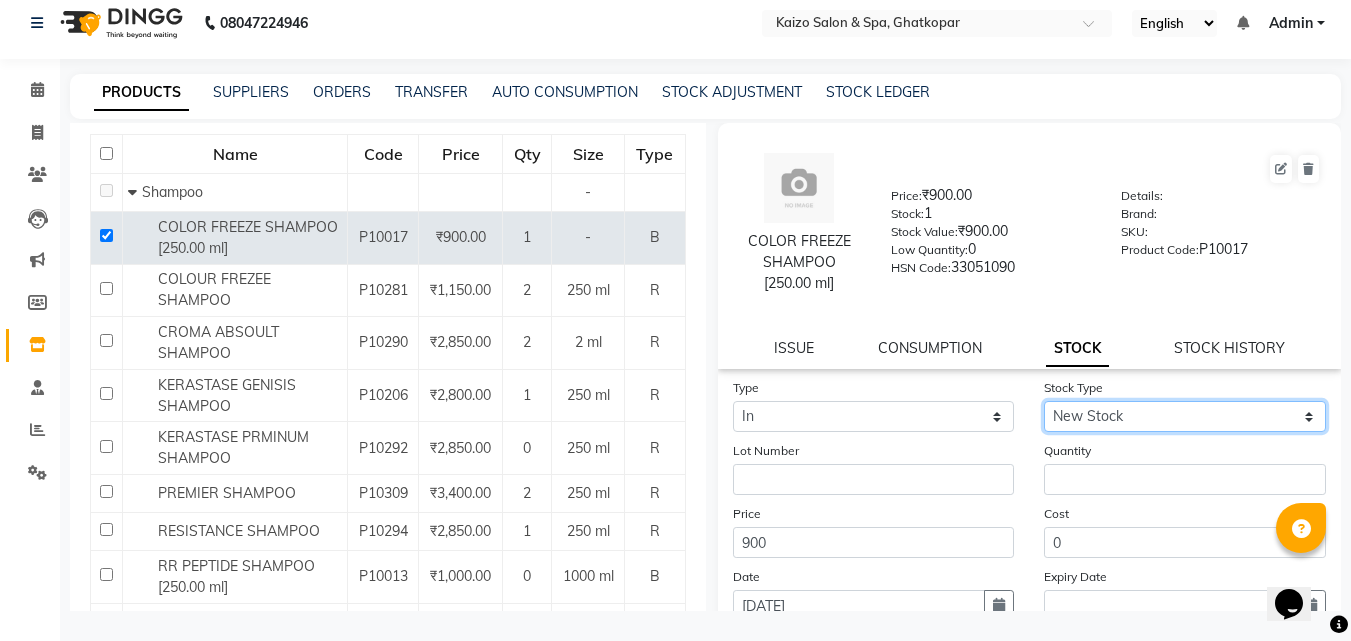 click on "Select New Stock Adjustment Return Other" 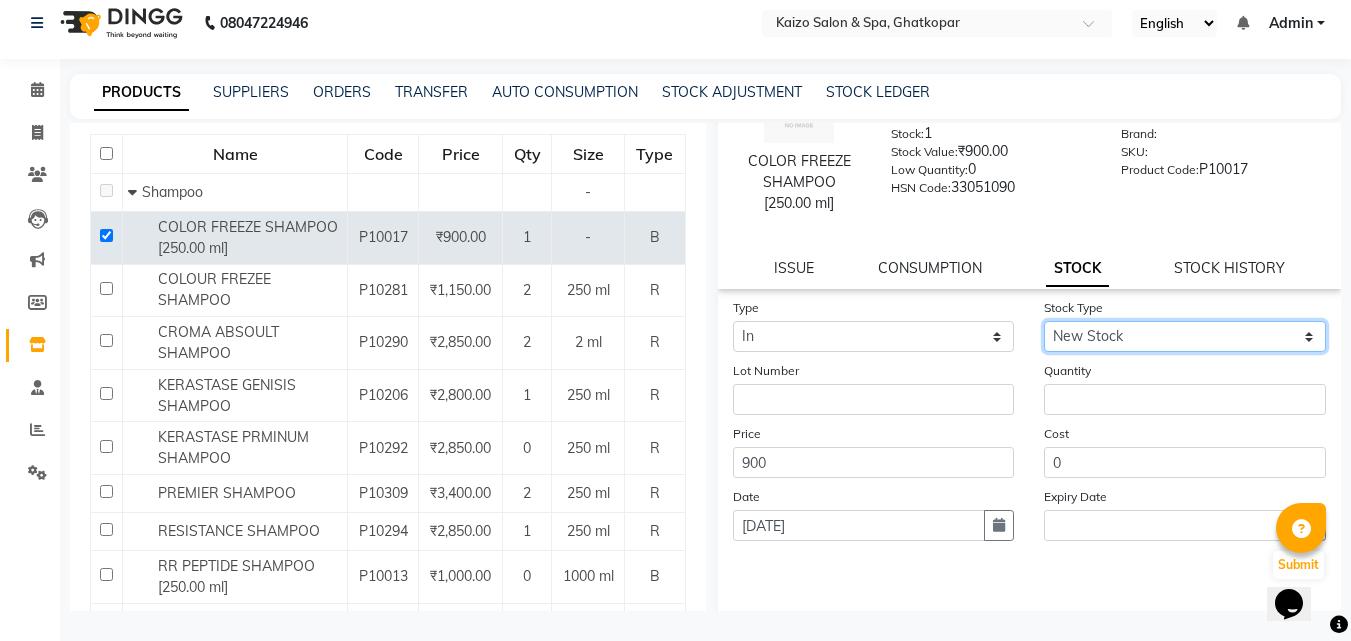 scroll, scrollTop: 166, scrollLeft: 0, axis: vertical 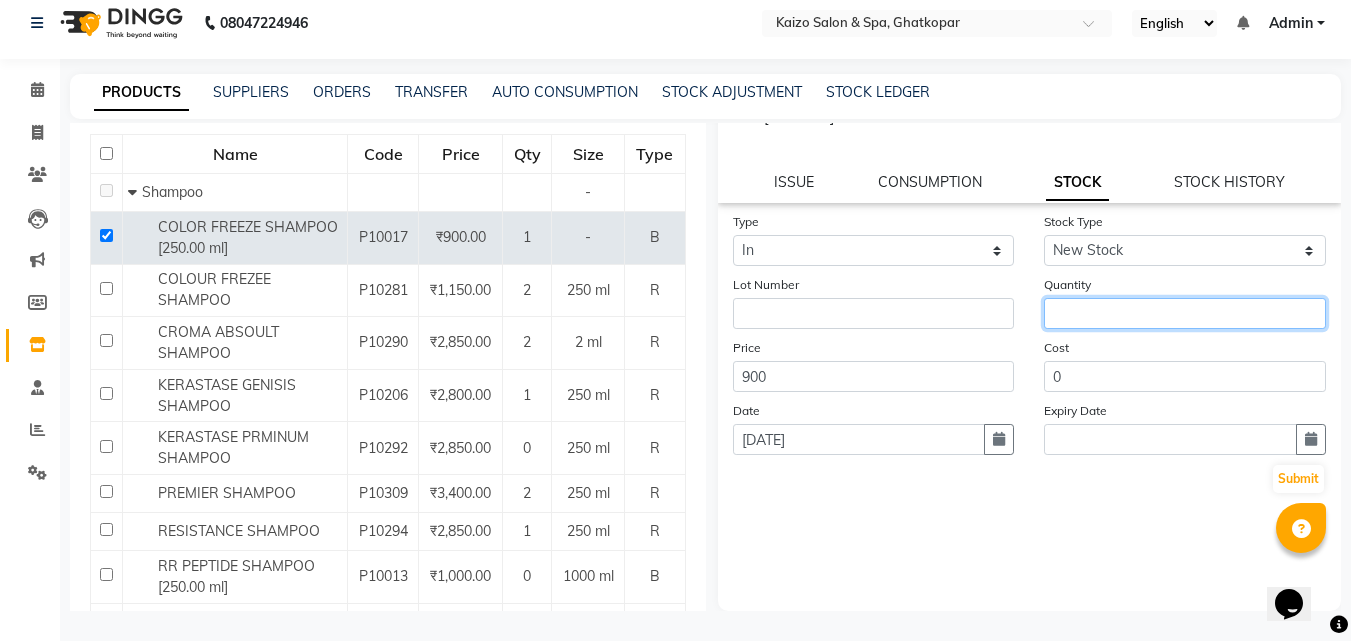 click 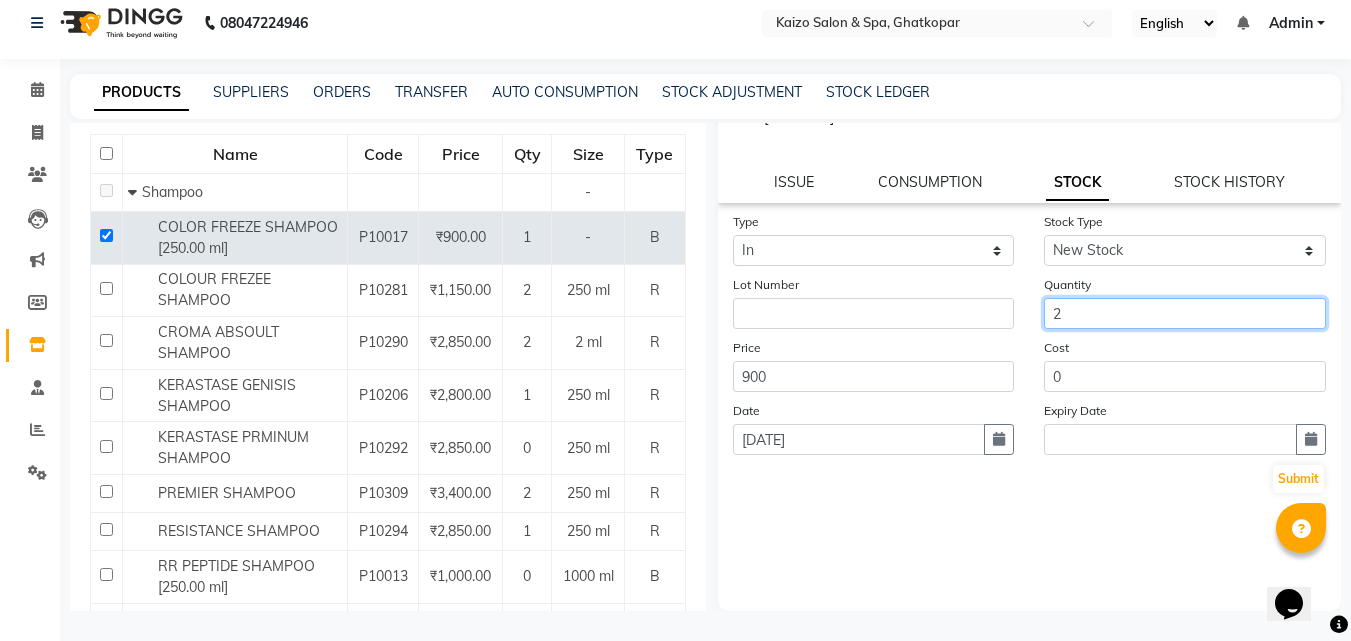 type on "2" 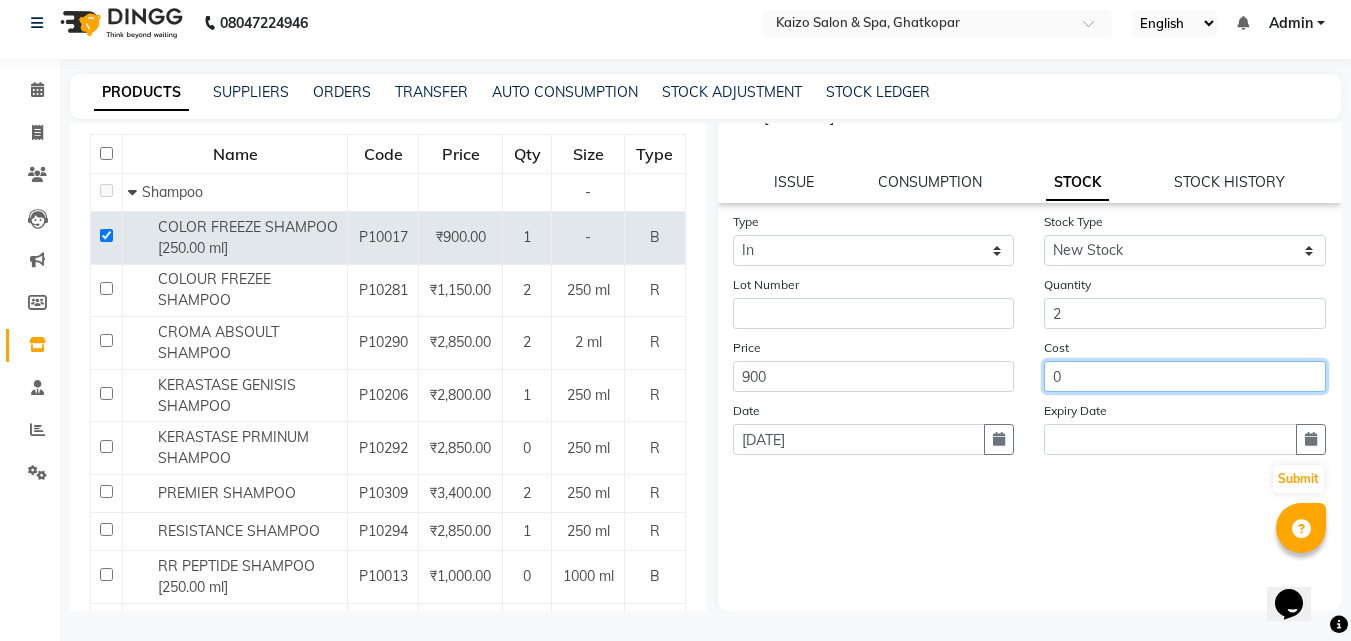 click on "0" 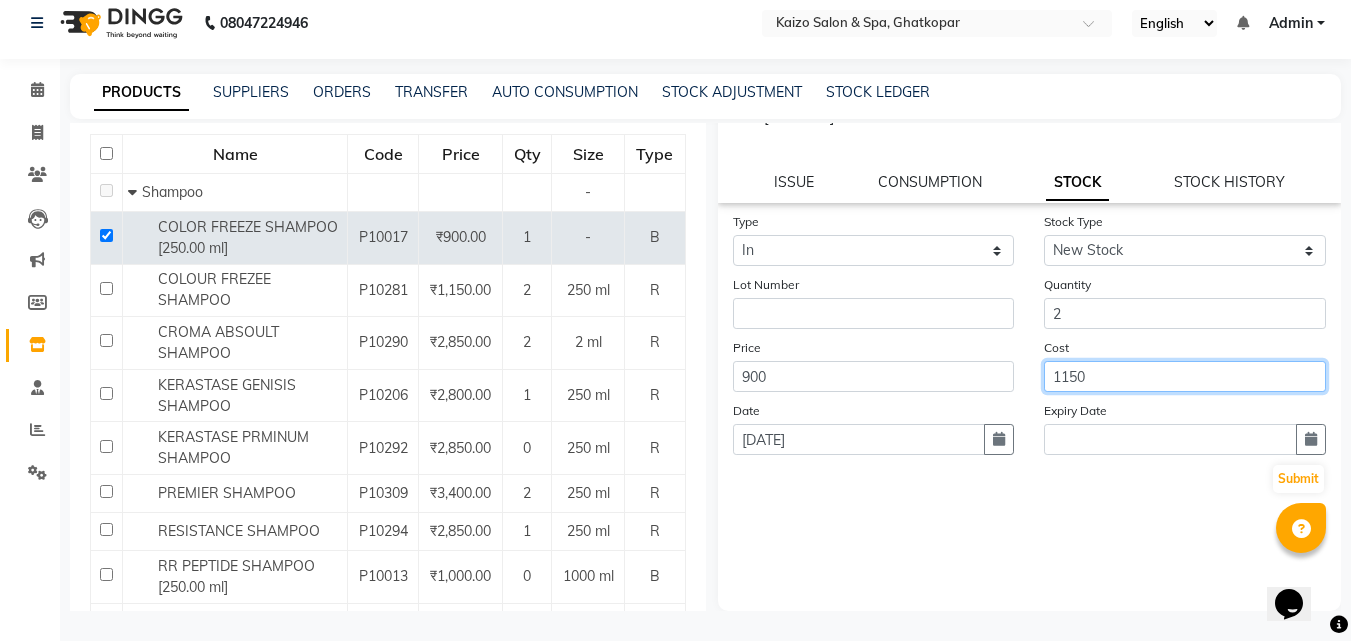 type on "1150" 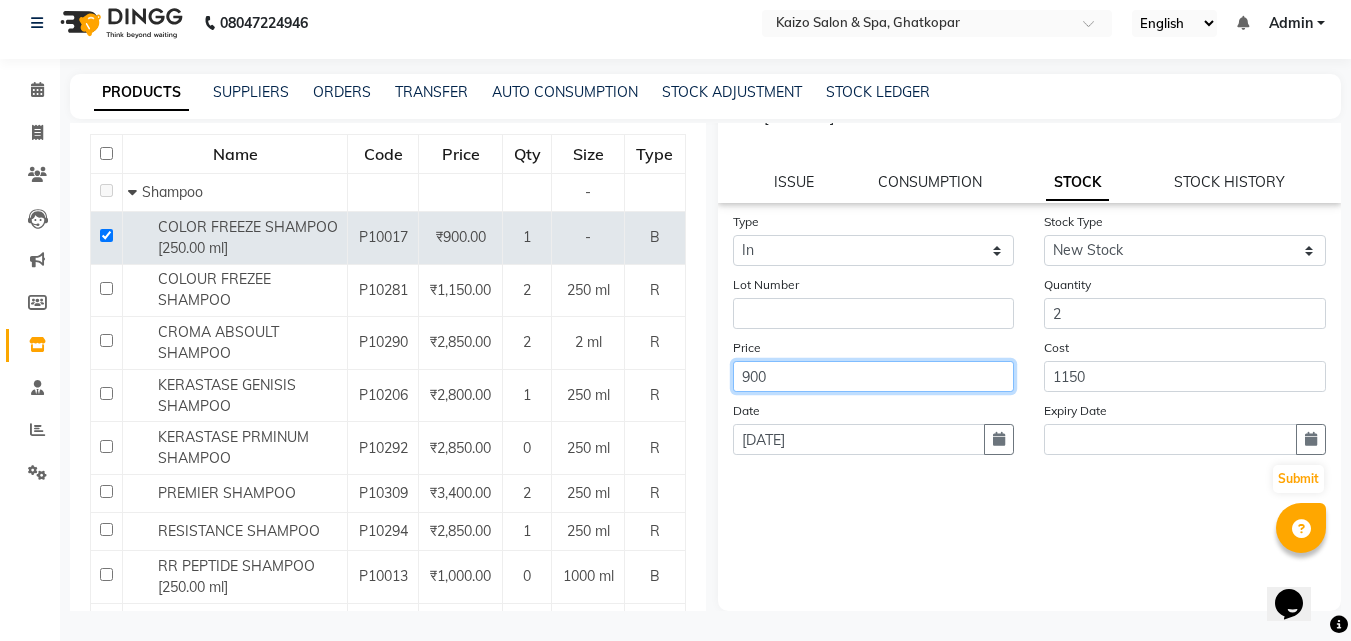 click on "900" 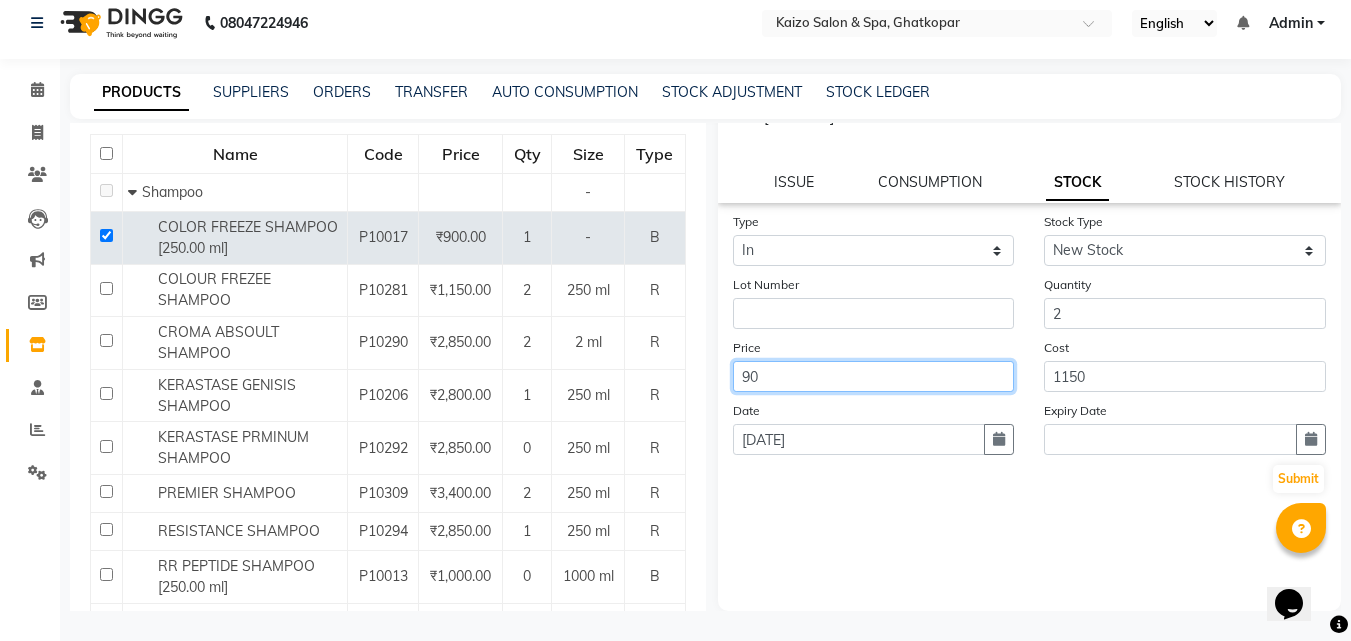 type on "9" 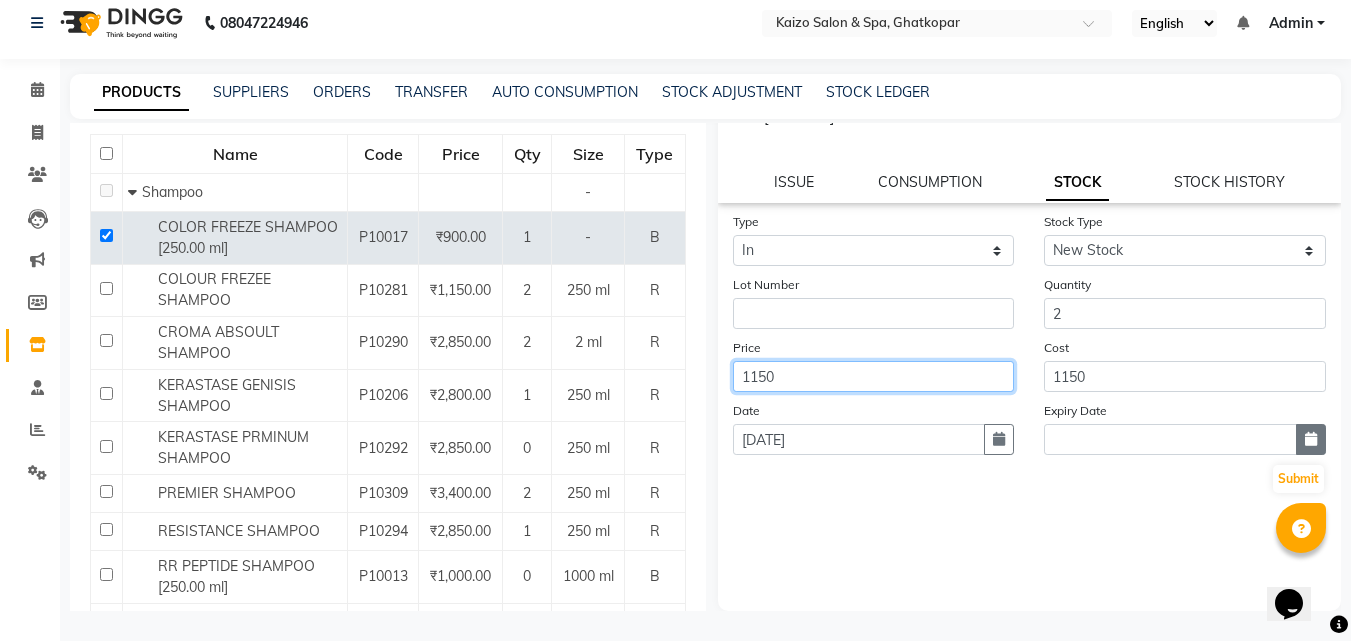 type on "1150" 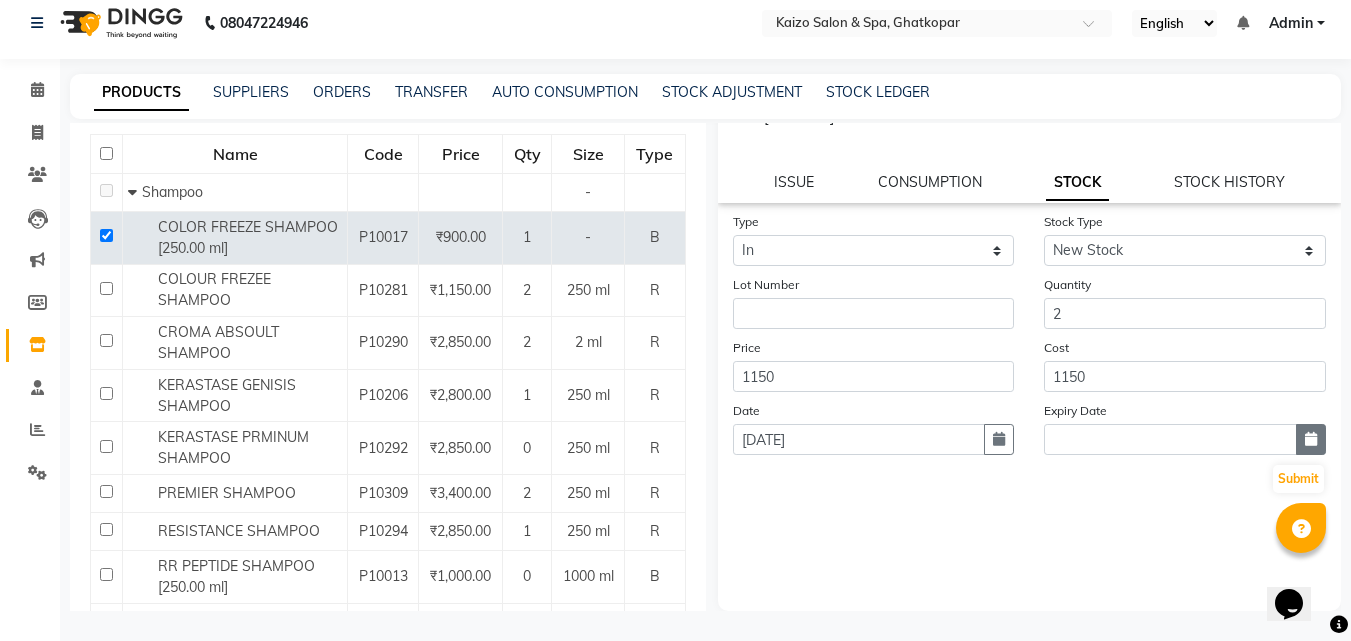 click 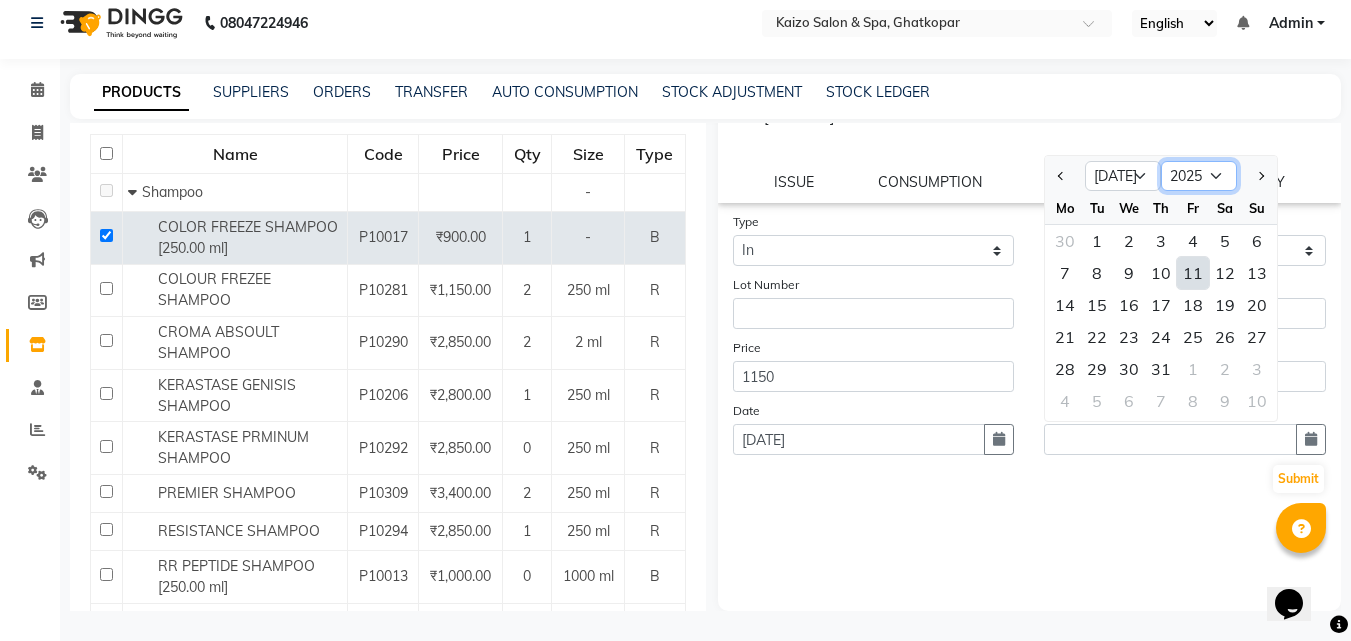 click on "2015 2016 2017 2018 2019 2020 2021 2022 2023 2024 2025 2026 2027 2028 2029 2030 2031 2032 2033 2034 2035" 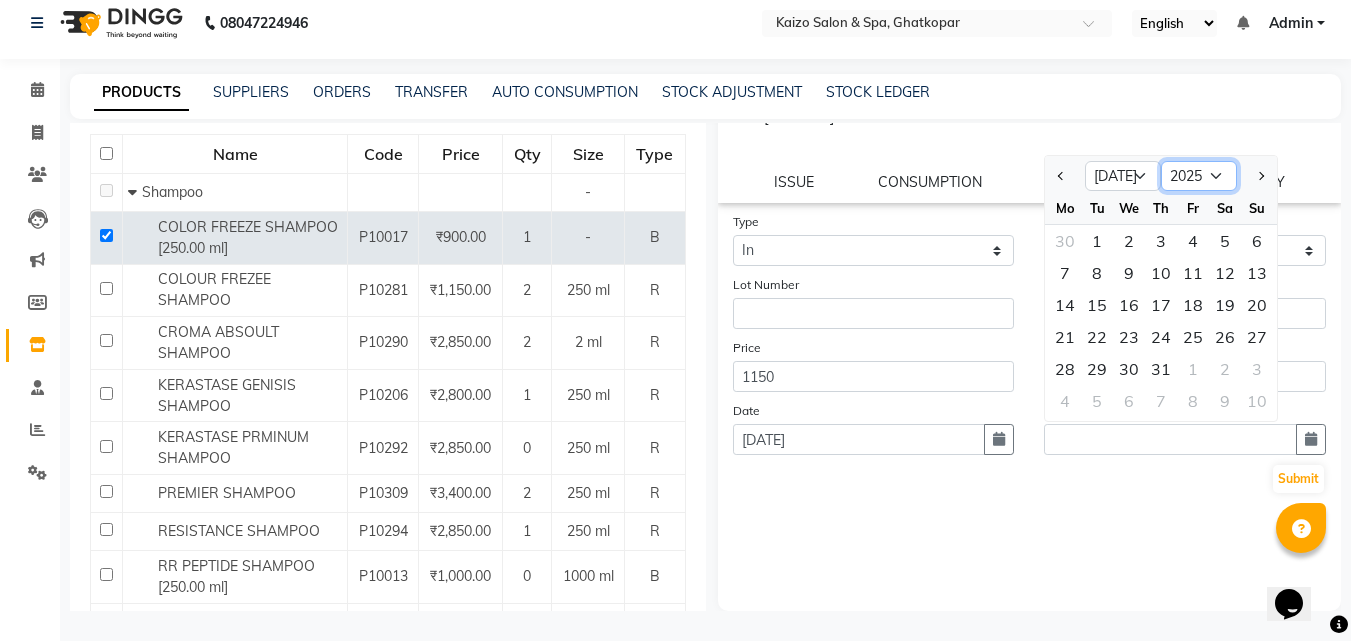 select on "2026" 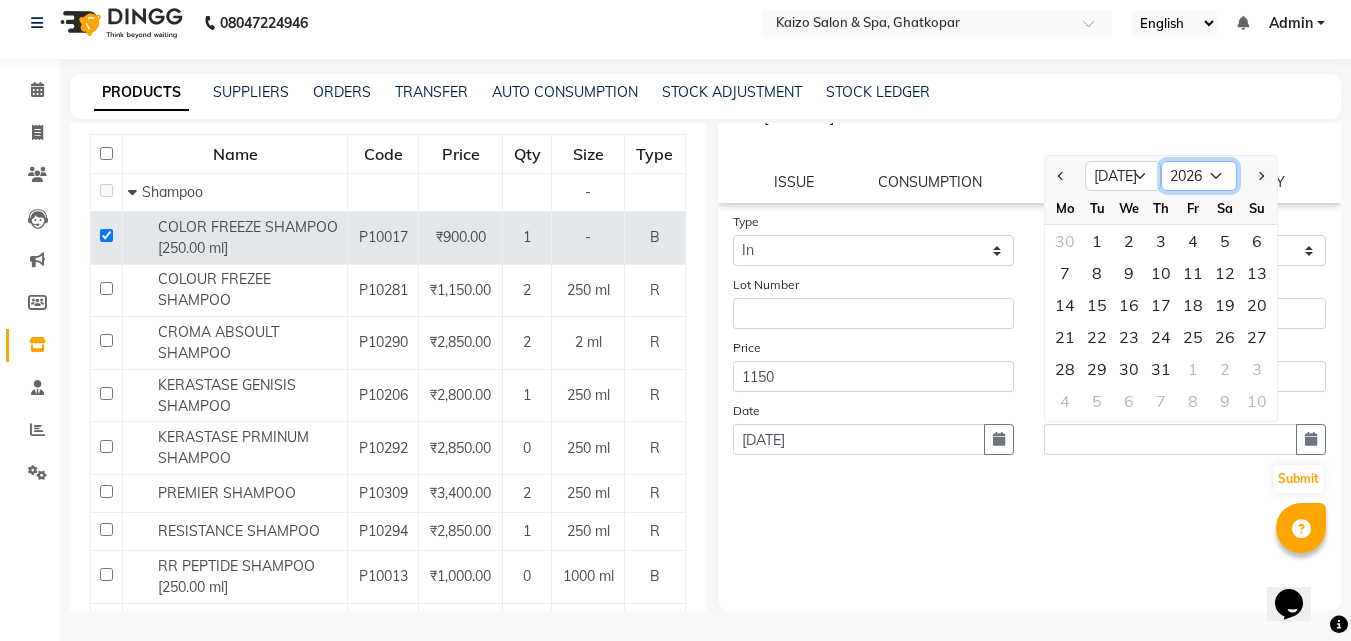 click on "2015 2016 2017 2018 2019 2020 2021 2022 2023 2024 2025 2026 2027 2028 2029 2030 2031 2032 2033 2034 2035" 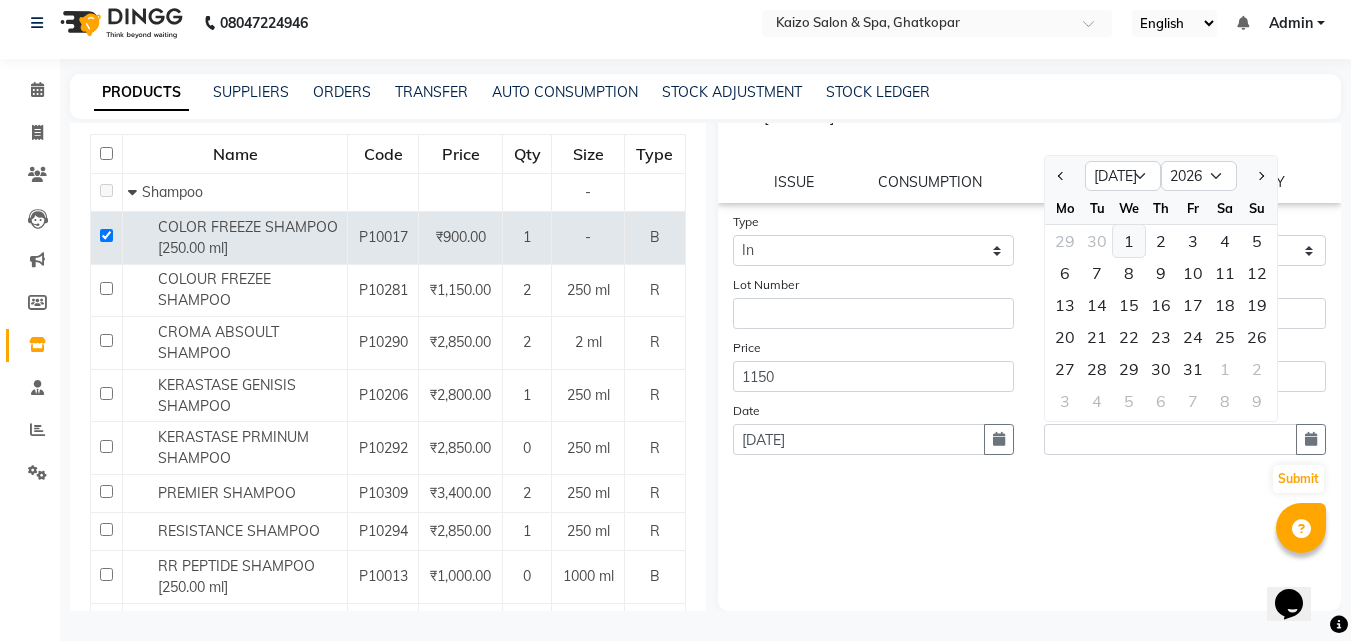 click on "1" 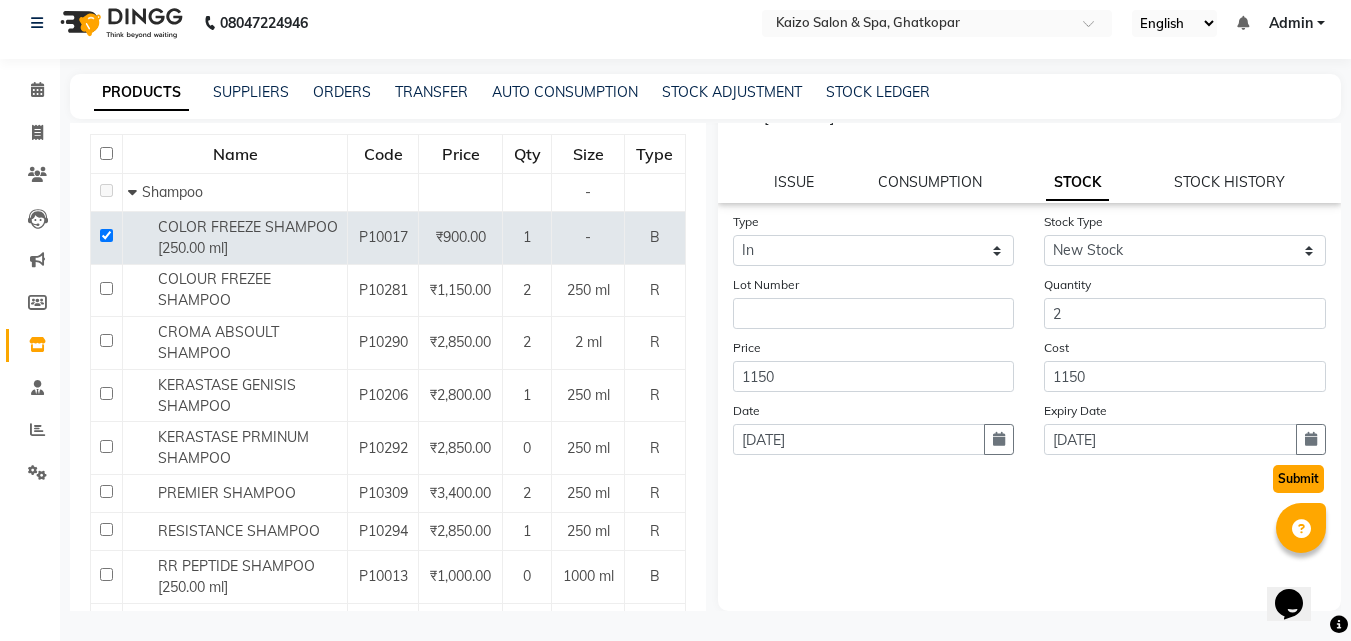 click on "Submit" 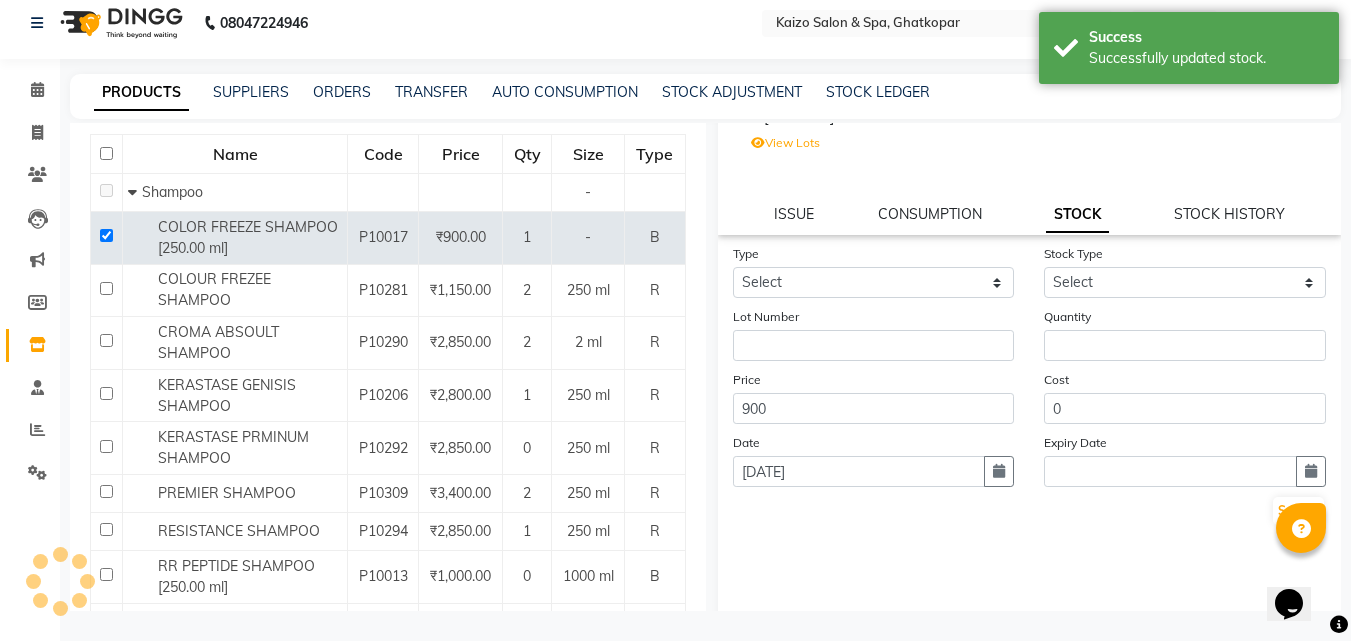scroll, scrollTop: 0, scrollLeft: 0, axis: both 